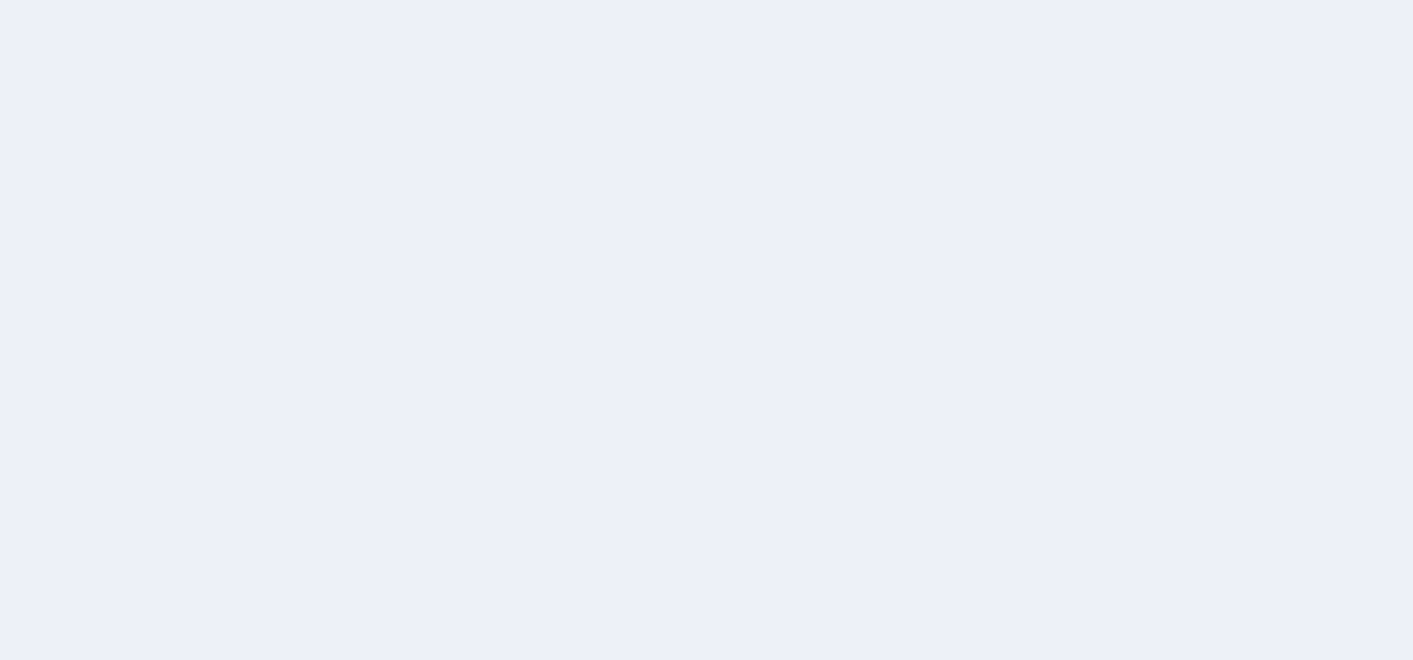 scroll, scrollTop: 0, scrollLeft: 0, axis: both 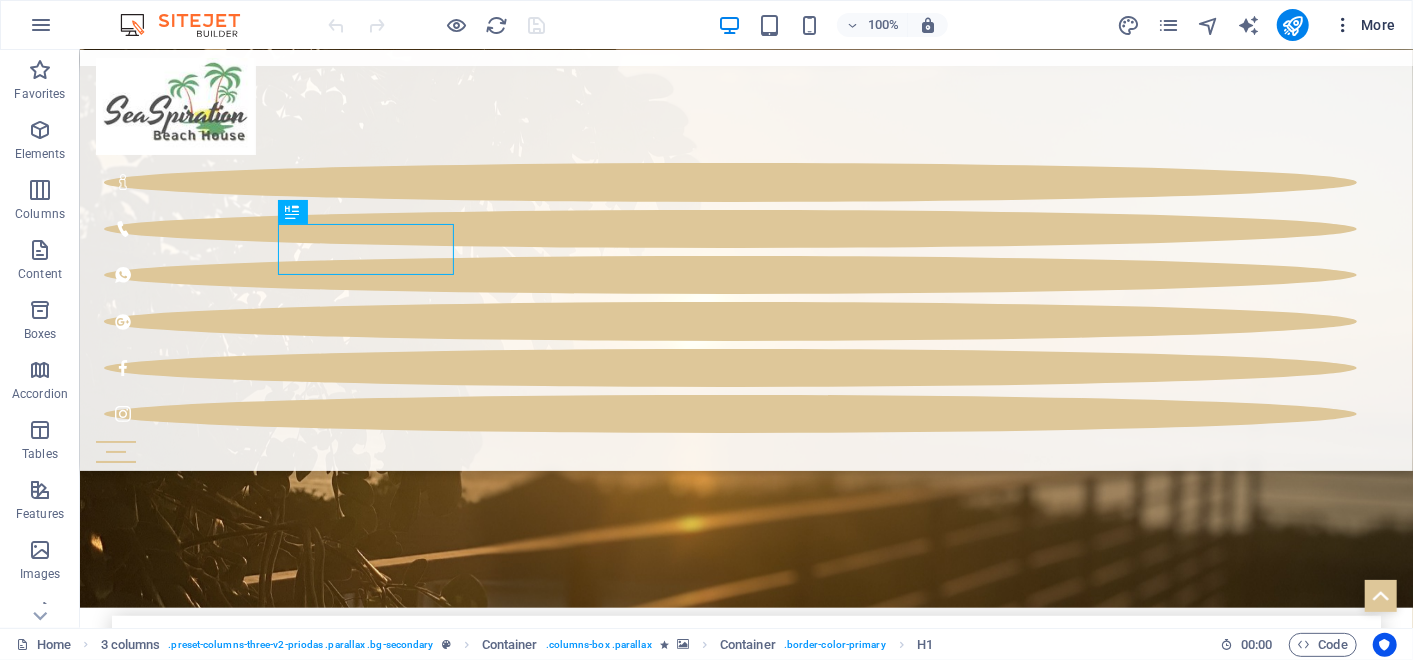 click on "More" at bounding box center [1364, 25] 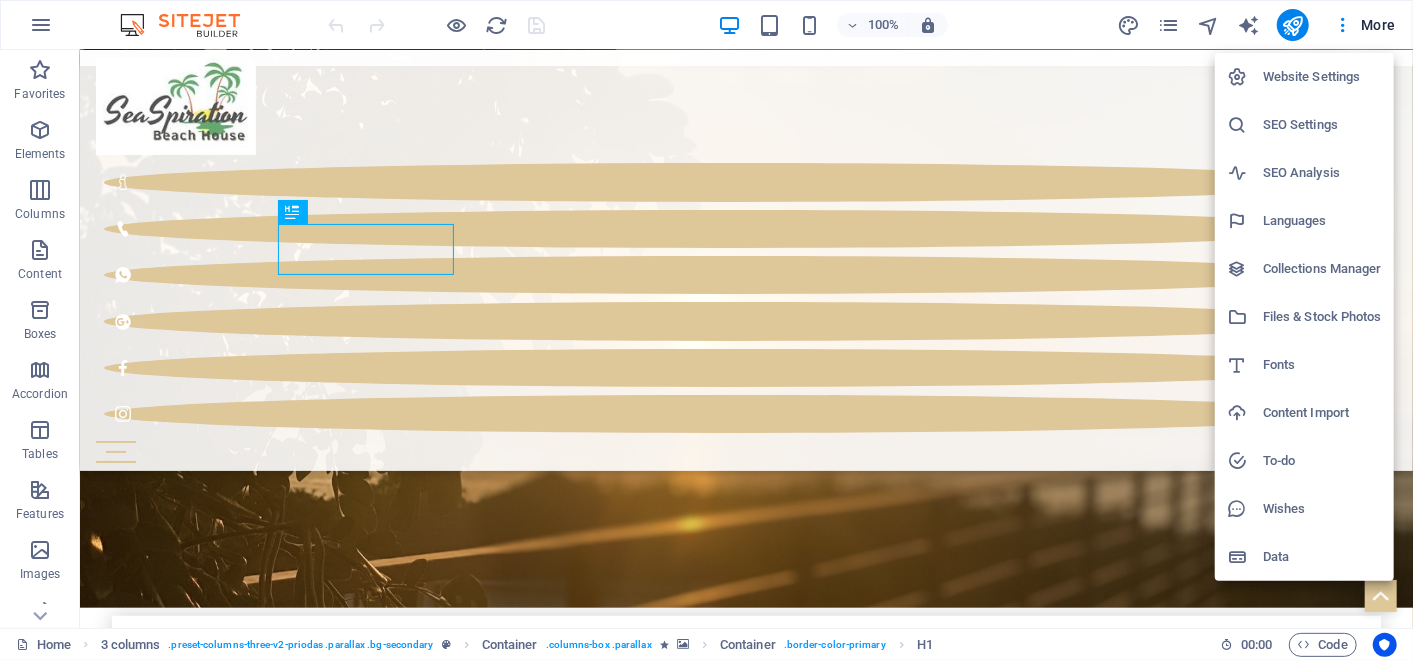 click on "Website Settings" at bounding box center (1322, 77) 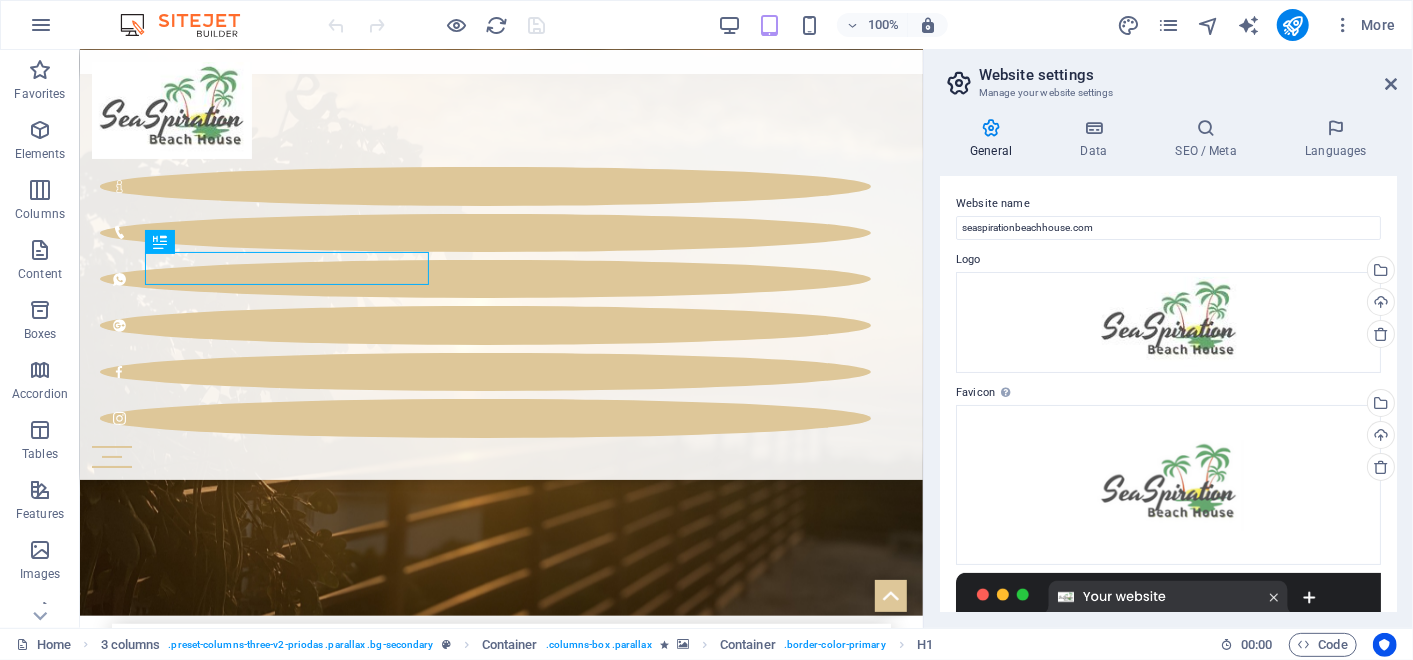 scroll, scrollTop: 695, scrollLeft: 0, axis: vertical 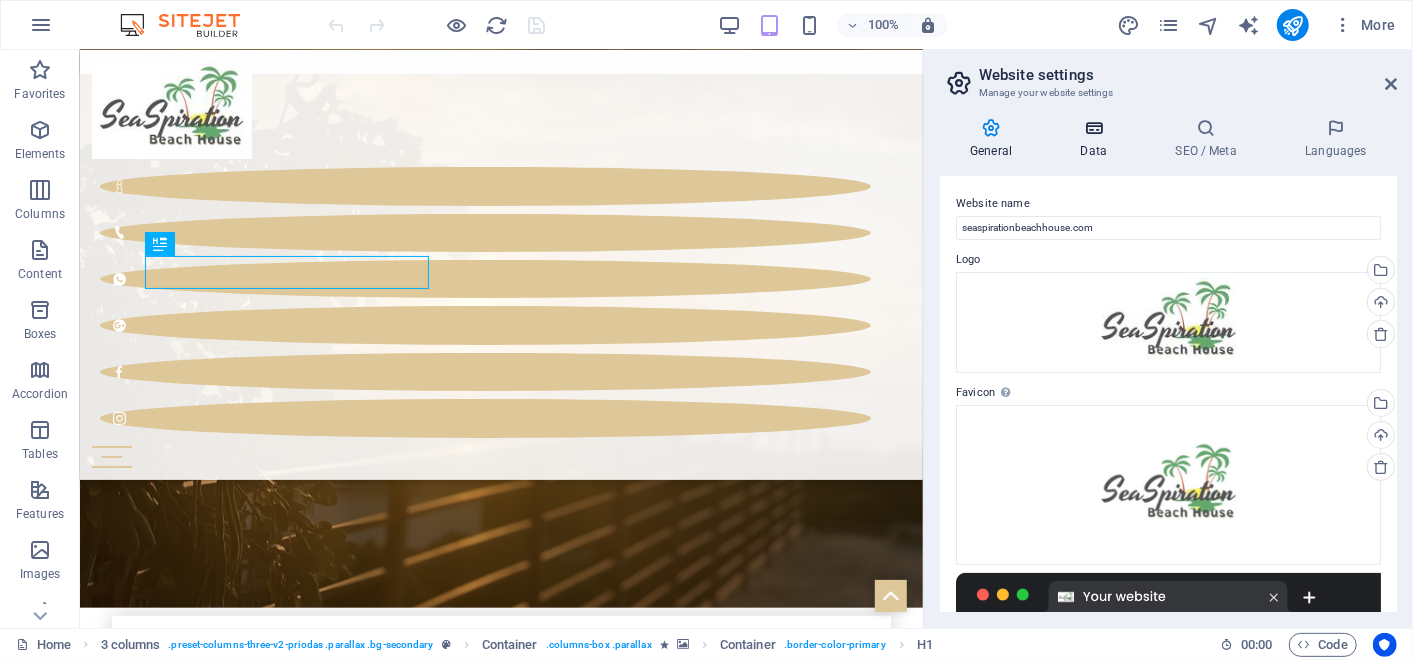 click on "Data" at bounding box center (1097, 139) 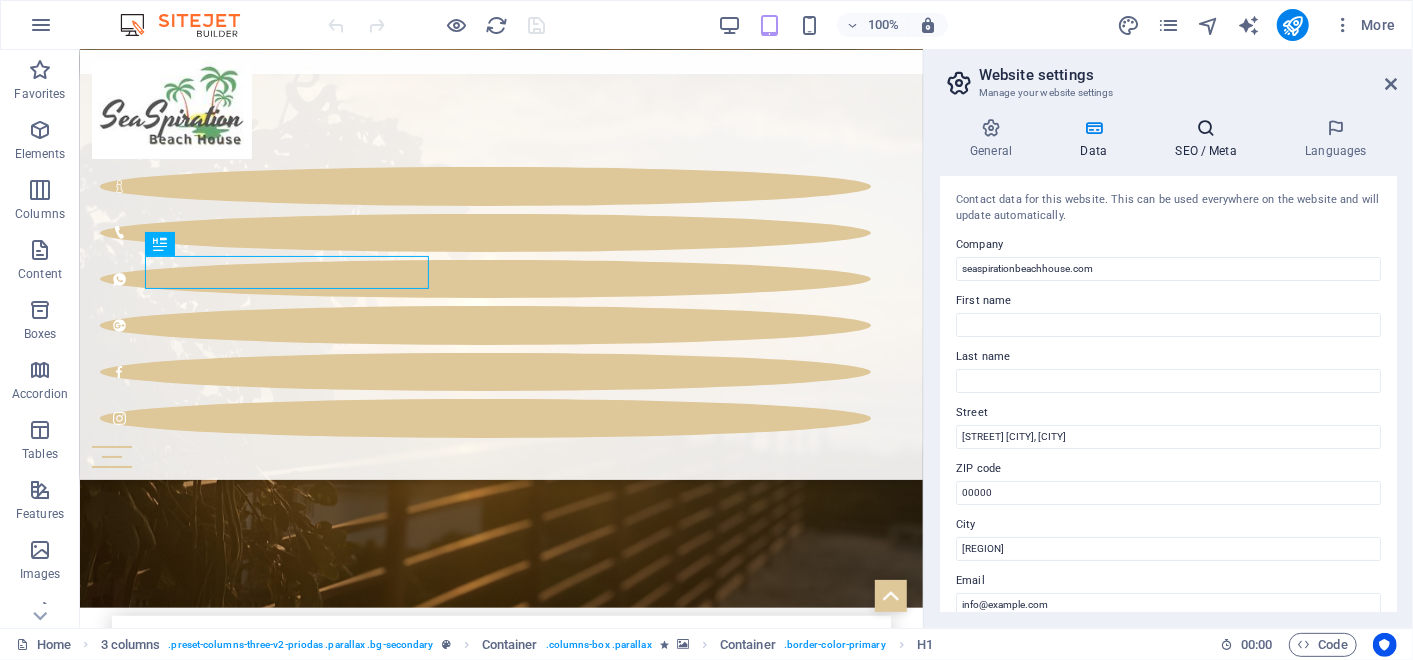 click at bounding box center (1206, 128) 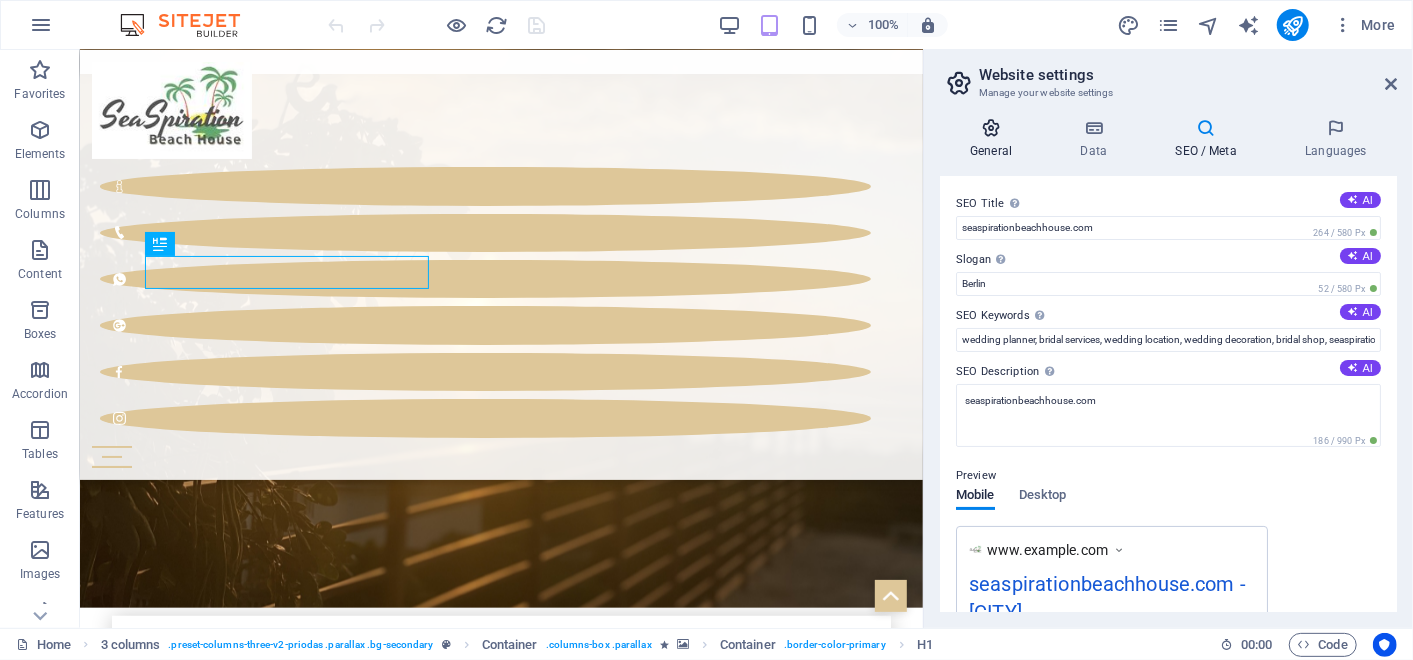 click at bounding box center (991, 128) 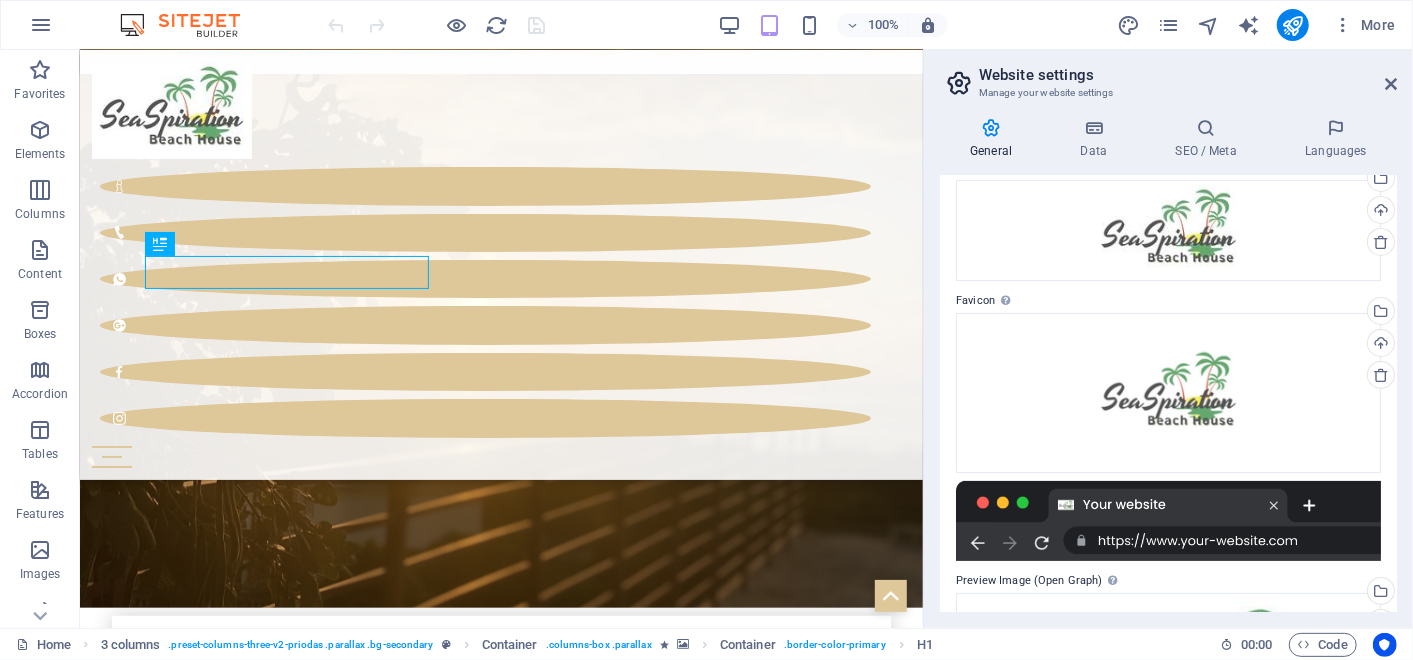 scroll, scrollTop: 57, scrollLeft: 0, axis: vertical 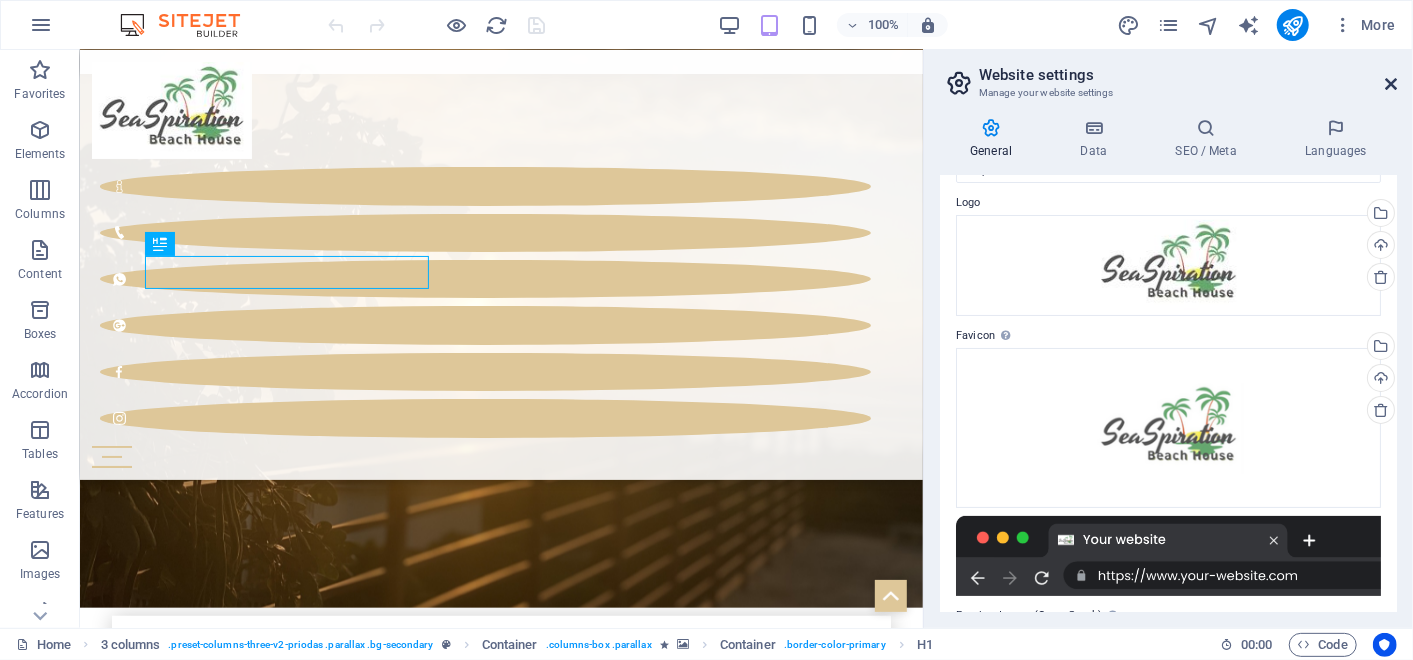 click at bounding box center (1391, 84) 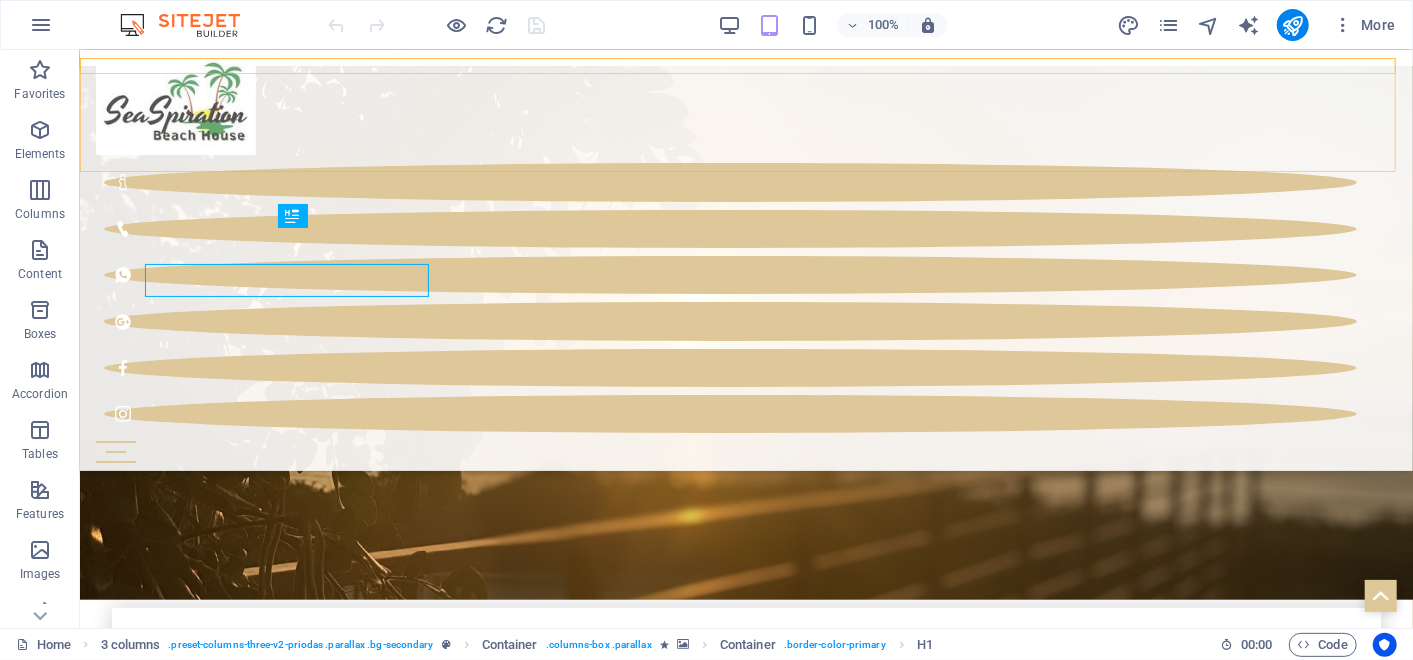 scroll, scrollTop: 687, scrollLeft: 0, axis: vertical 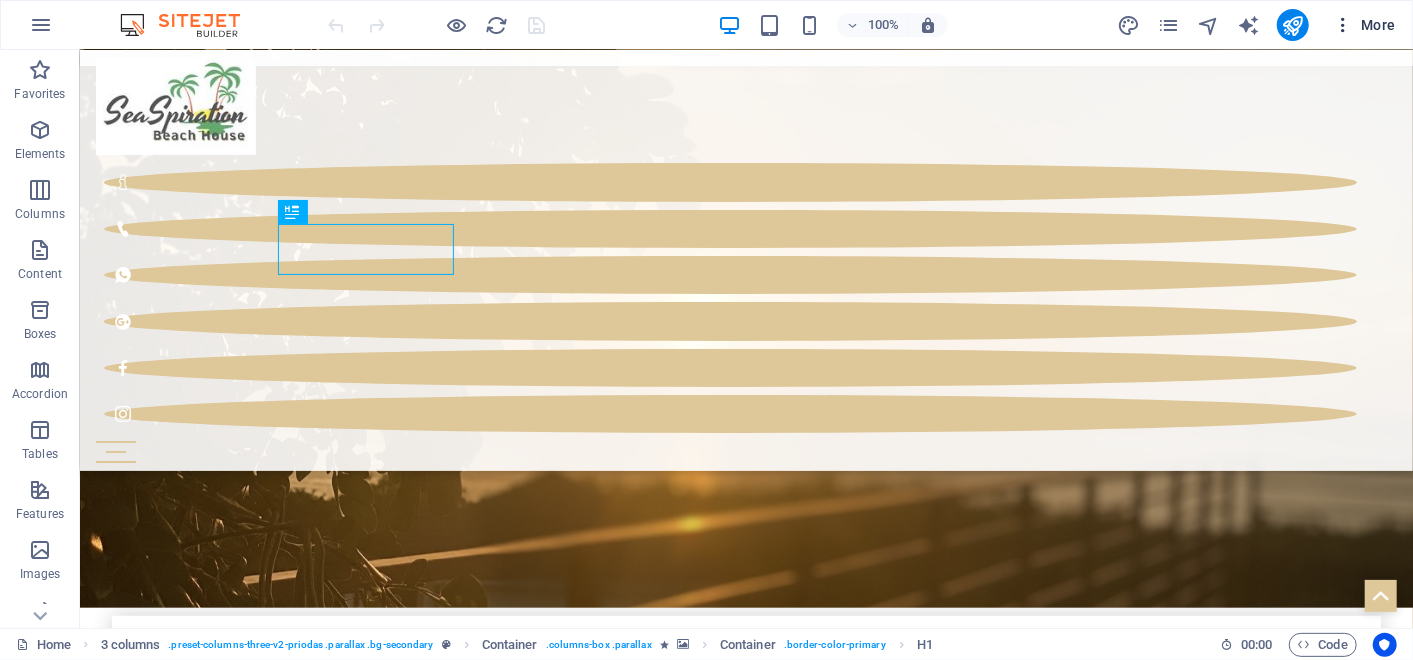 click on "More" at bounding box center (1364, 25) 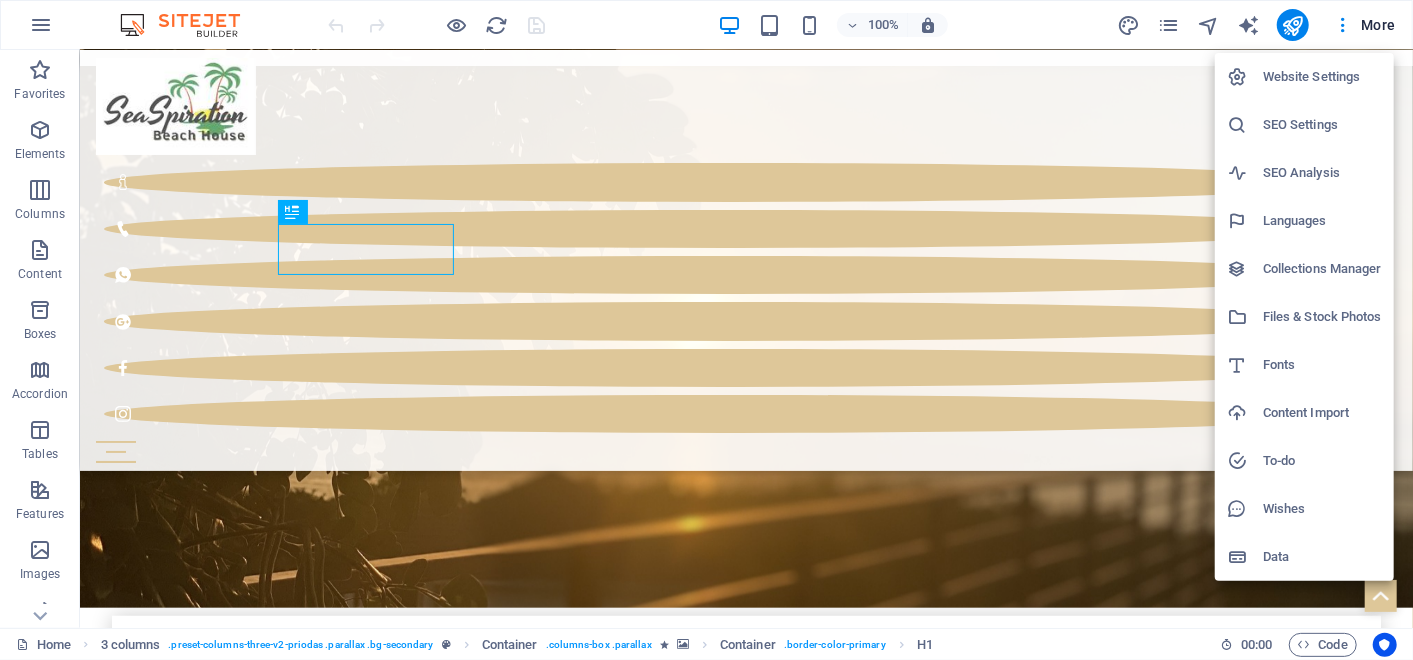 click on "SEO Settings" at bounding box center (1322, 125) 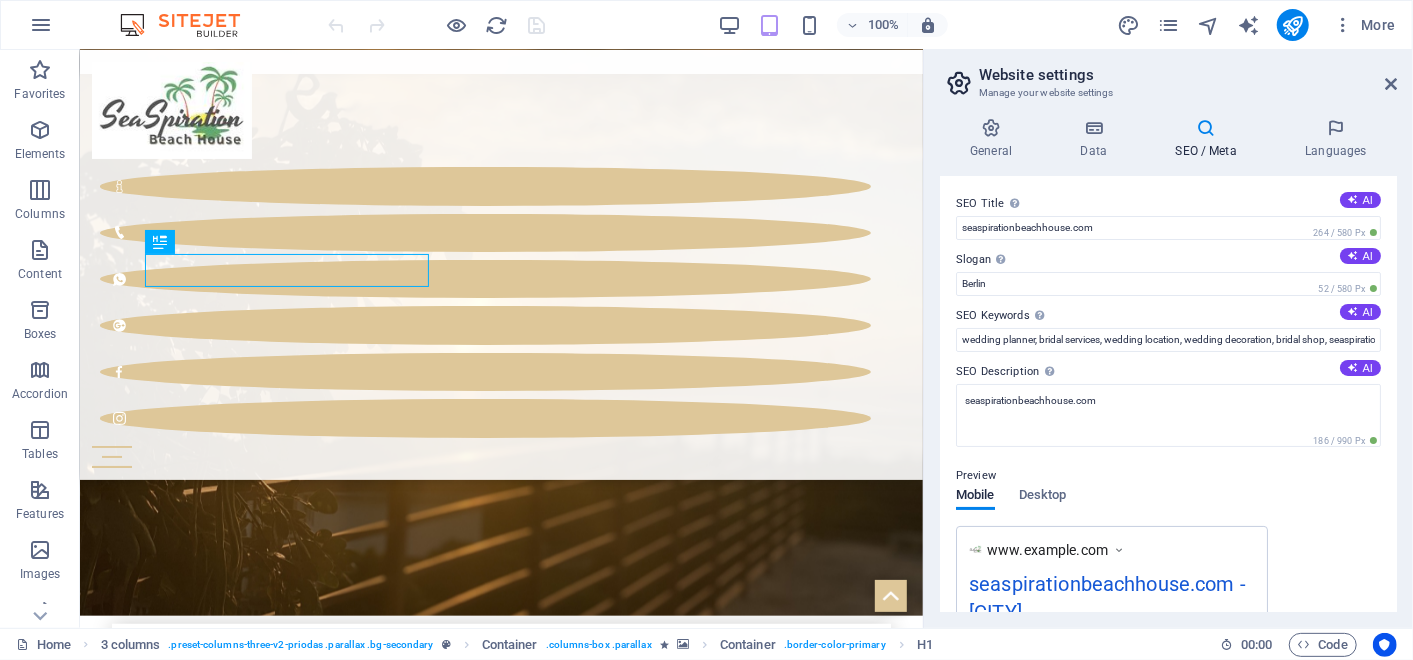 scroll, scrollTop: 695, scrollLeft: 0, axis: vertical 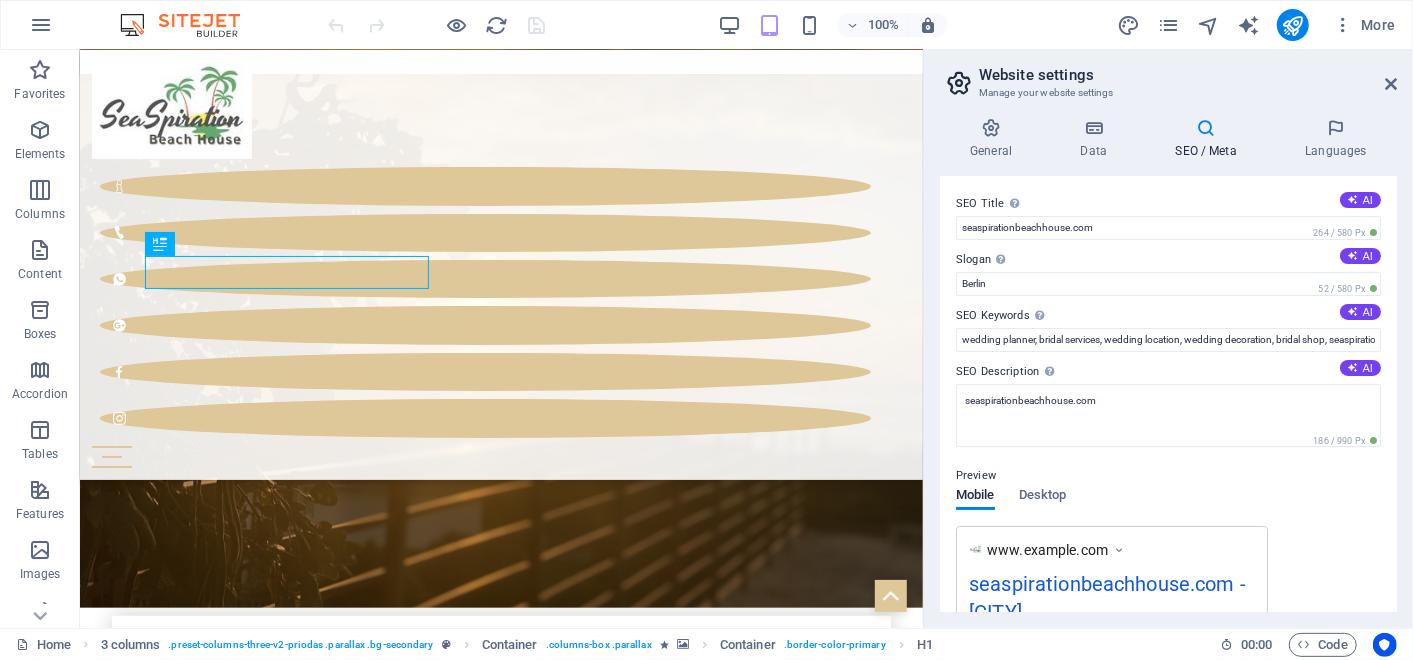 drag, startPoint x: 1392, startPoint y: 187, endPoint x: 1393, endPoint y: 285, distance: 98.005104 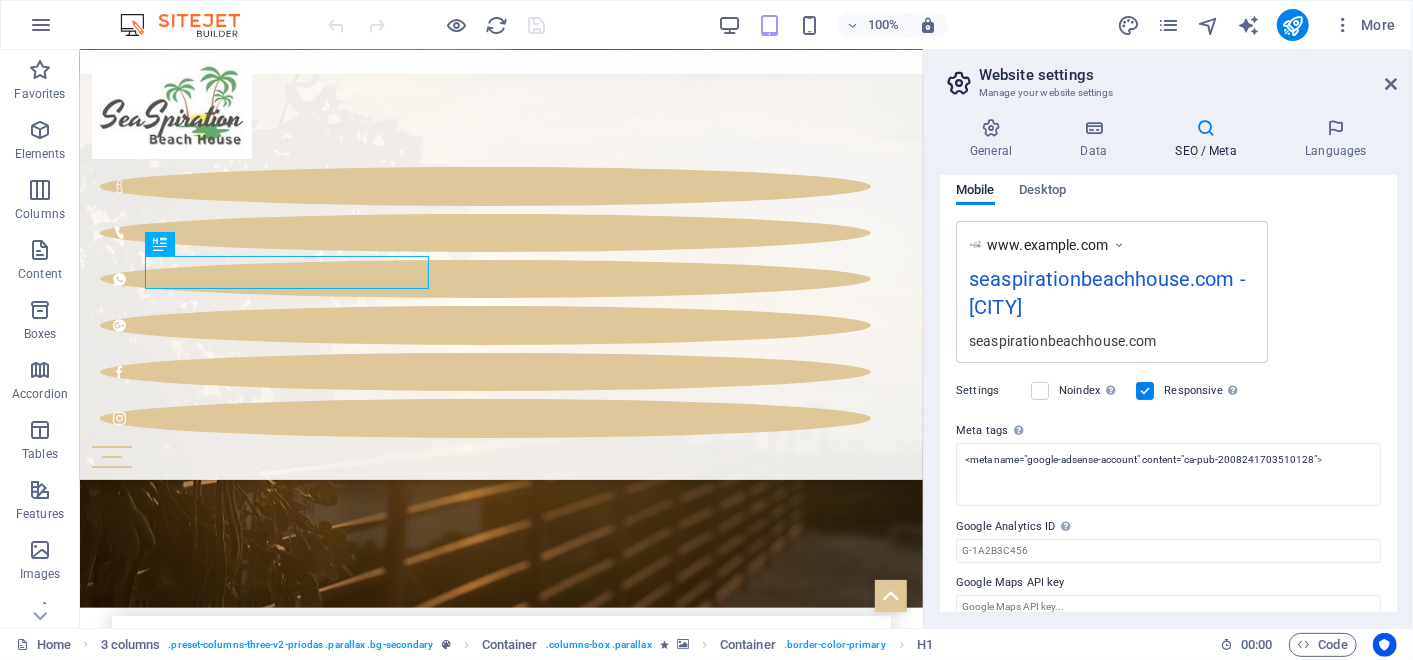 scroll, scrollTop: 325, scrollLeft: 0, axis: vertical 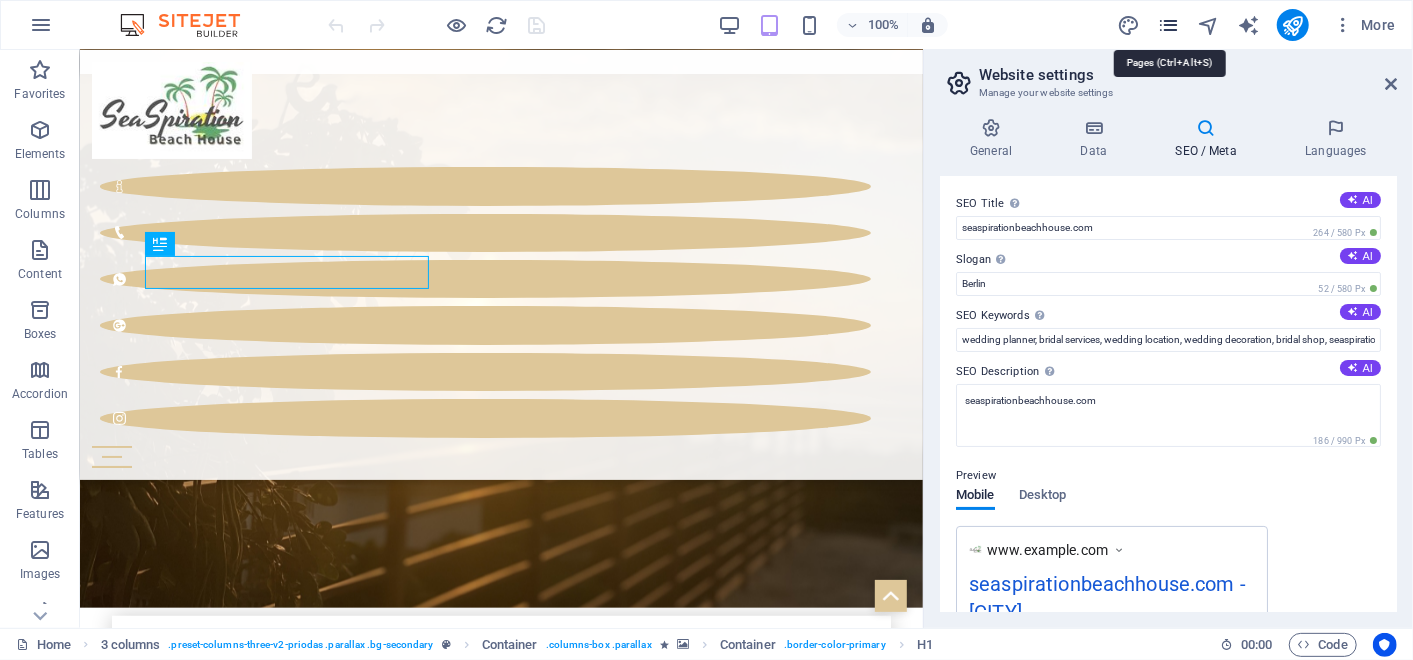 click at bounding box center [1168, 25] 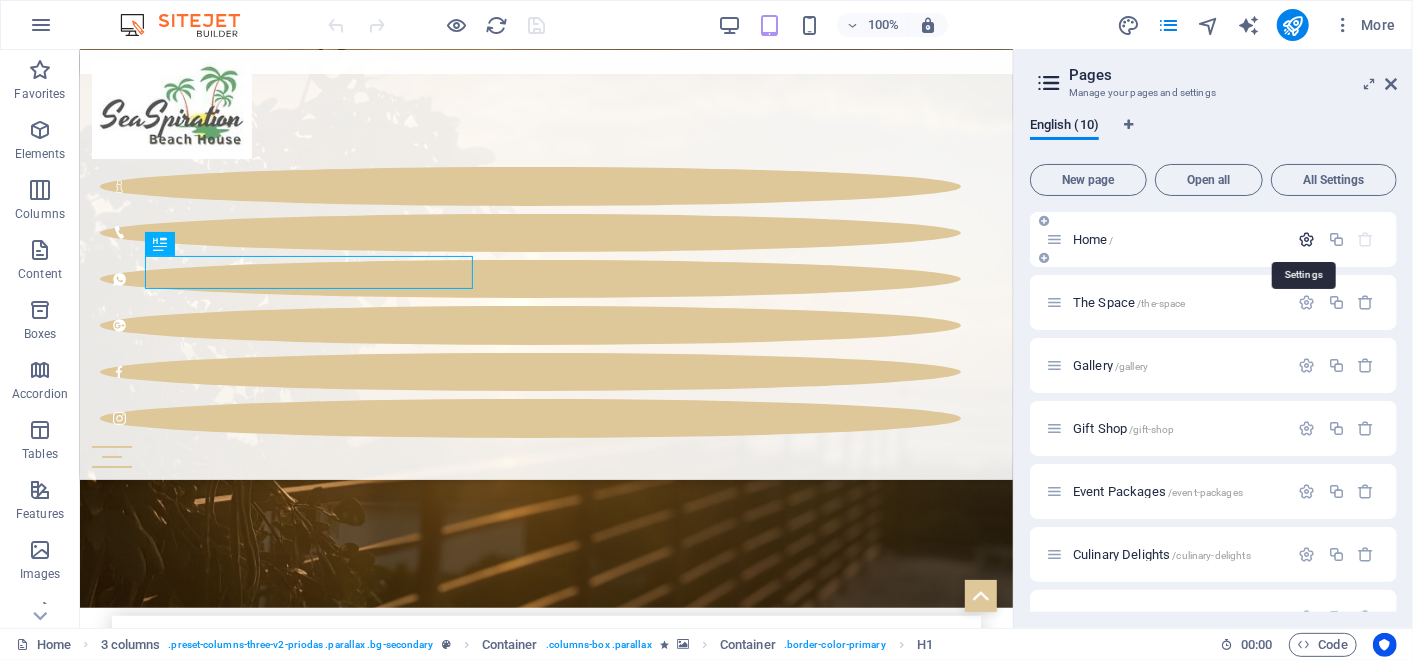 click at bounding box center (1307, 239) 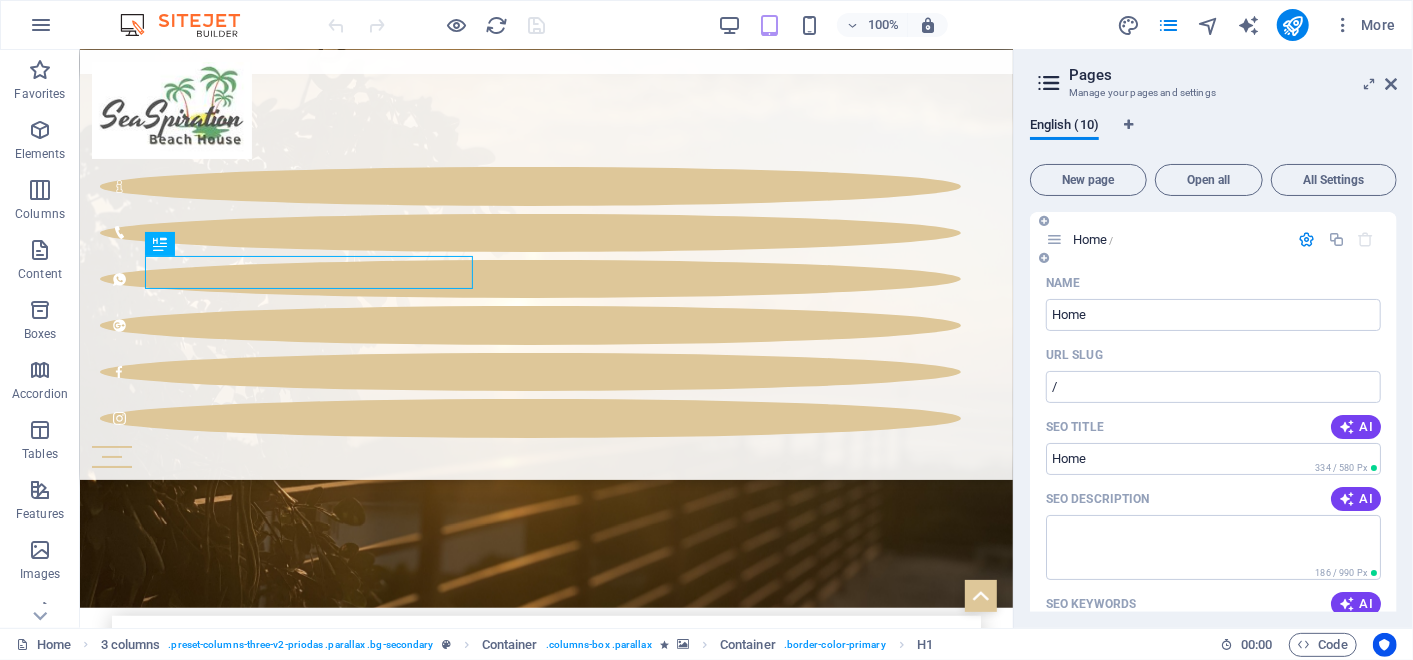 drag, startPoint x: 1393, startPoint y: 226, endPoint x: 1393, endPoint y: 324, distance: 98 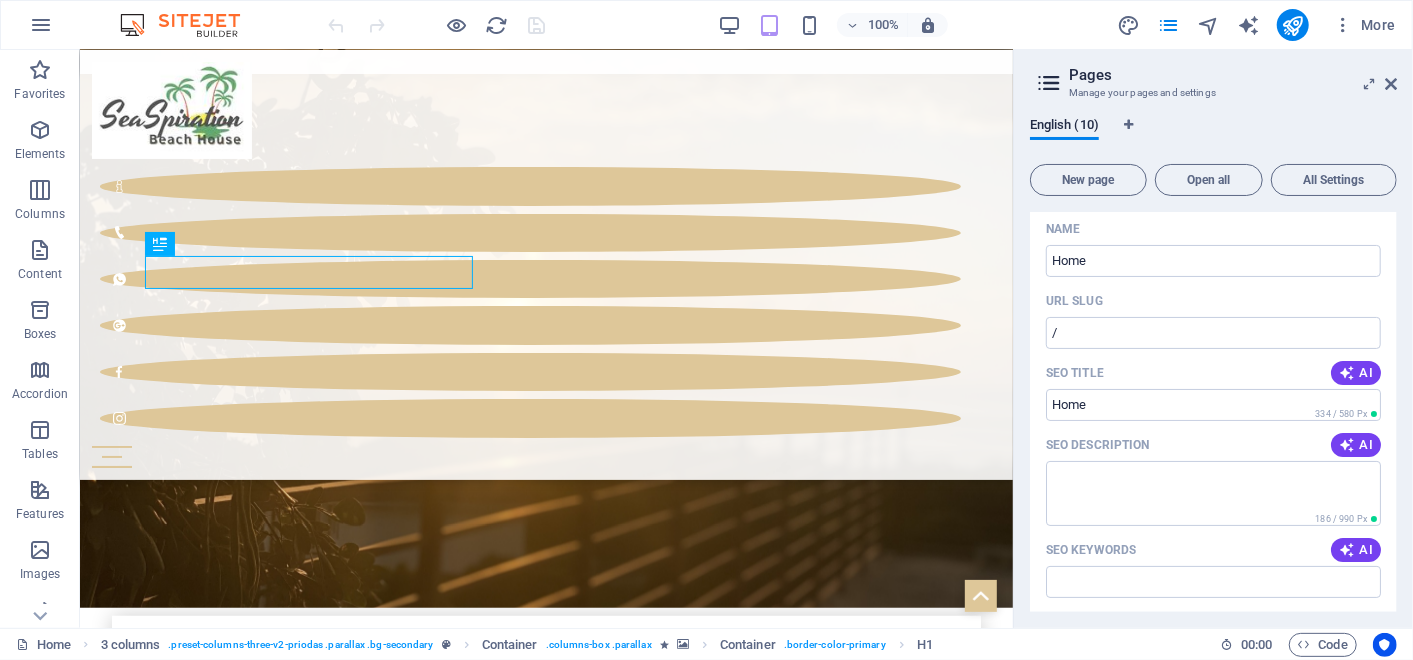 scroll, scrollTop: 0, scrollLeft: 0, axis: both 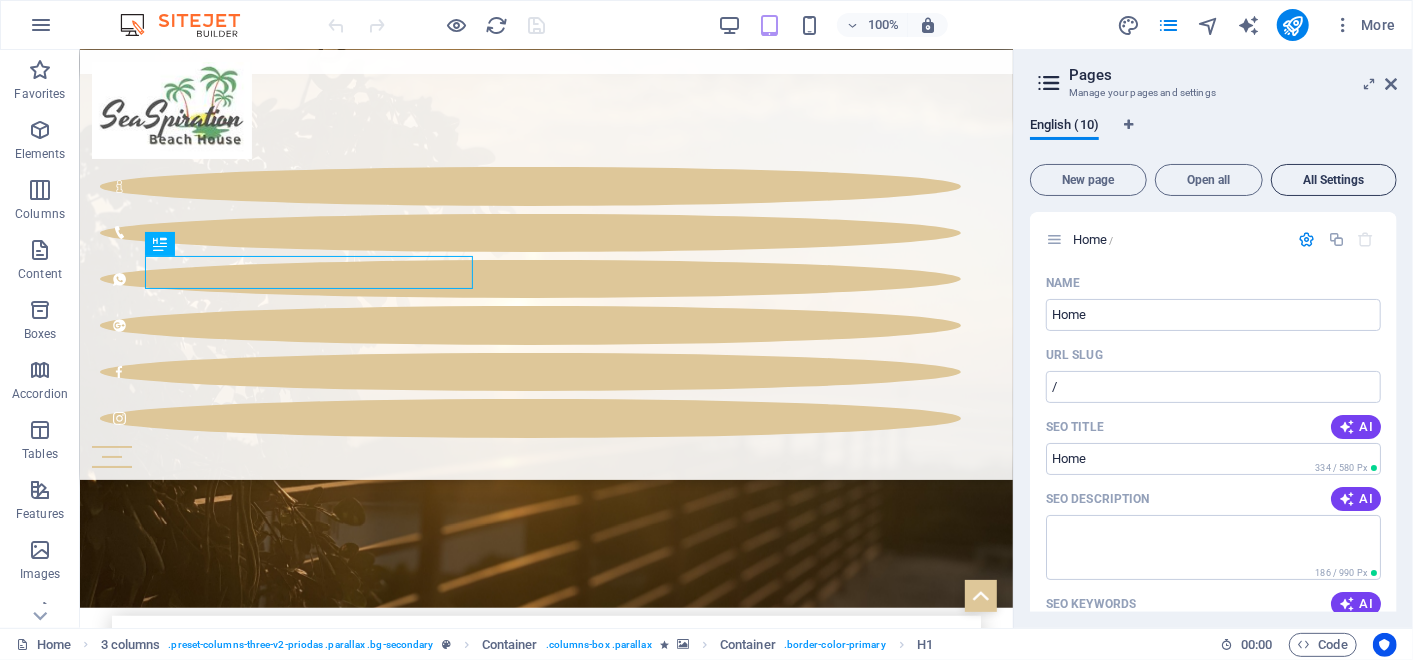 click on "All Settings" at bounding box center (1334, 180) 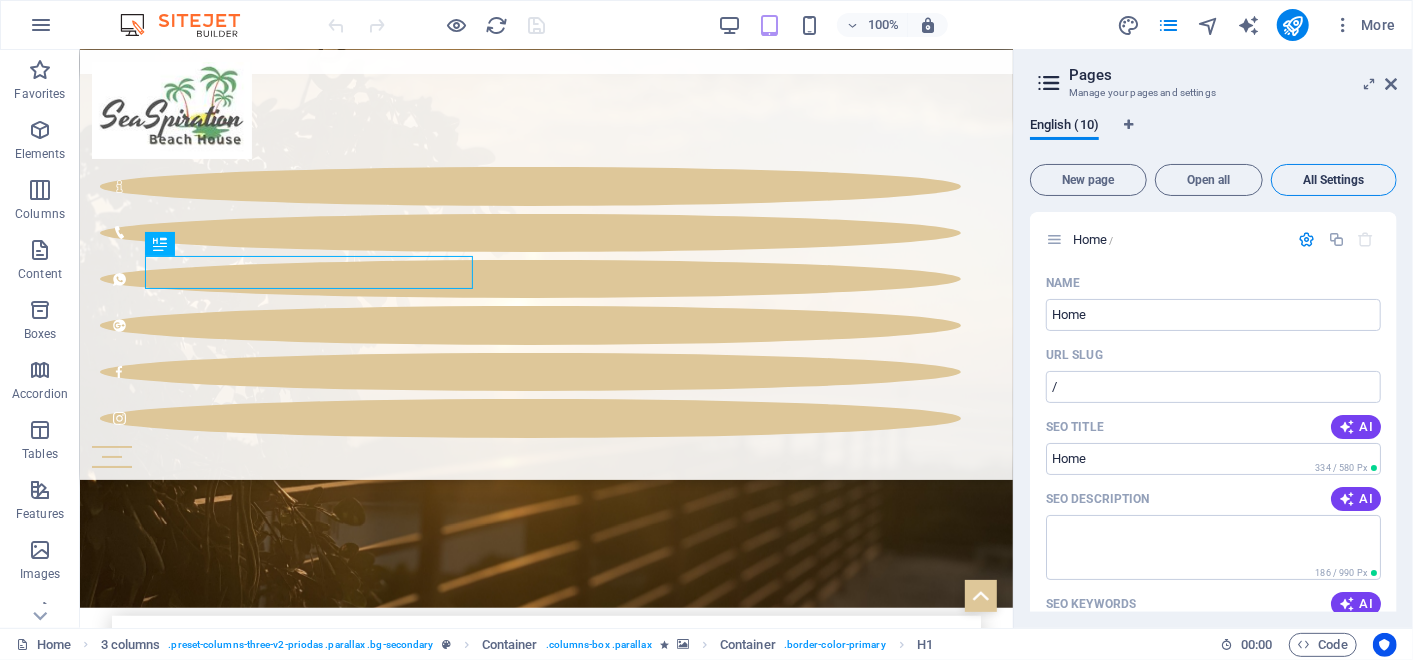 scroll, scrollTop: 7423, scrollLeft: 0, axis: vertical 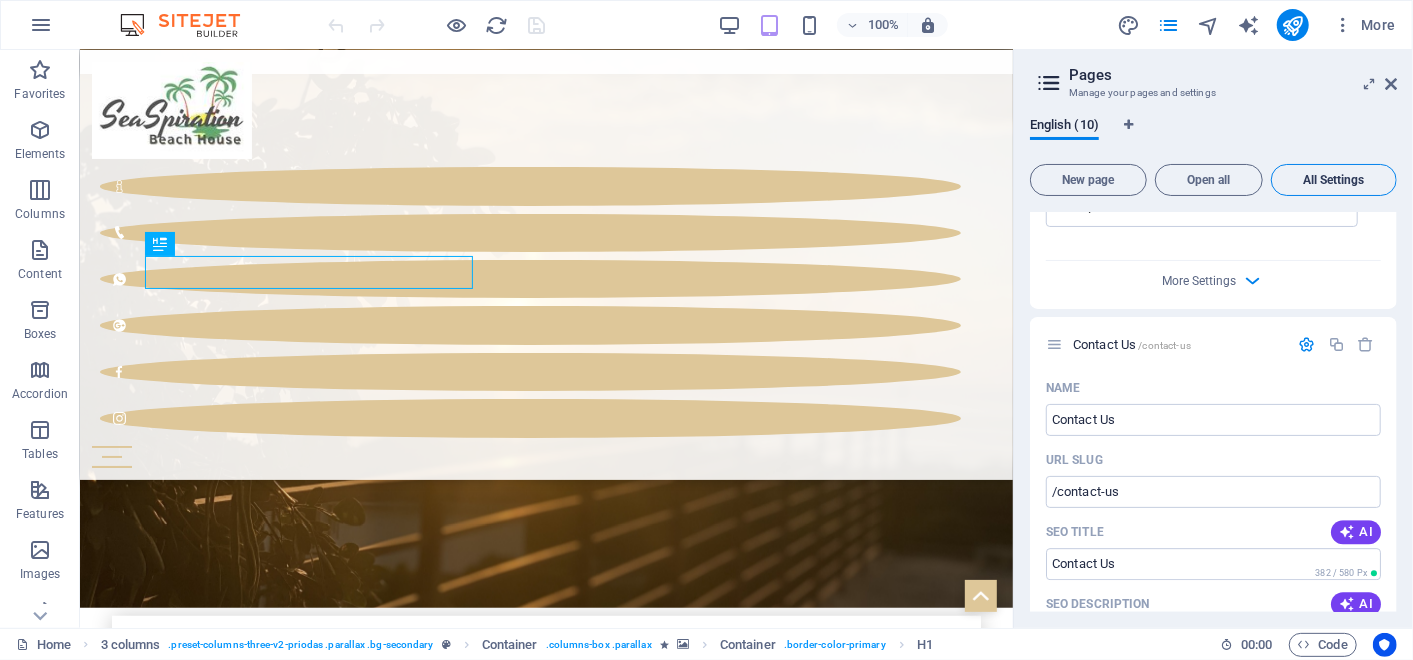 click on "All Settings" at bounding box center (1334, 180) 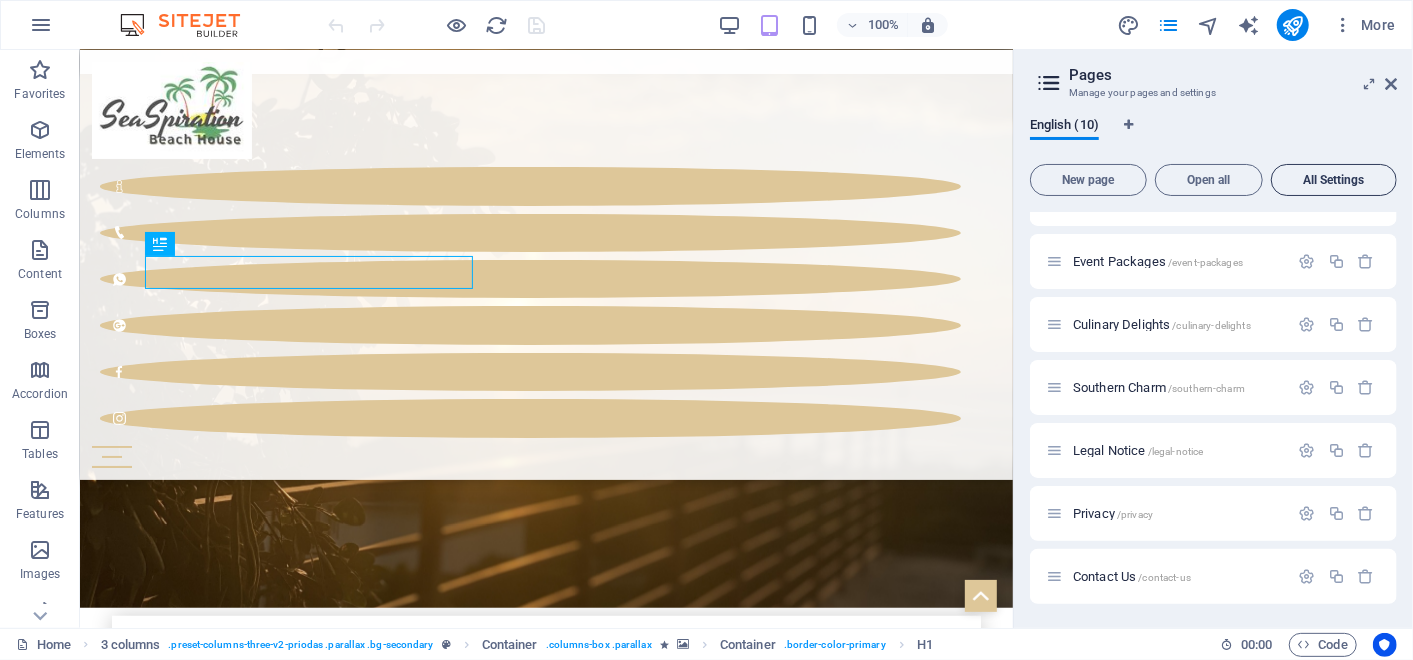 scroll, scrollTop: 229, scrollLeft: 0, axis: vertical 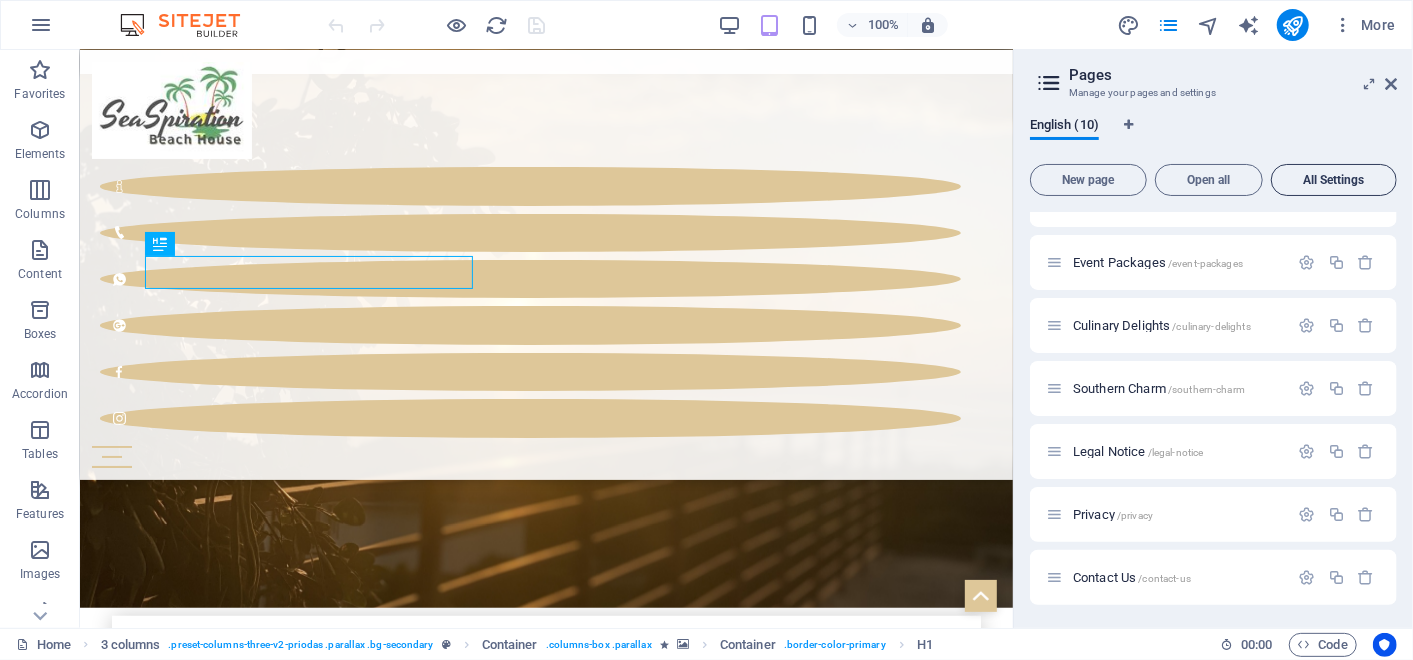 click on "All Settings" at bounding box center (1334, 180) 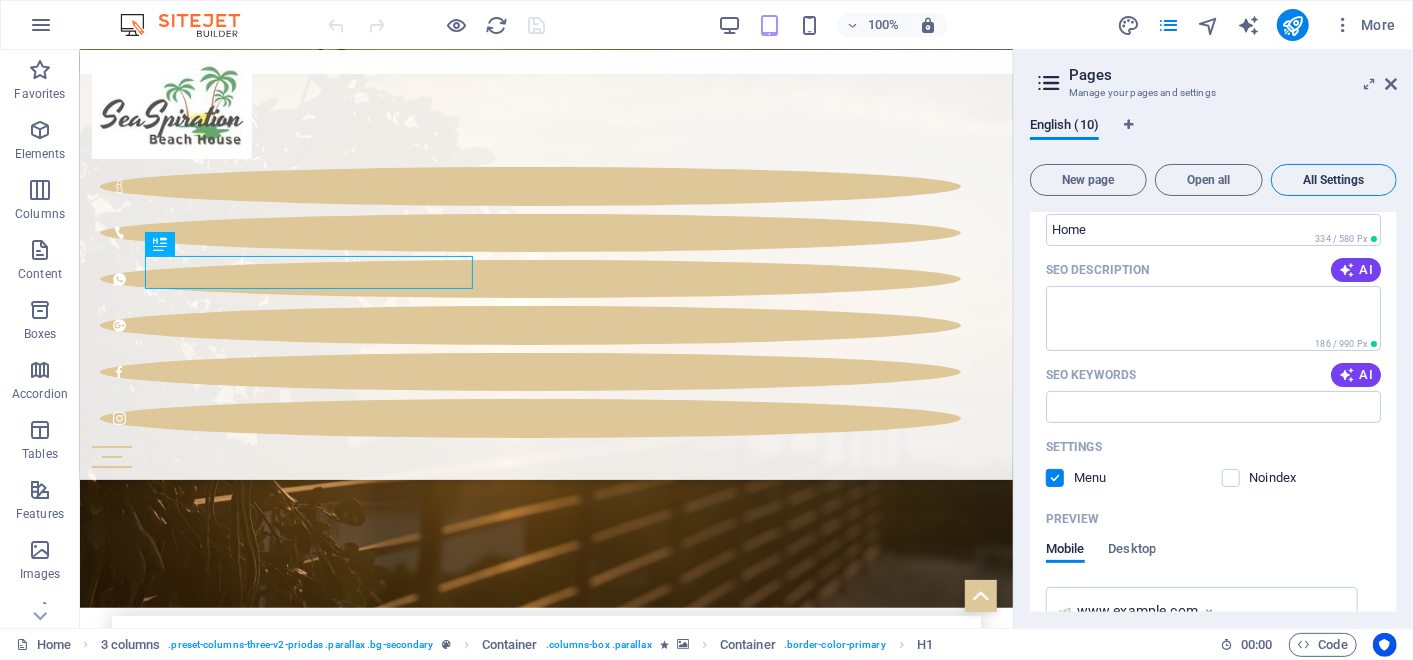 scroll, scrollTop: 7423, scrollLeft: 0, axis: vertical 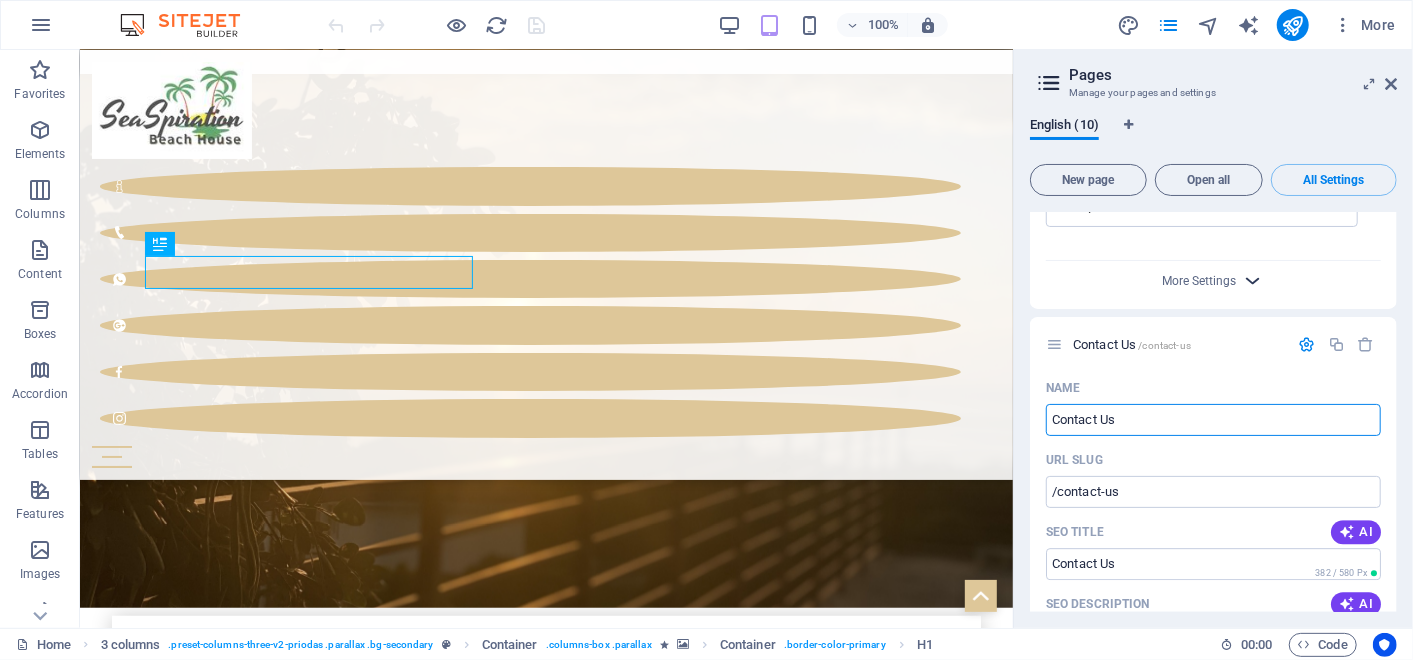 click at bounding box center (1253, 280) 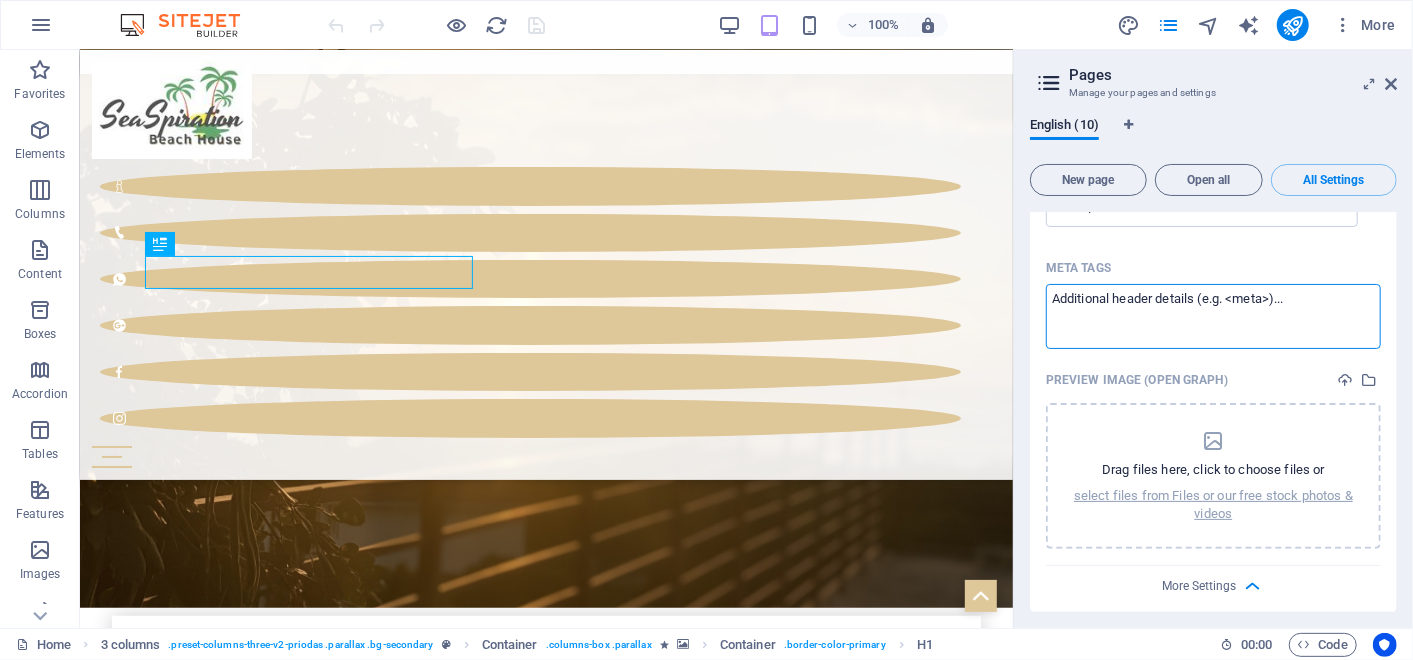 click on "Meta tags ​" at bounding box center [1213, 316] 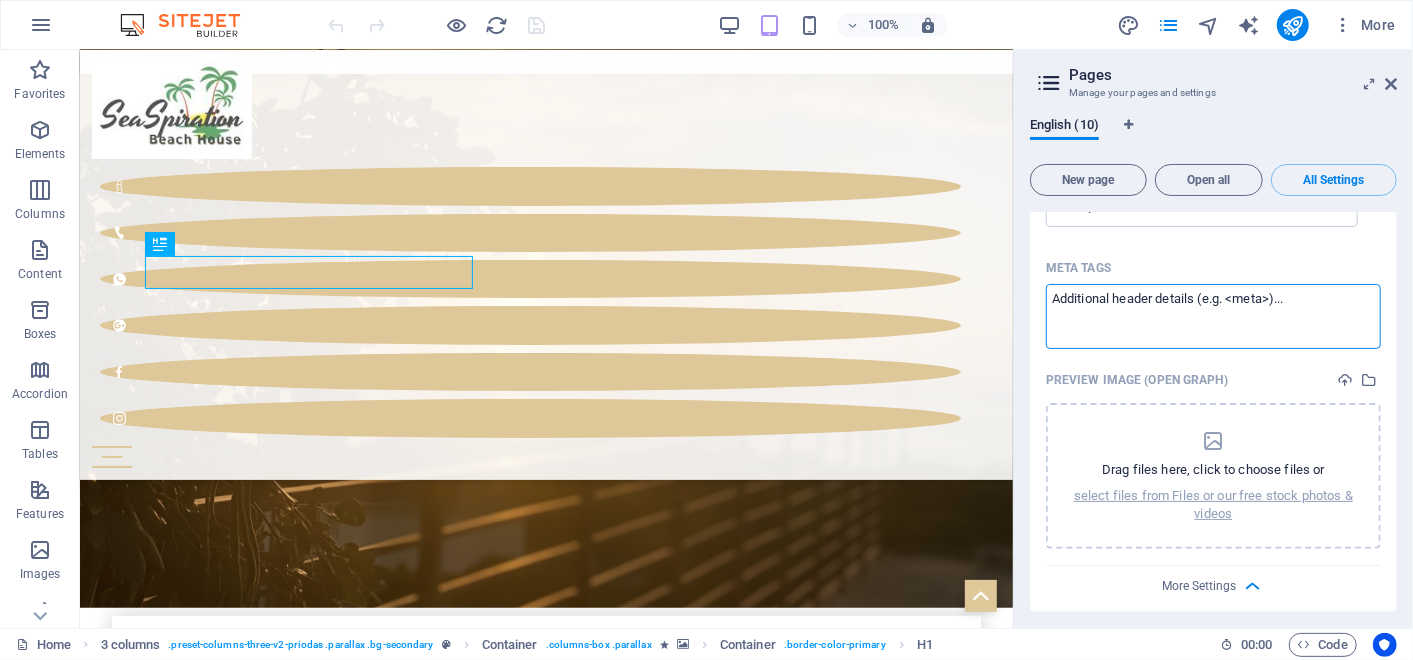 drag, startPoint x: 1309, startPoint y: 297, endPoint x: 1130, endPoint y: 276, distance: 180.22763 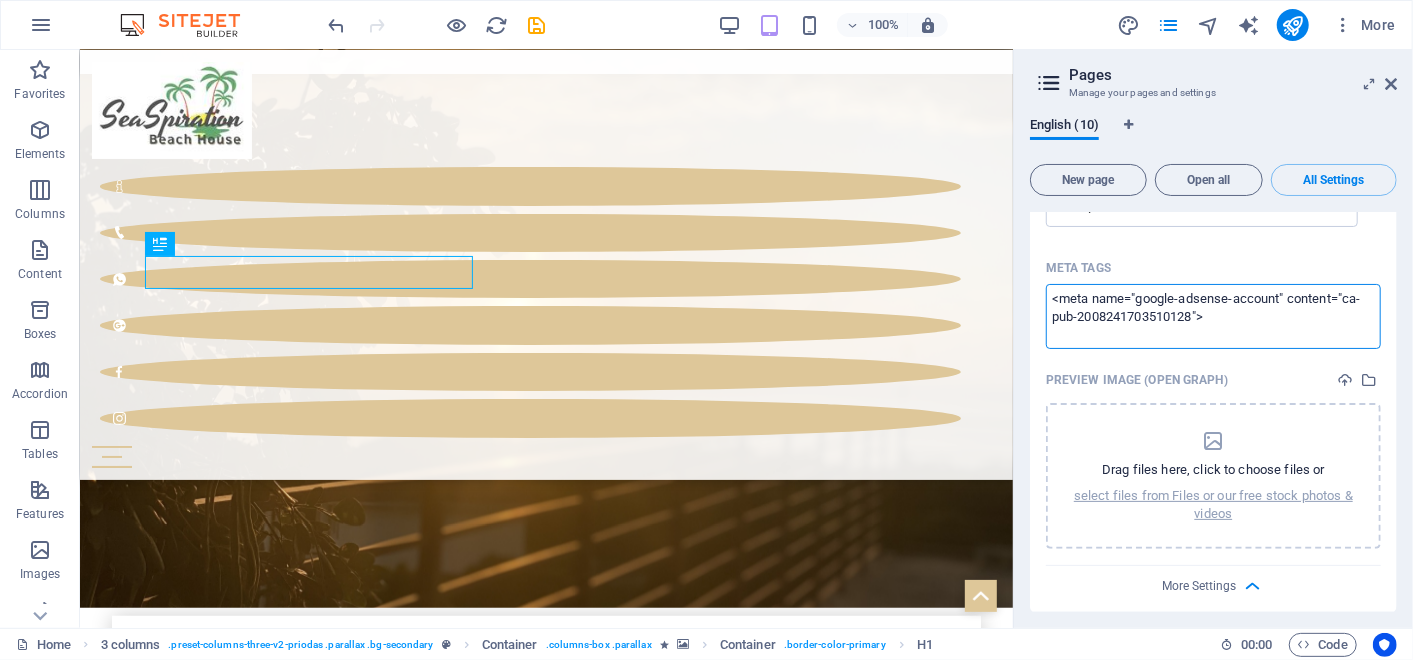 scroll, scrollTop: 7506, scrollLeft: 0, axis: vertical 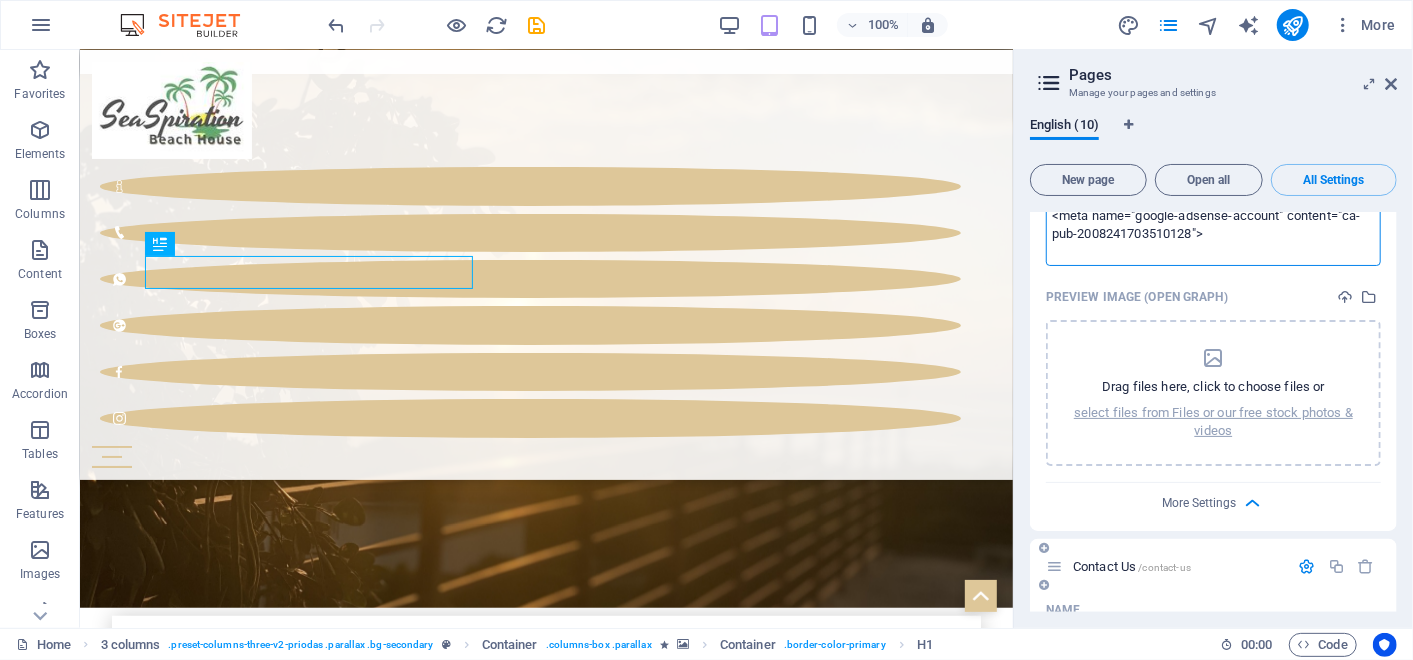 type on "<meta name="google-adsense-account" content="ca-pub-2008241703510128">" 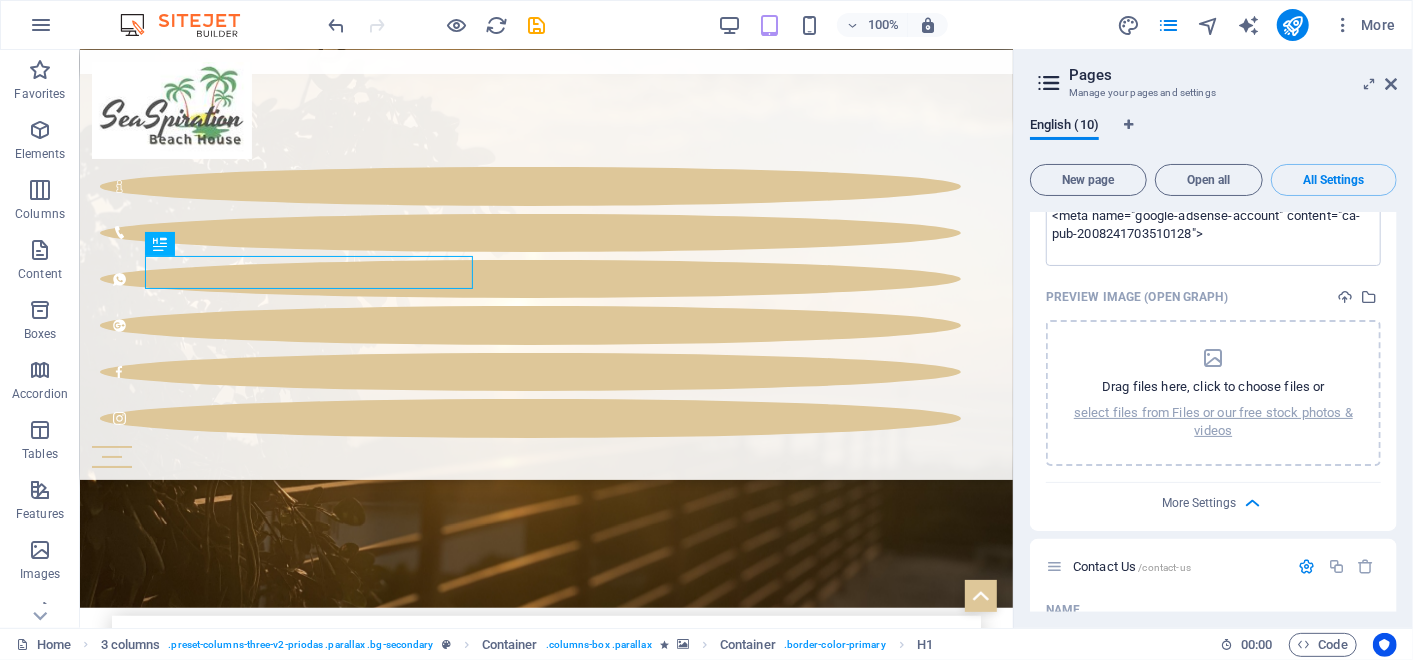 drag, startPoint x: 1392, startPoint y: 560, endPoint x: 1397, endPoint y: 632, distance: 72.1734 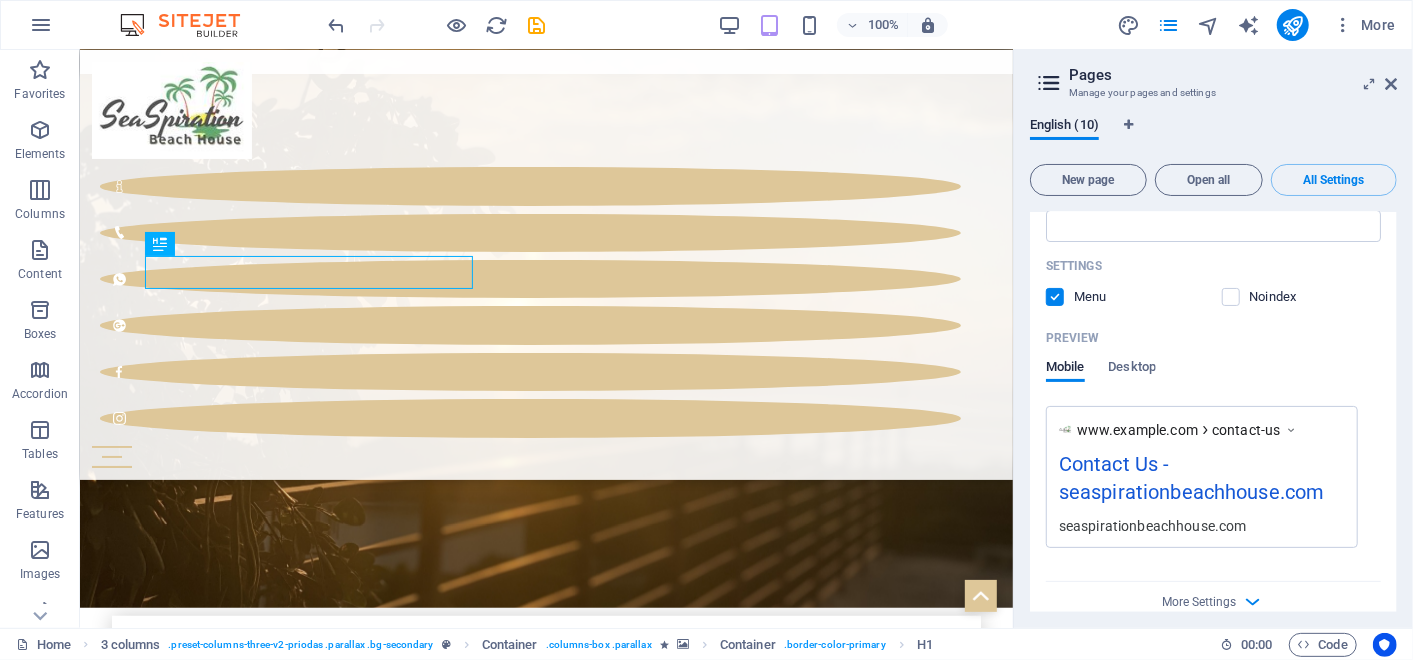 scroll, scrollTop: 8260, scrollLeft: 0, axis: vertical 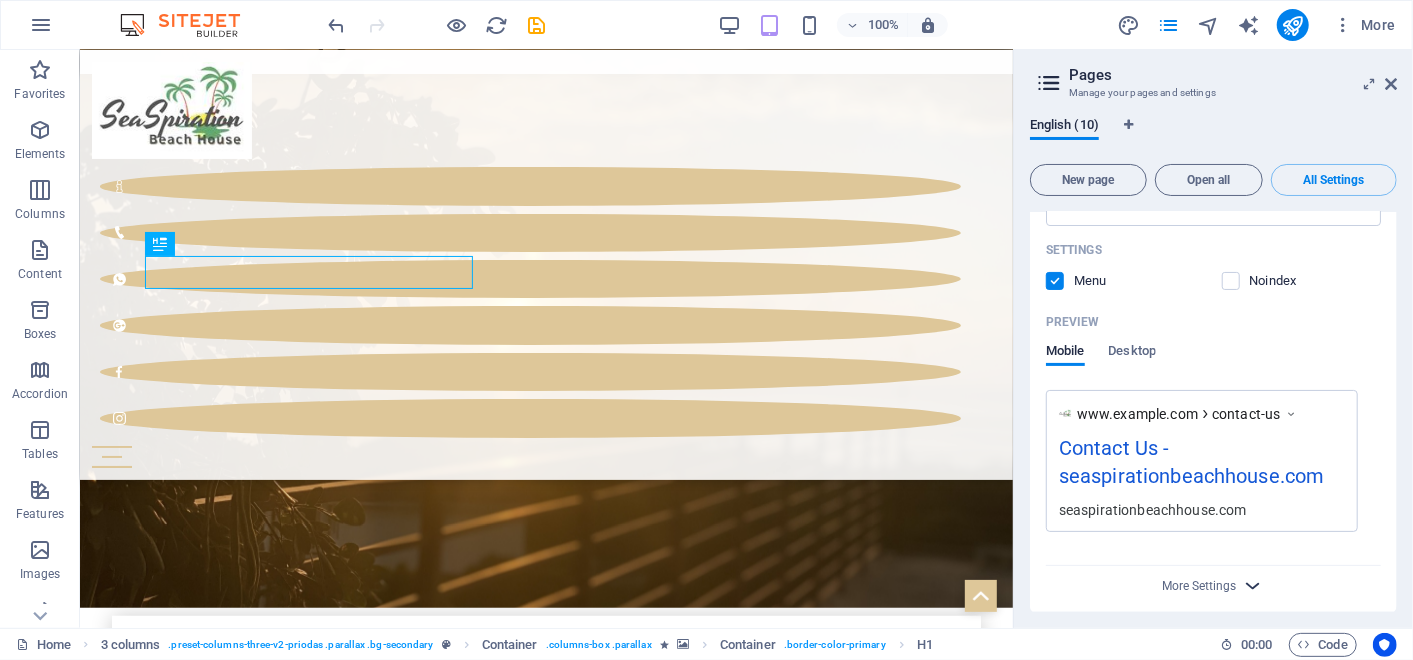 click at bounding box center [1253, 585] 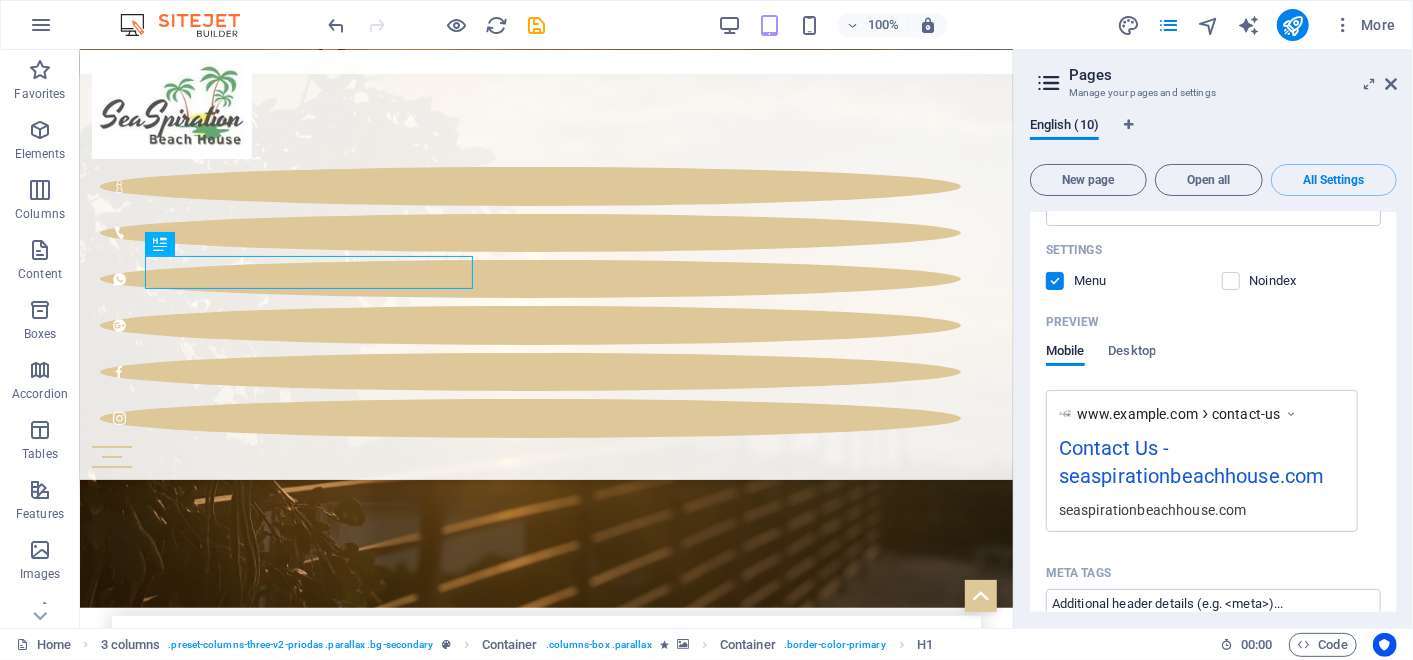drag, startPoint x: 1397, startPoint y: 582, endPoint x: 1393, endPoint y: 610, distance: 28.284271 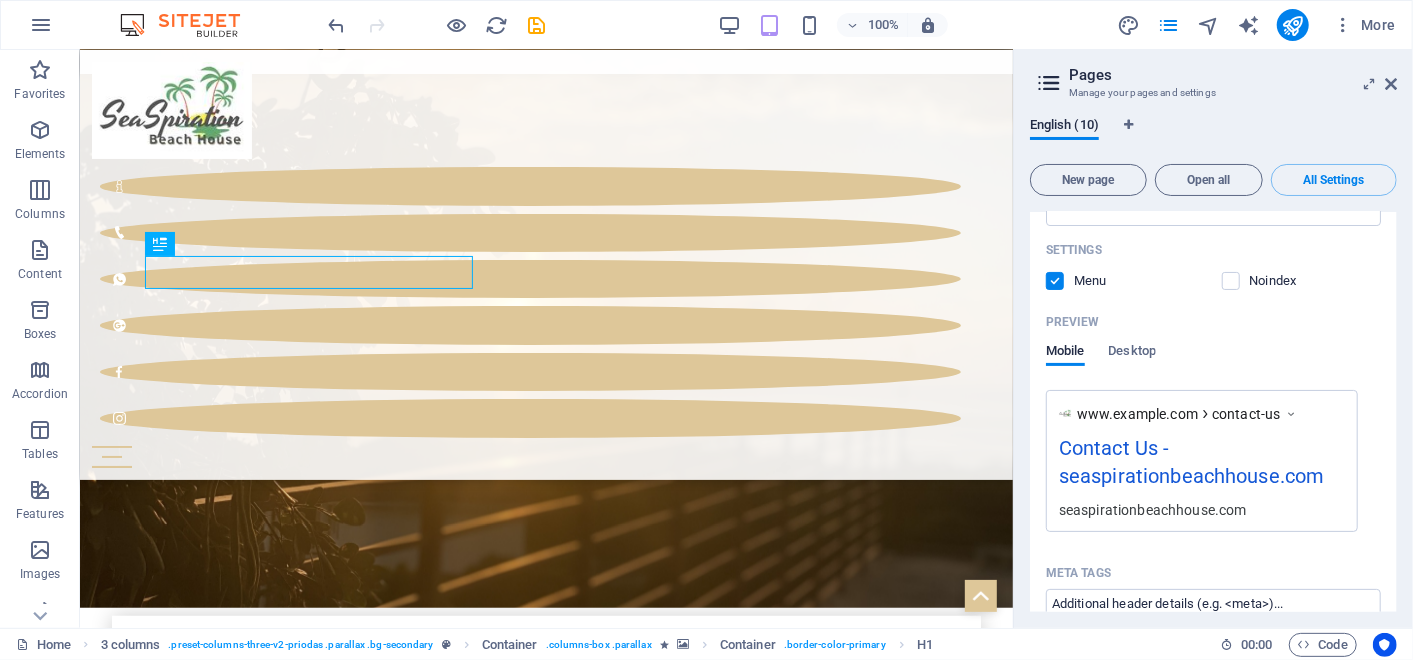 scroll, scrollTop: 8565, scrollLeft: 0, axis: vertical 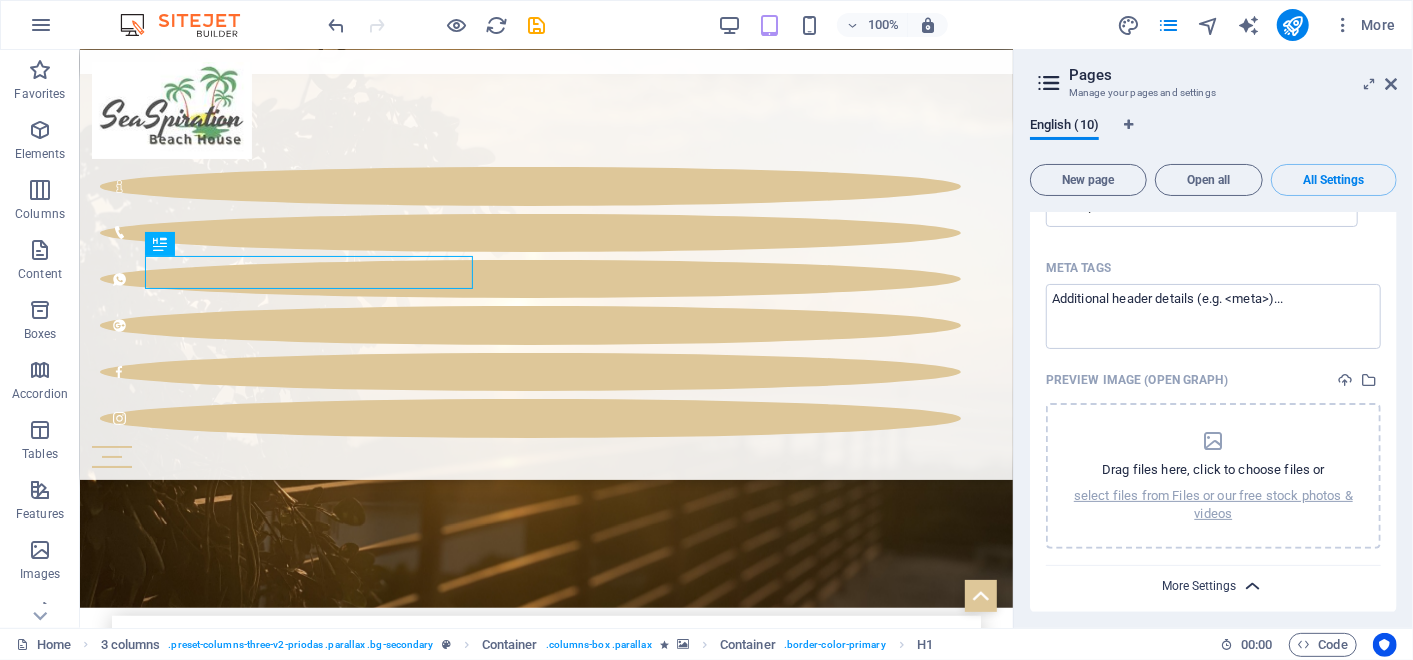 click on "More Settings" at bounding box center [1200, 586] 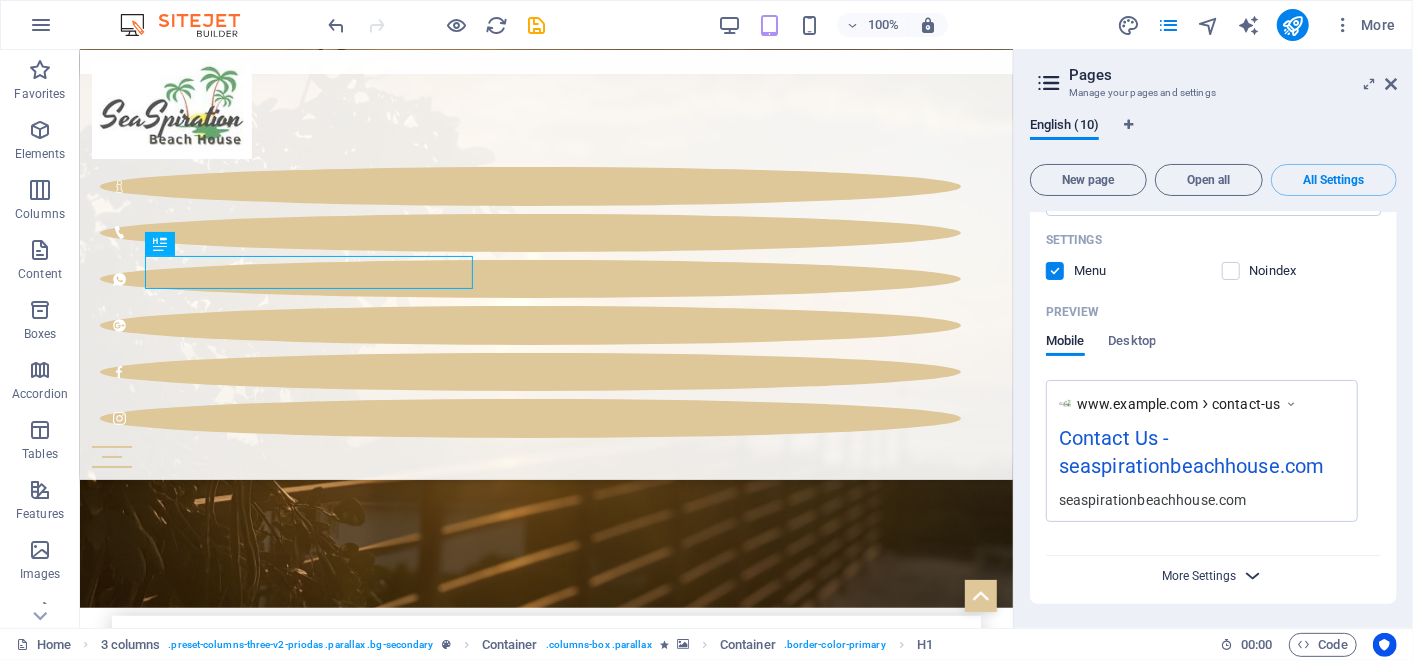 scroll, scrollTop: 8260, scrollLeft: 0, axis: vertical 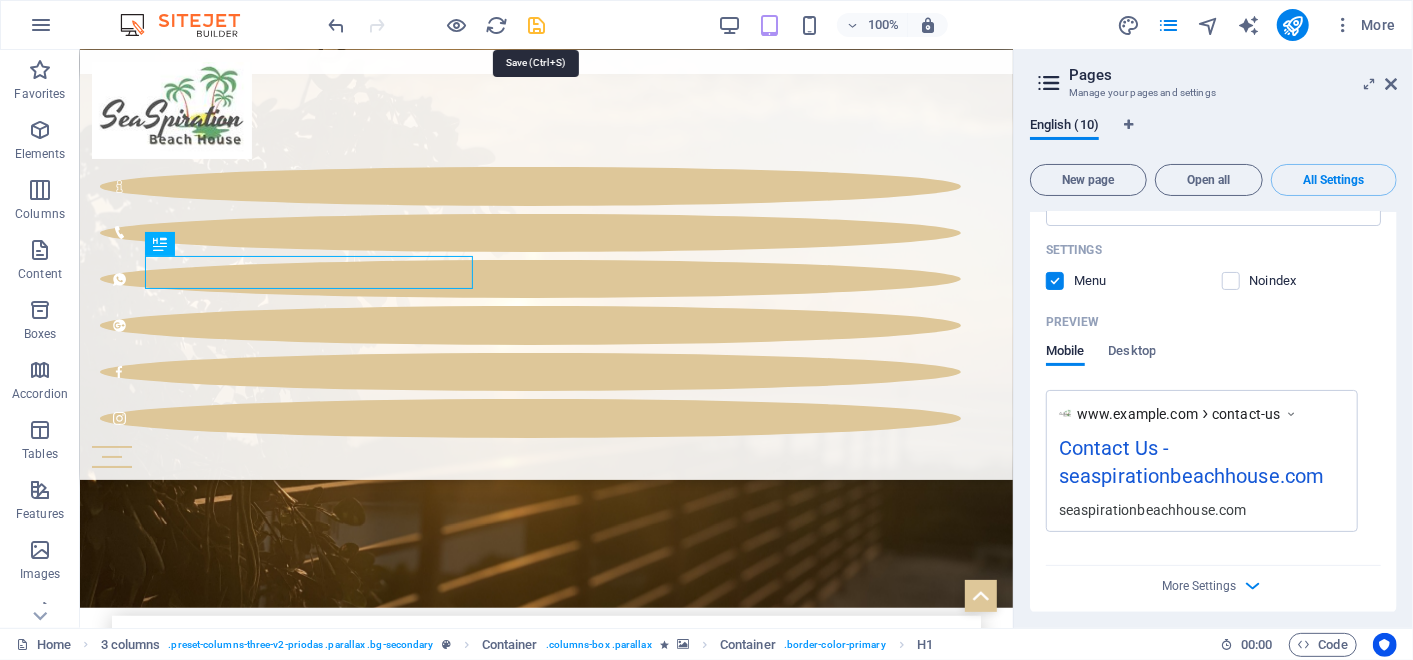 click at bounding box center [537, 25] 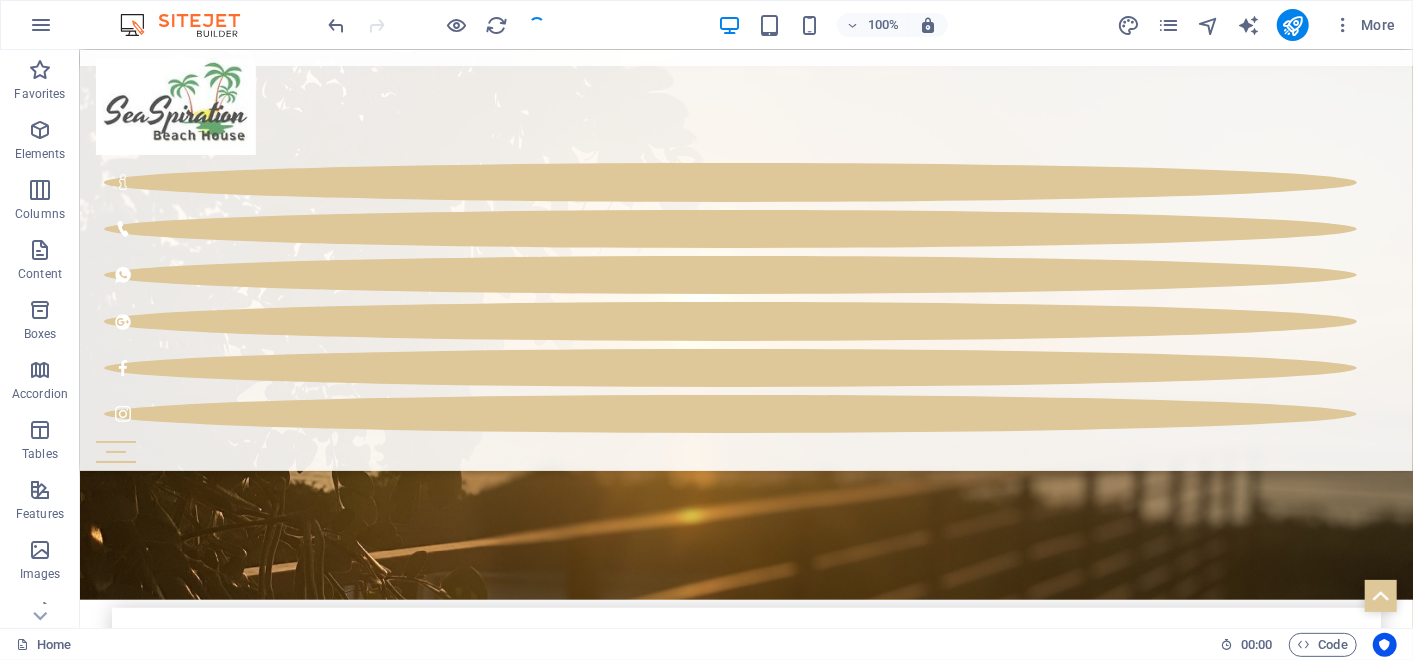 scroll, scrollTop: 687, scrollLeft: 0, axis: vertical 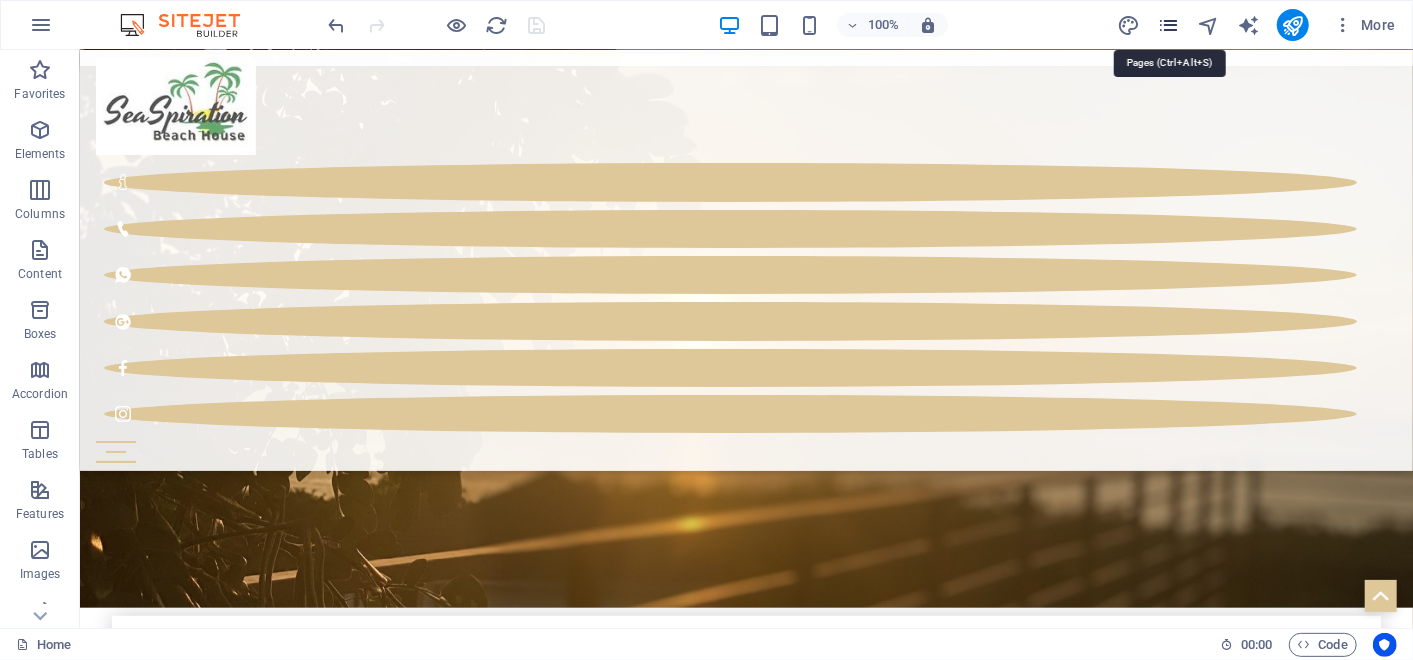 click at bounding box center [1168, 25] 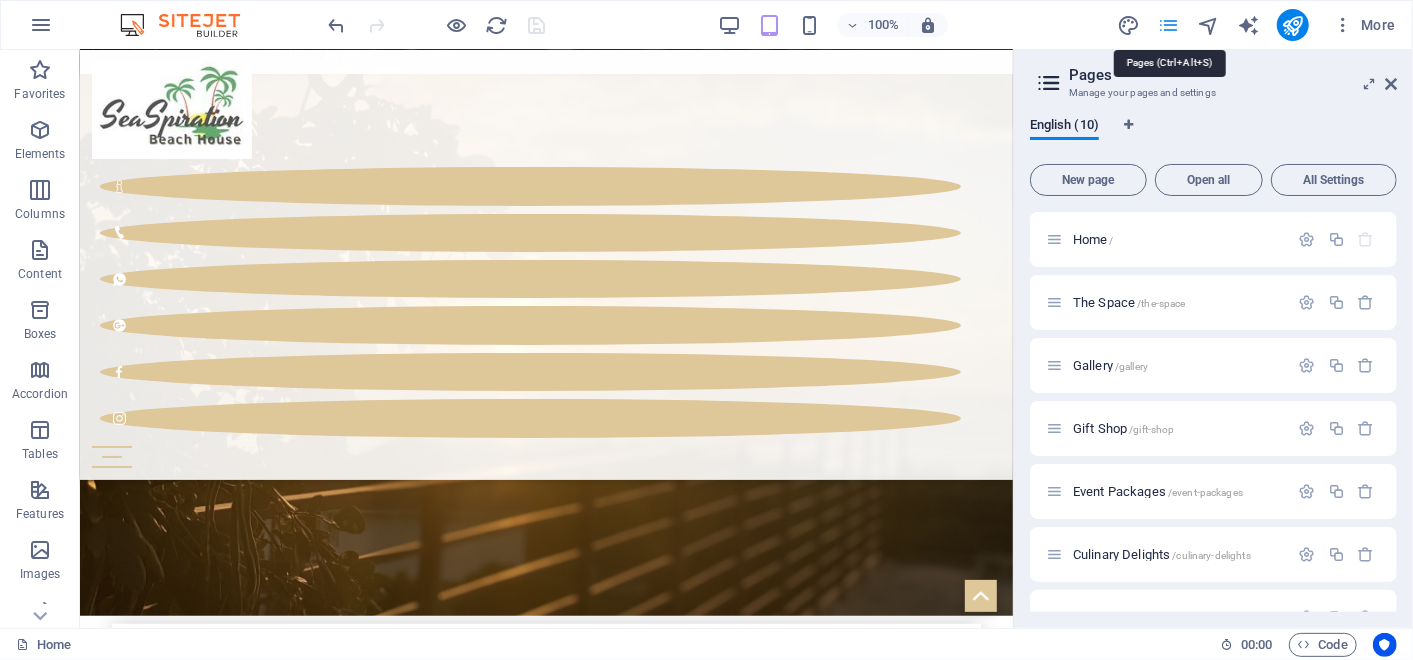 scroll, scrollTop: 695, scrollLeft: 0, axis: vertical 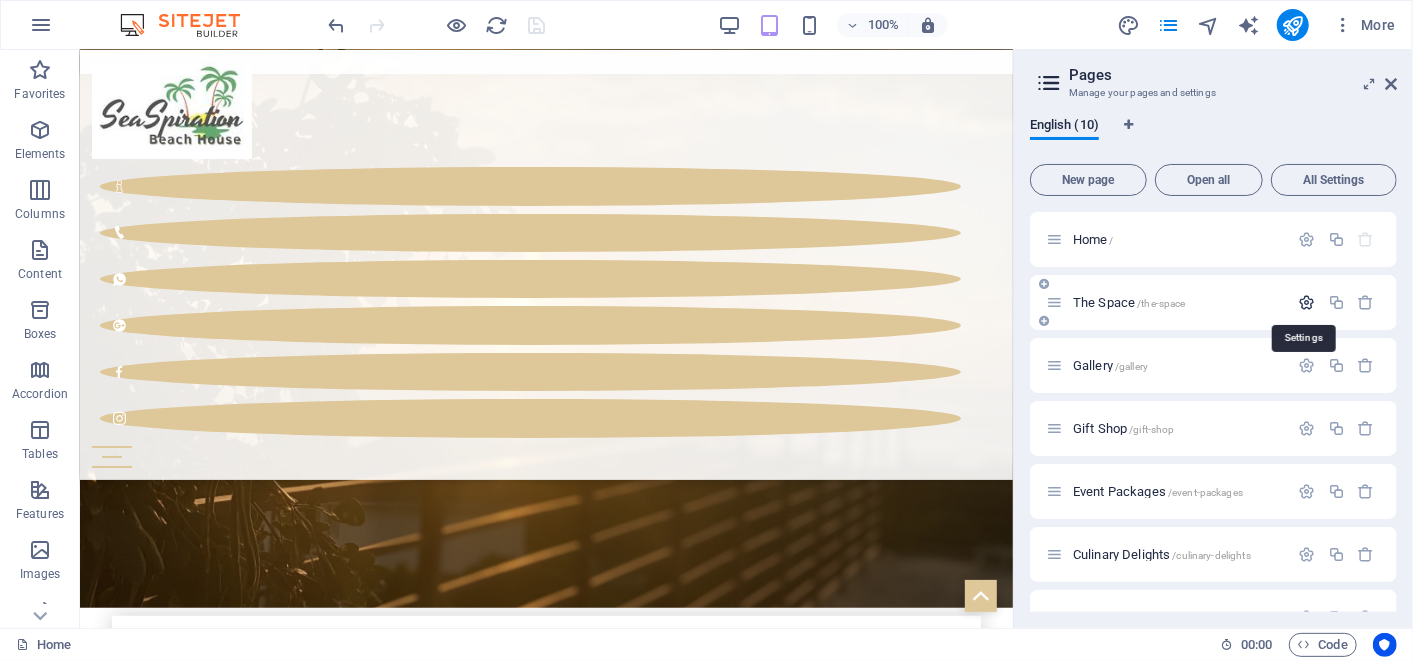click at bounding box center (1307, 302) 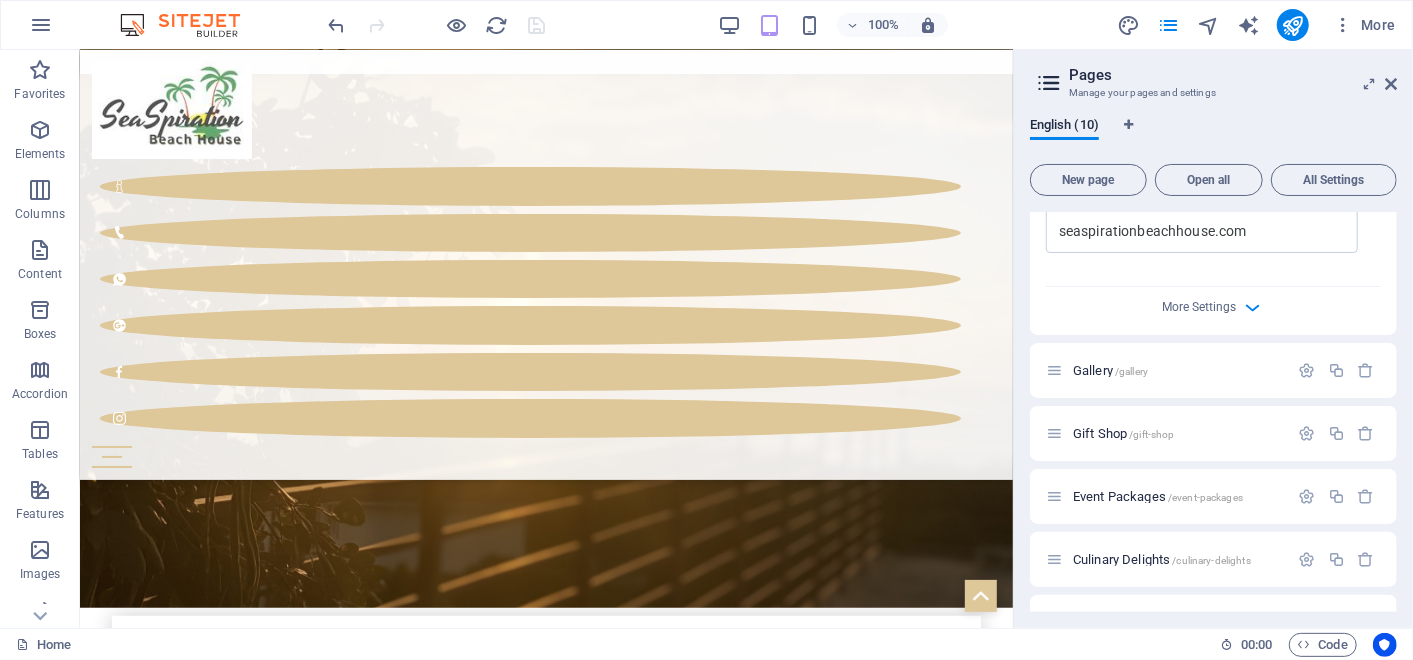 scroll, scrollTop: 784, scrollLeft: 0, axis: vertical 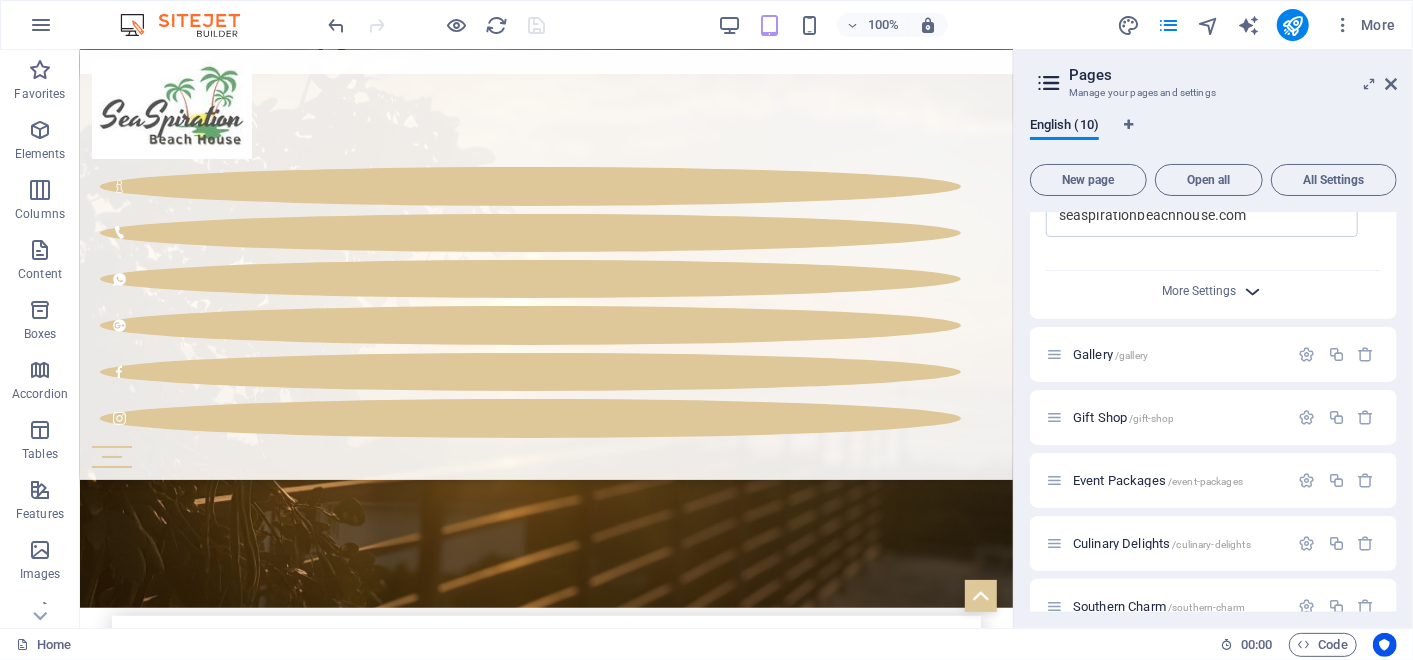 click at bounding box center (1253, 291) 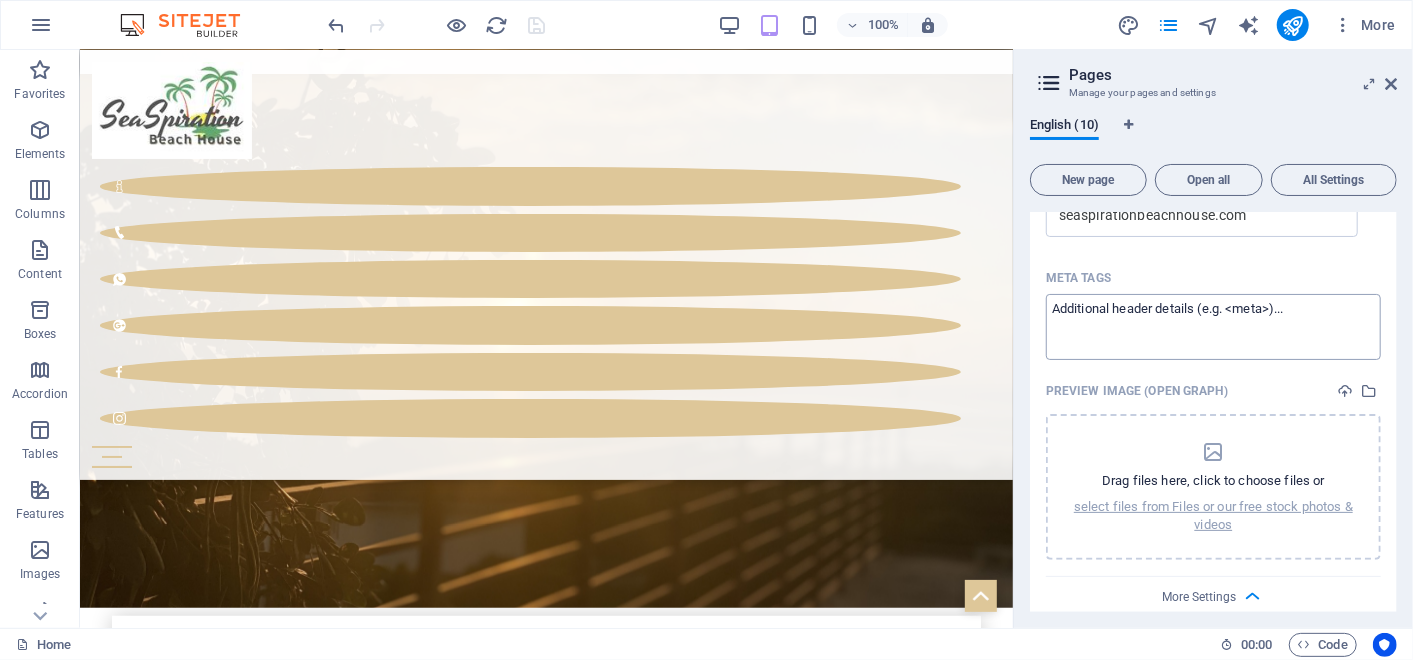 click on "Meta tags ​" at bounding box center [1213, 326] 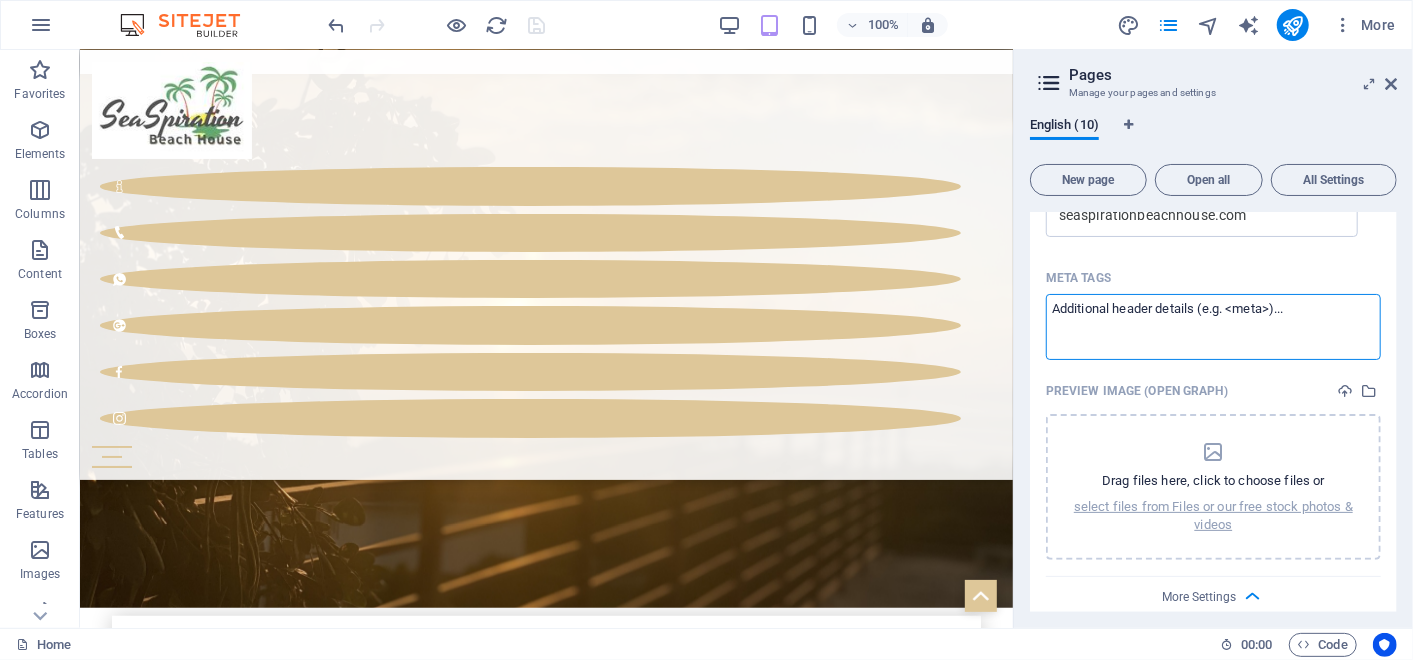 drag, startPoint x: 1308, startPoint y: 316, endPoint x: 1107, endPoint y: 300, distance: 201.6358 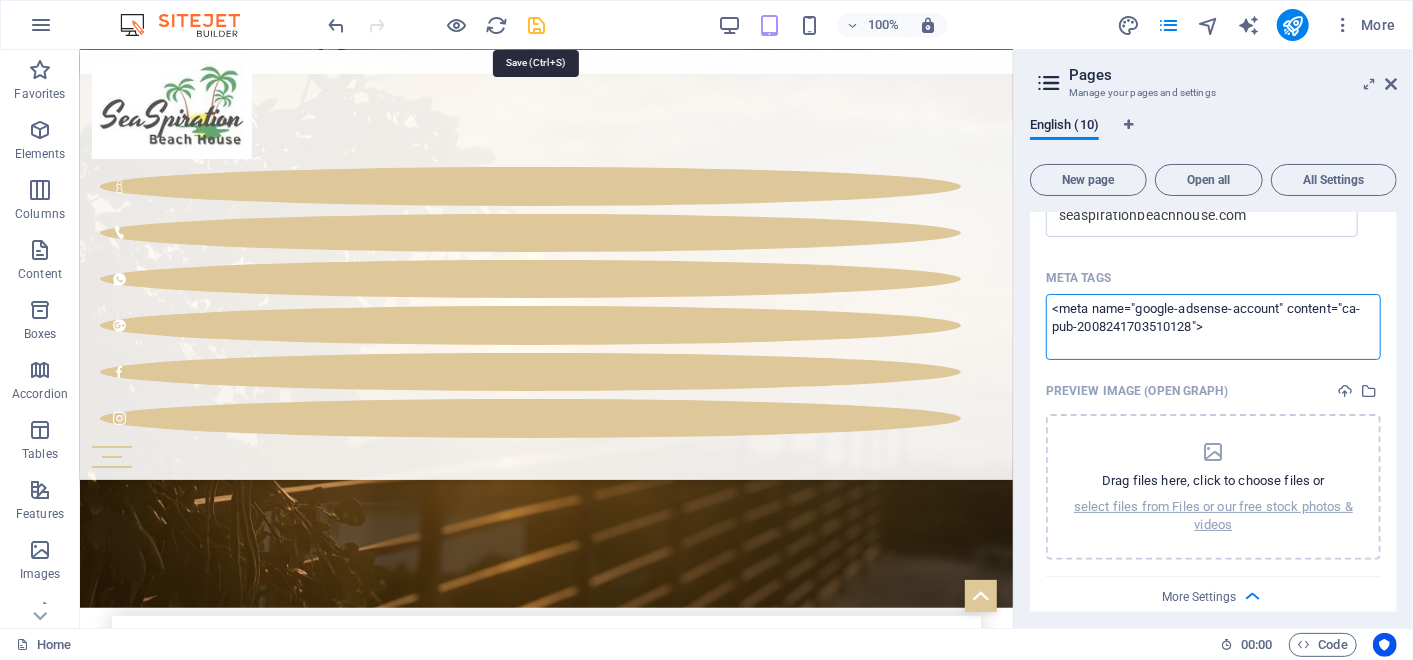 type on "<meta name="google-adsense-account" content="ca-pub-2008241703510128">" 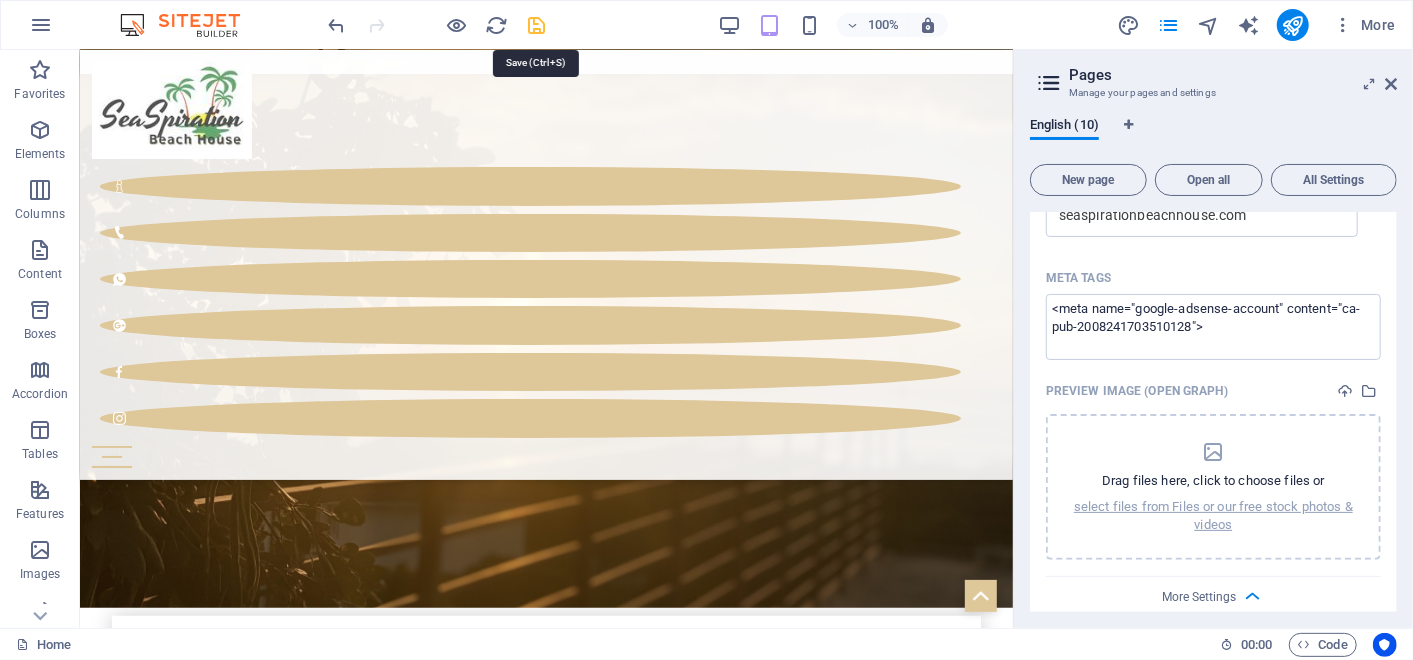 click at bounding box center [537, 25] 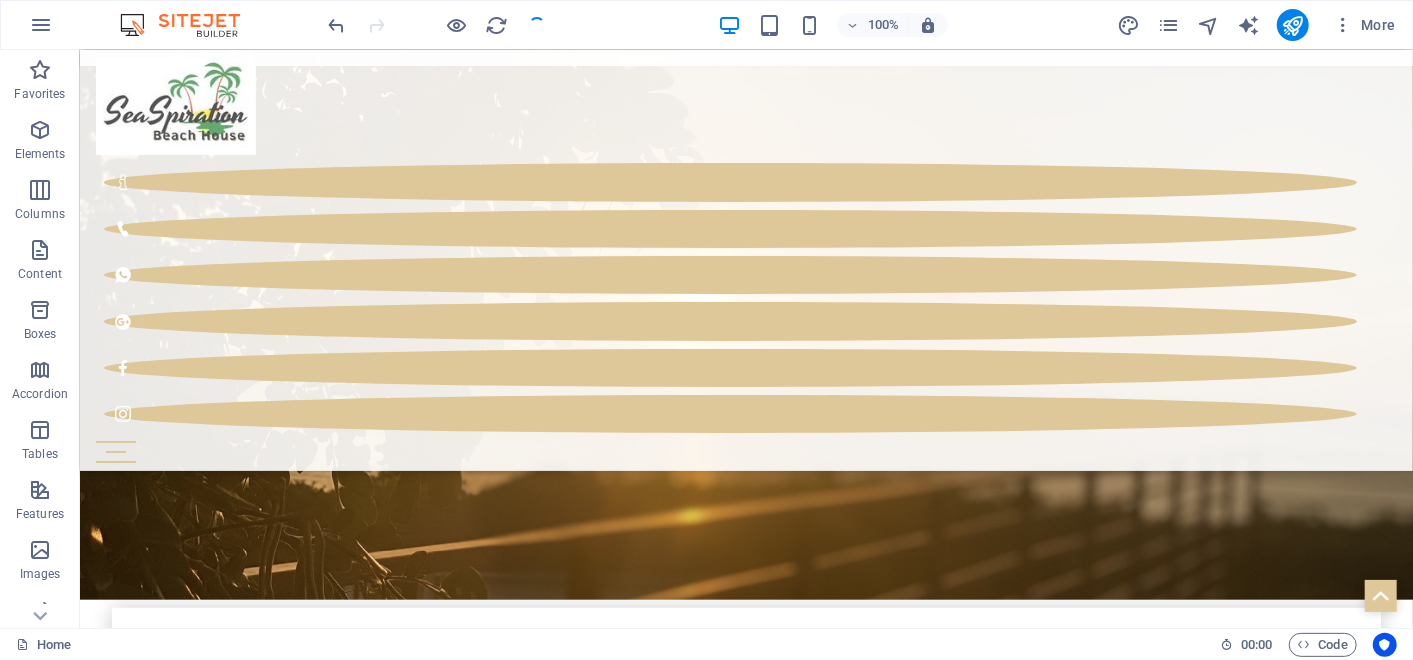 scroll, scrollTop: 687, scrollLeft: 0, axis: vertical 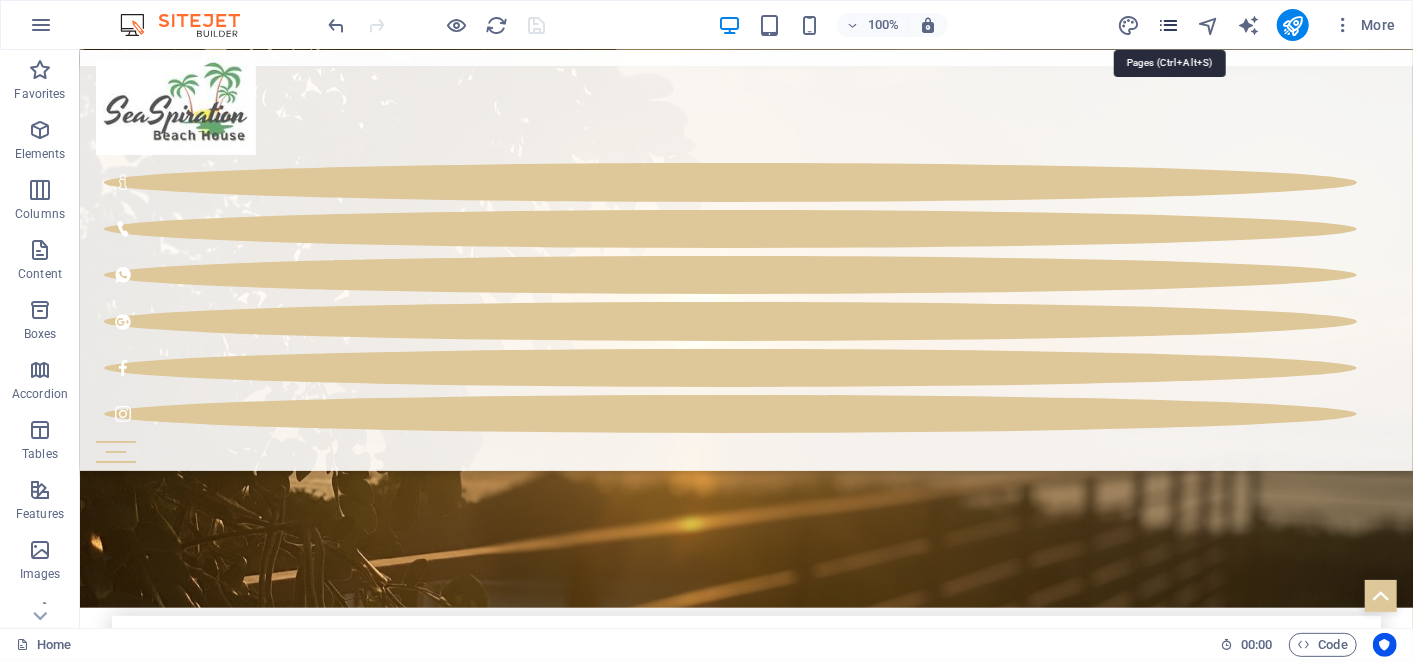 click at bounding box center [1168, 25] 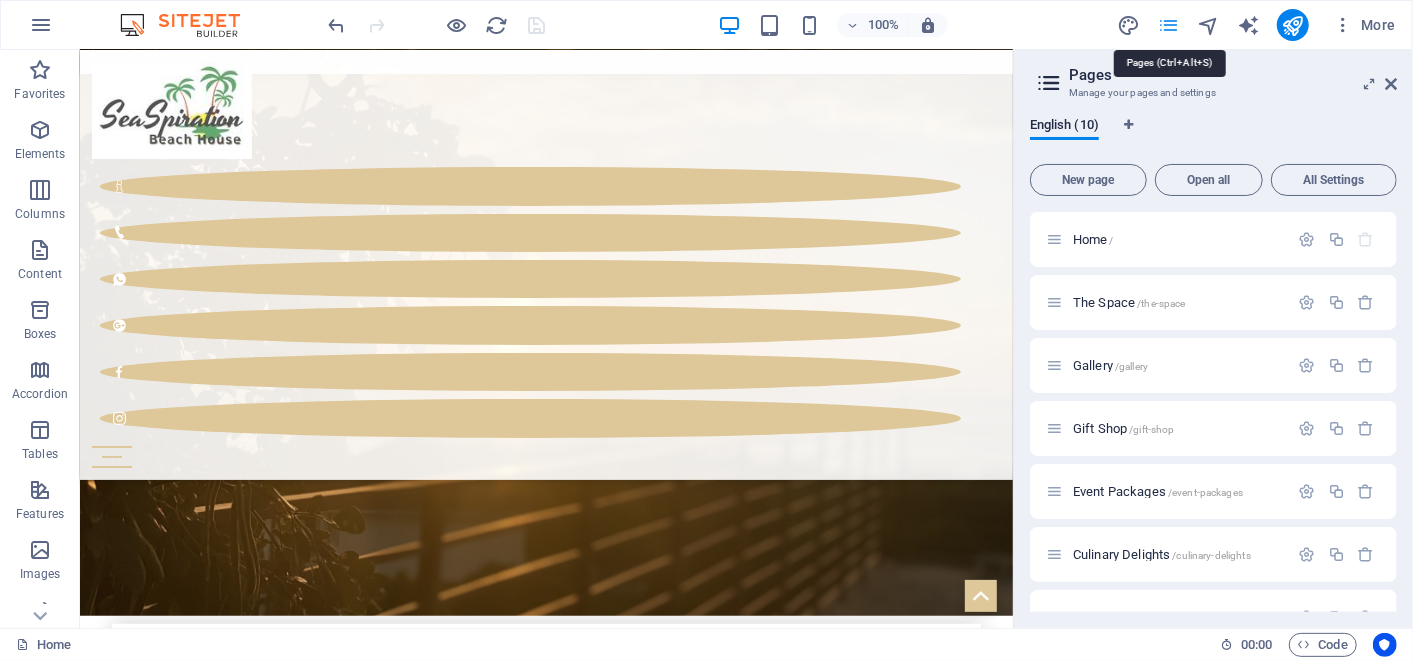scroll, scrollTop: 695, scrollLeft: 0, axis: vertical 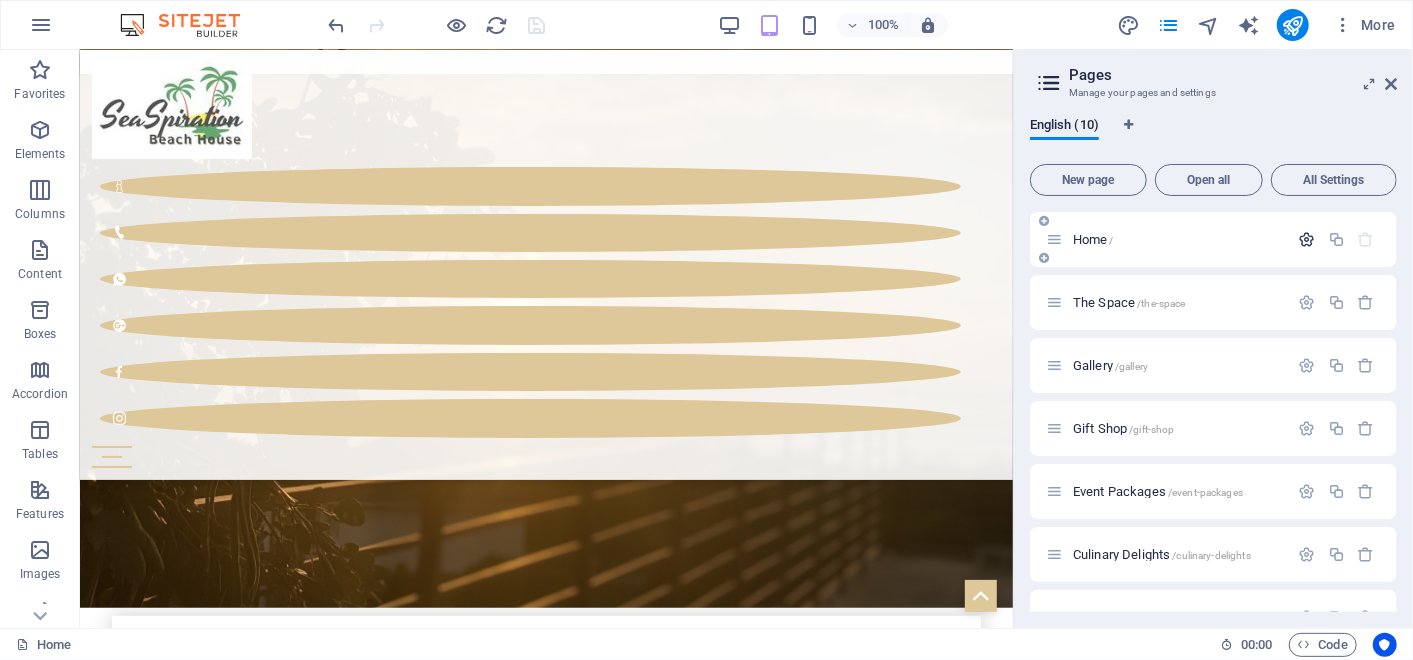 click at bounding box center (1307, 239) 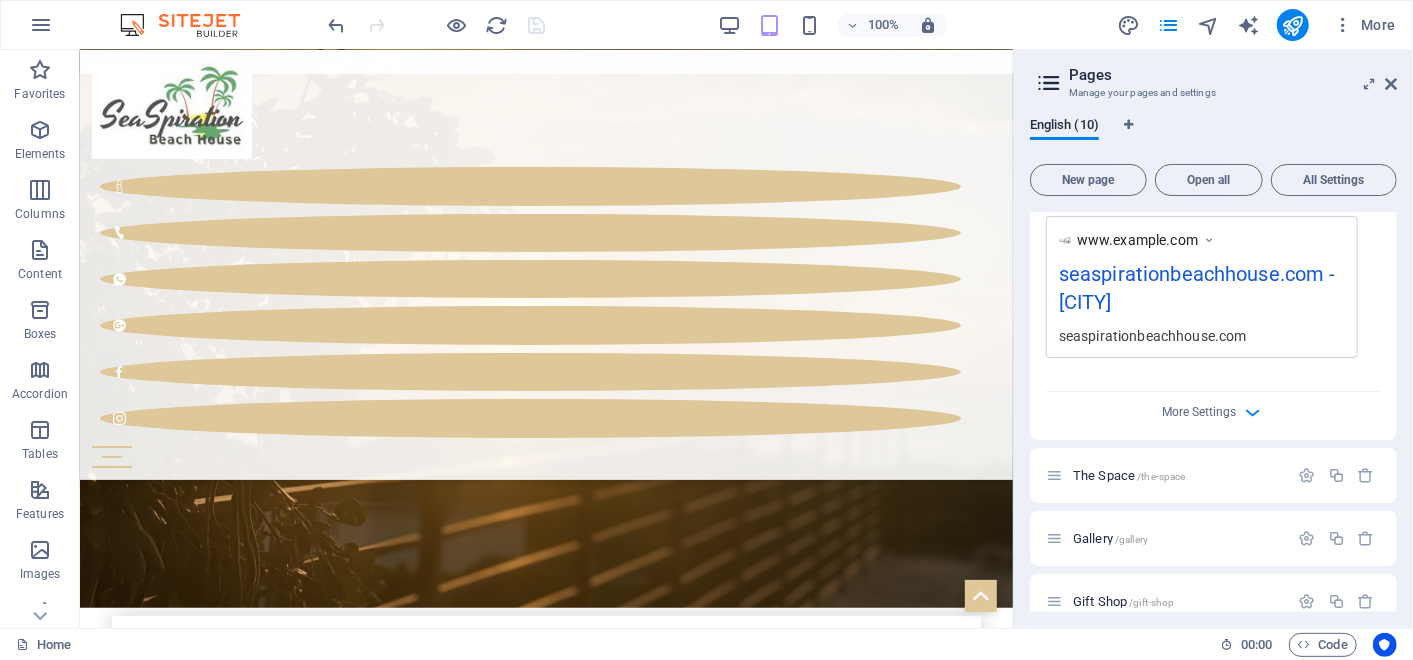scroll, scrollTop: 581, scrollLeft: 0, axis: vertical 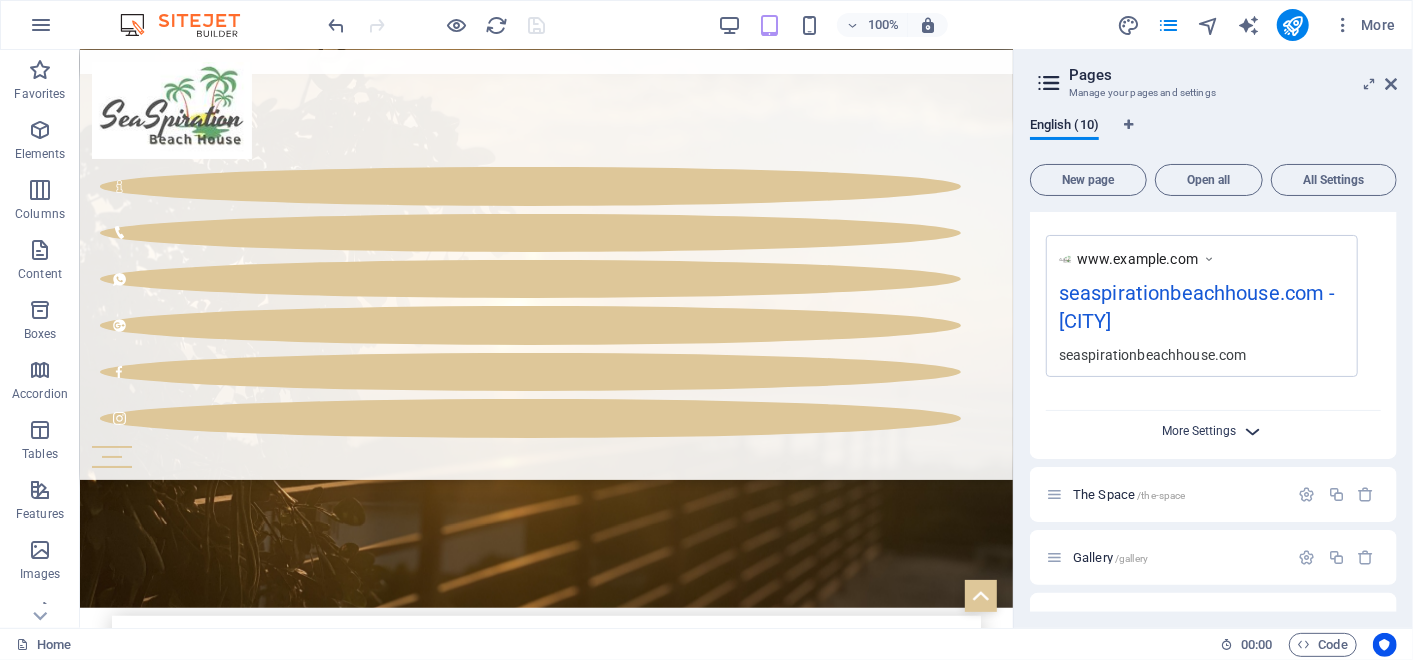 click on "More Settings" at bounding box center [1200, 431] 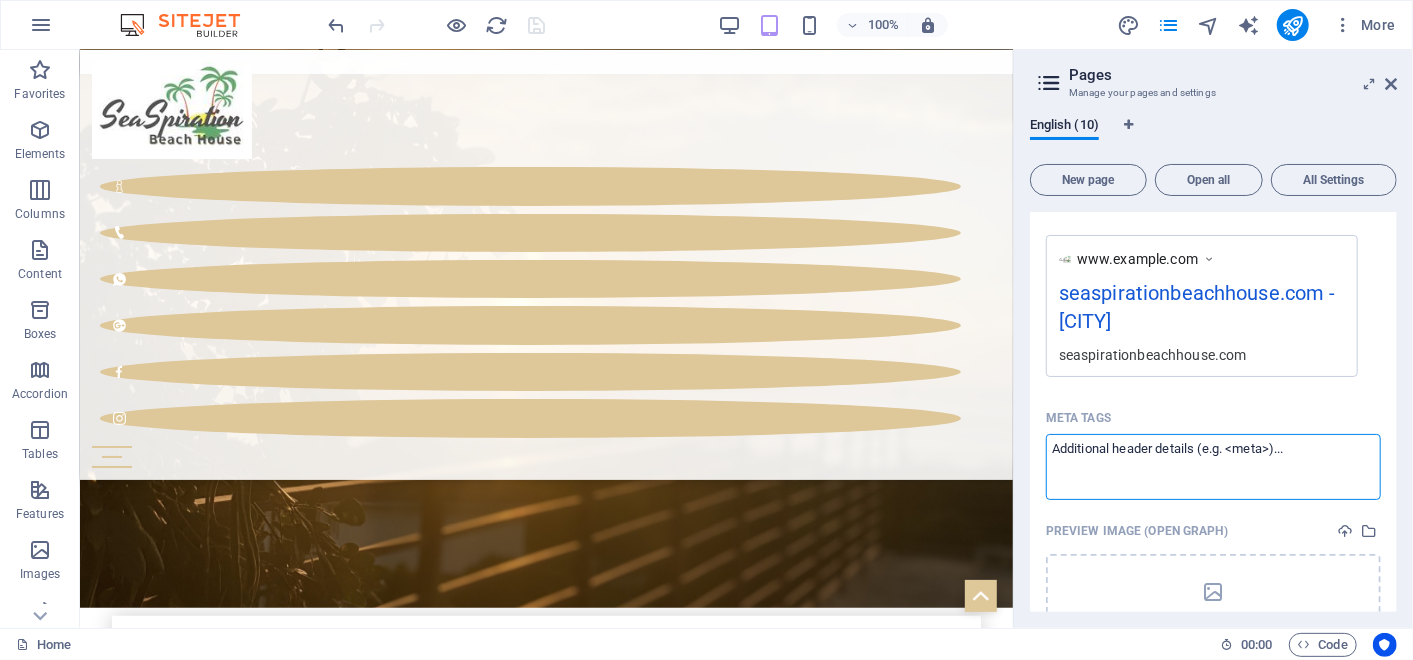 drag, startPoint x: 1308, startPoint y: 450, endPoint x: 1128, endPoint y: 428, distance: 181.33946 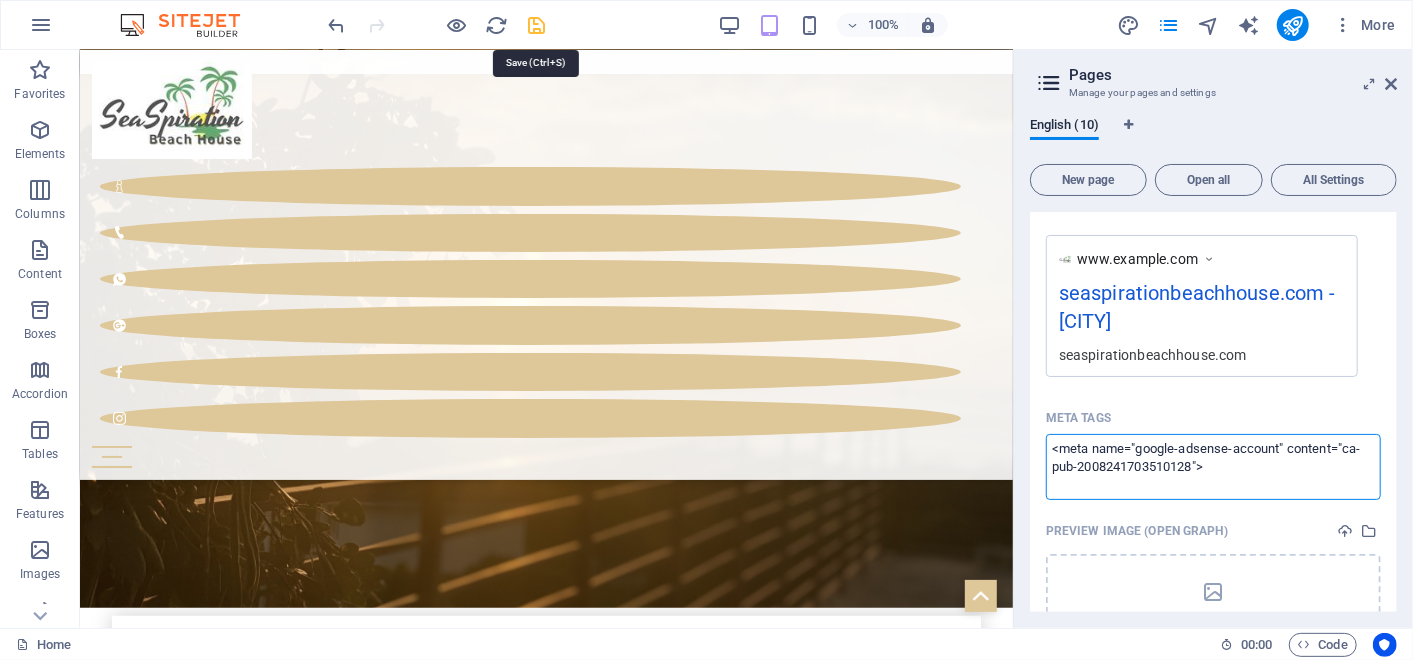type on "<meta name="google-adsense-account" content="ca-pub-2008241703510128">" 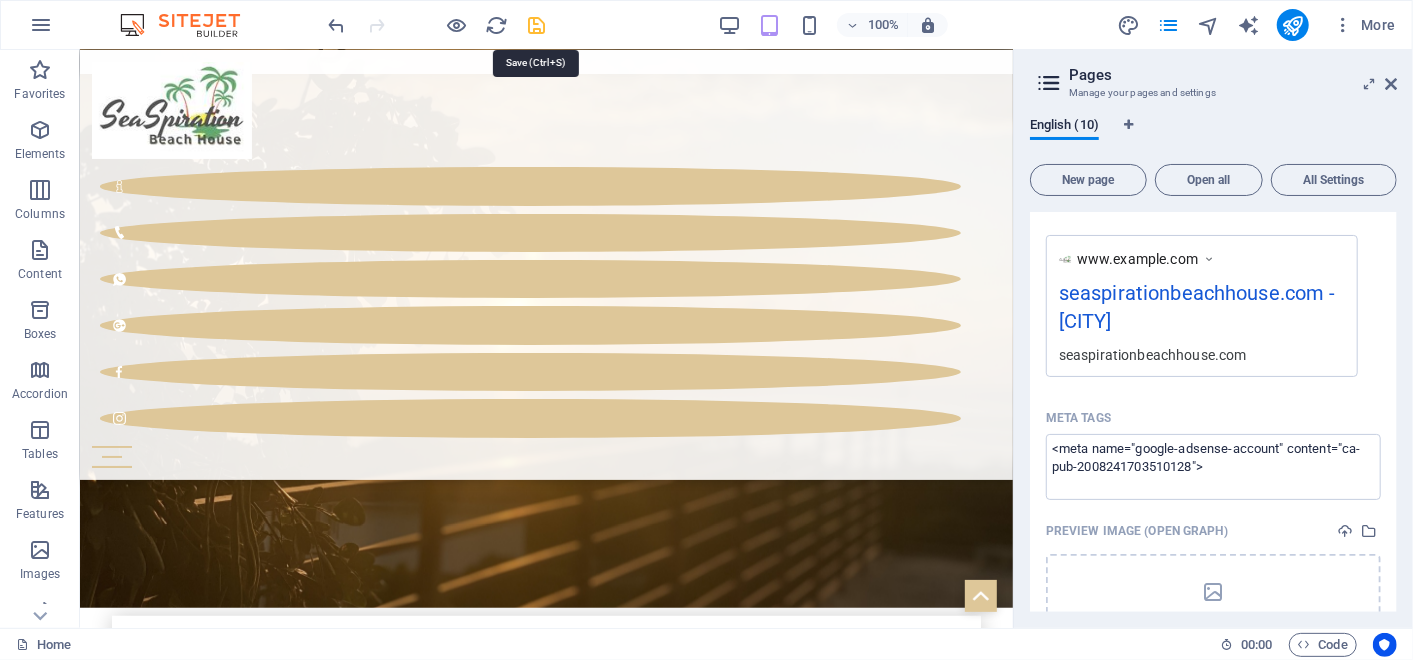 click at bounding box center [537, 25] 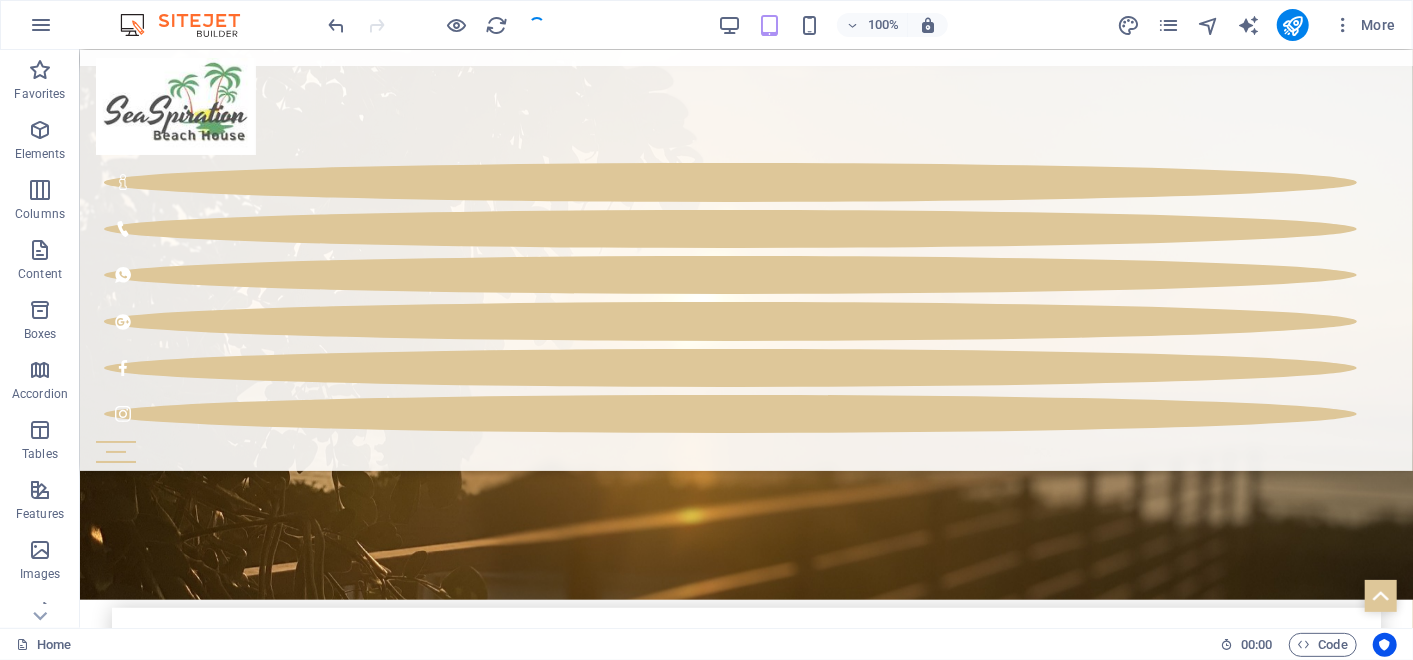 scroll, scrollTop: 687, scrollLeft: 0, axis: vertical 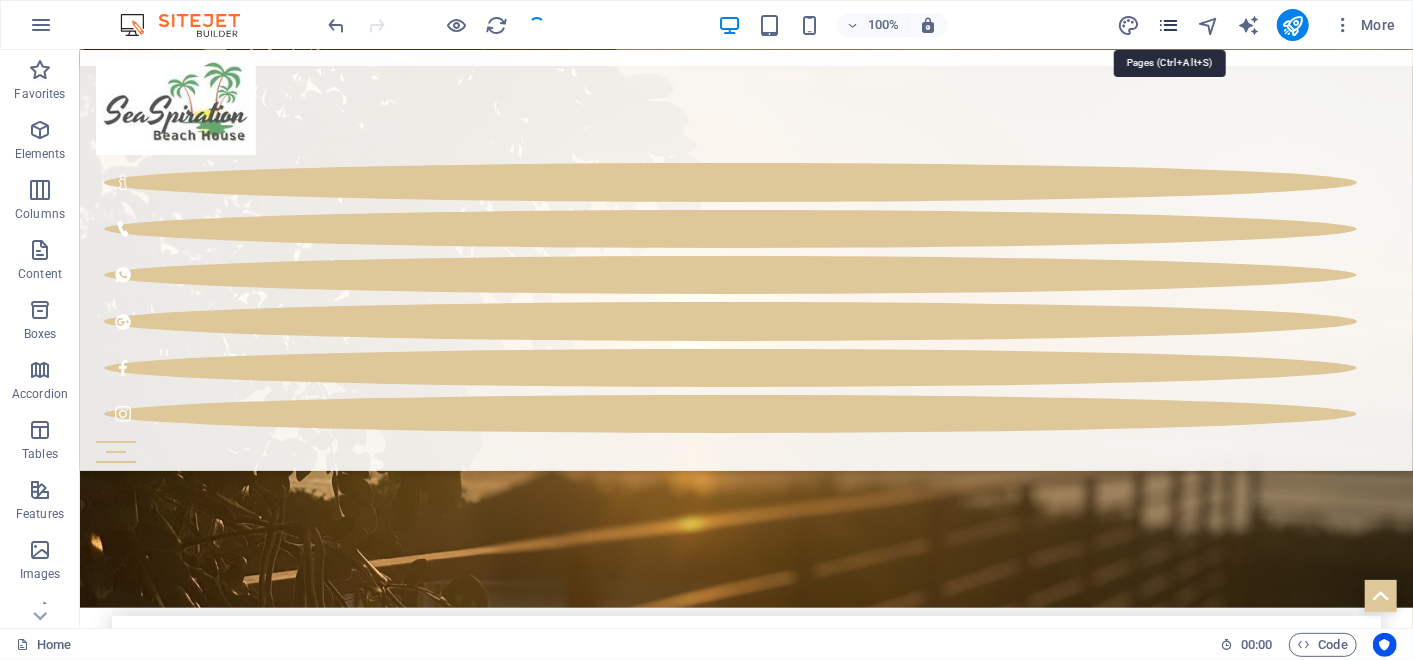 click at bounding box center [1168, 25] 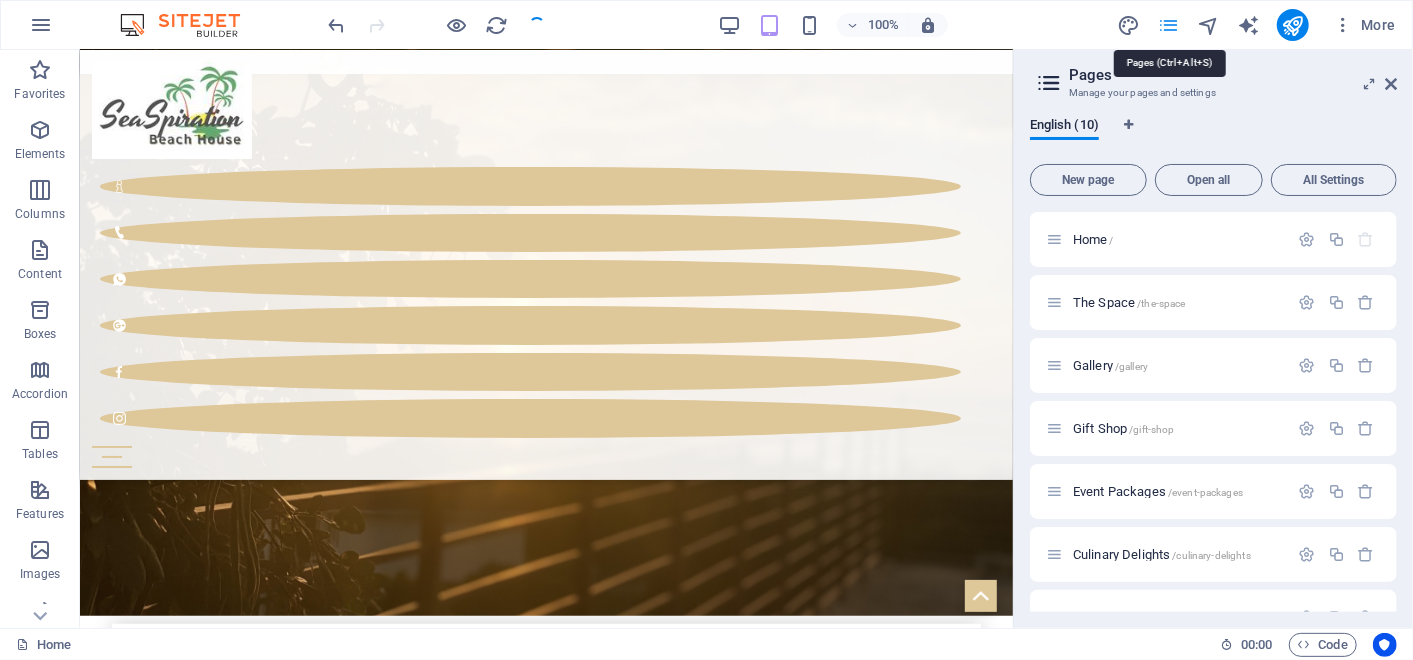 scroll, scrollTop: 695, scrollLeft: 0, axis: vertical 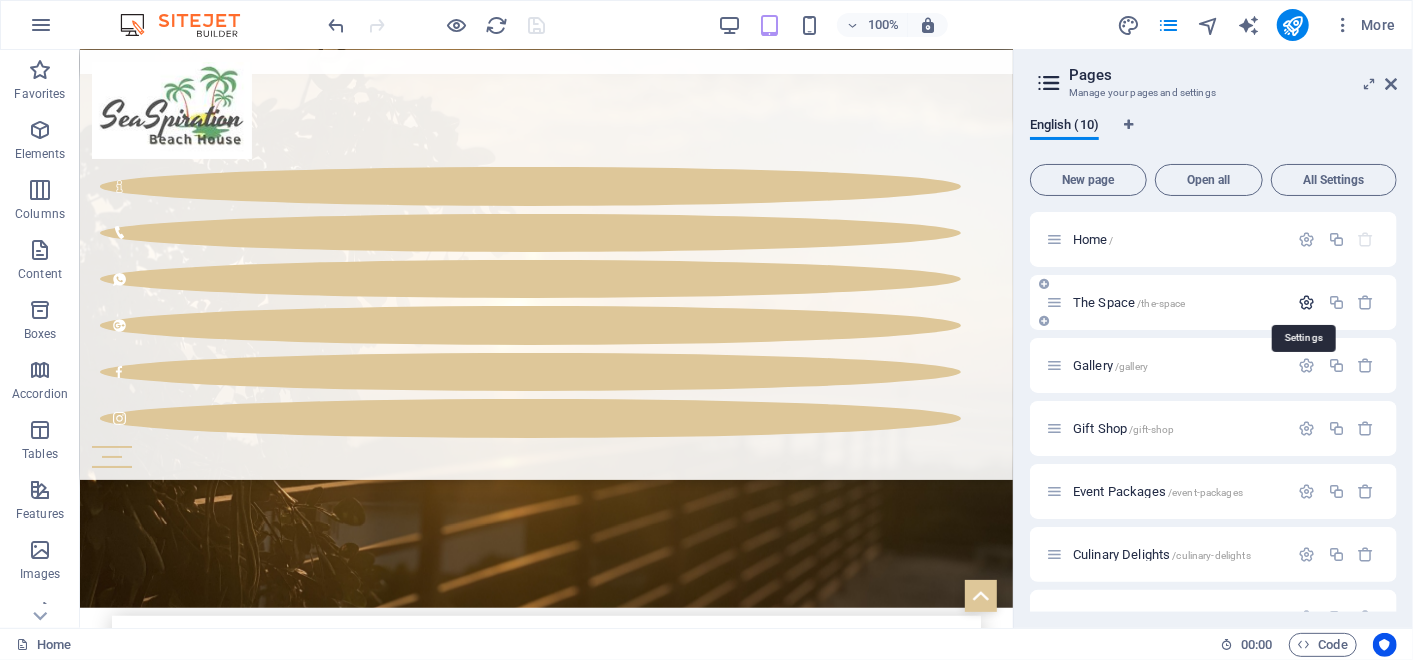 click at bounding box center (1307, 302) 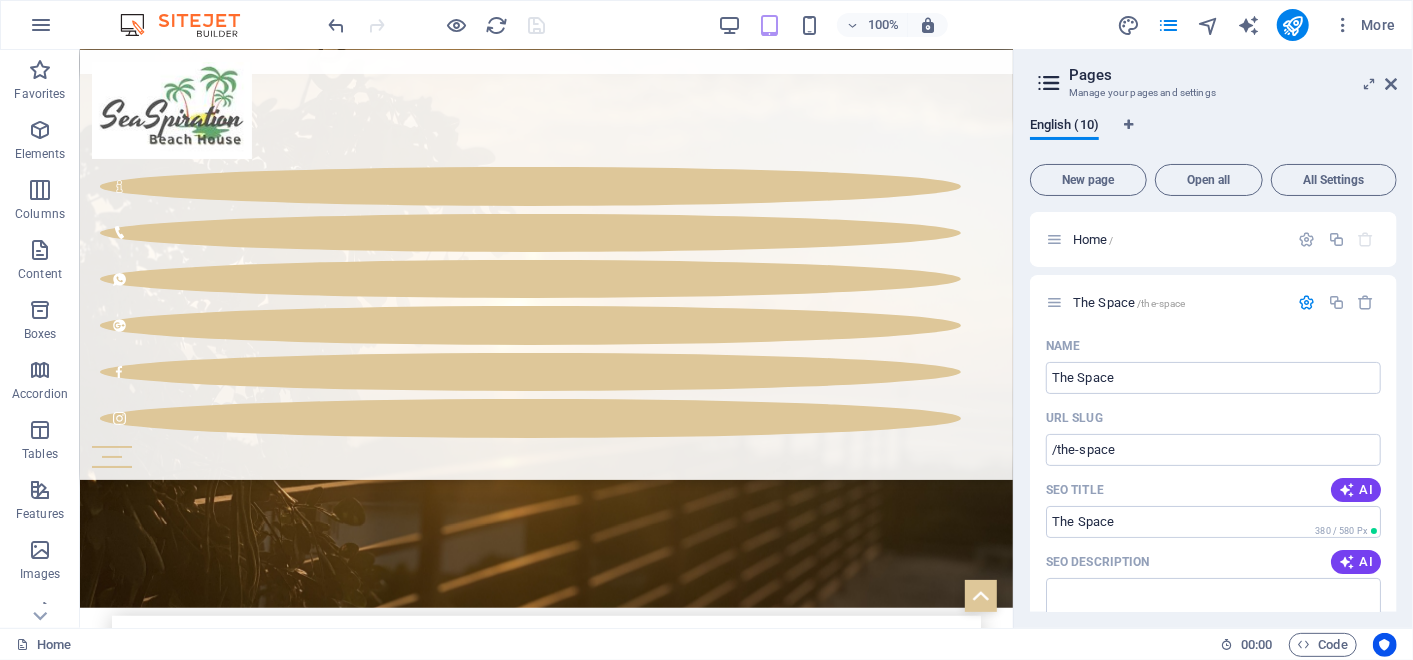 drag, startPoint x: 1397, startPoint y: 263, endPoint x: 1411, endPoint y: 380, distance: 117.83463 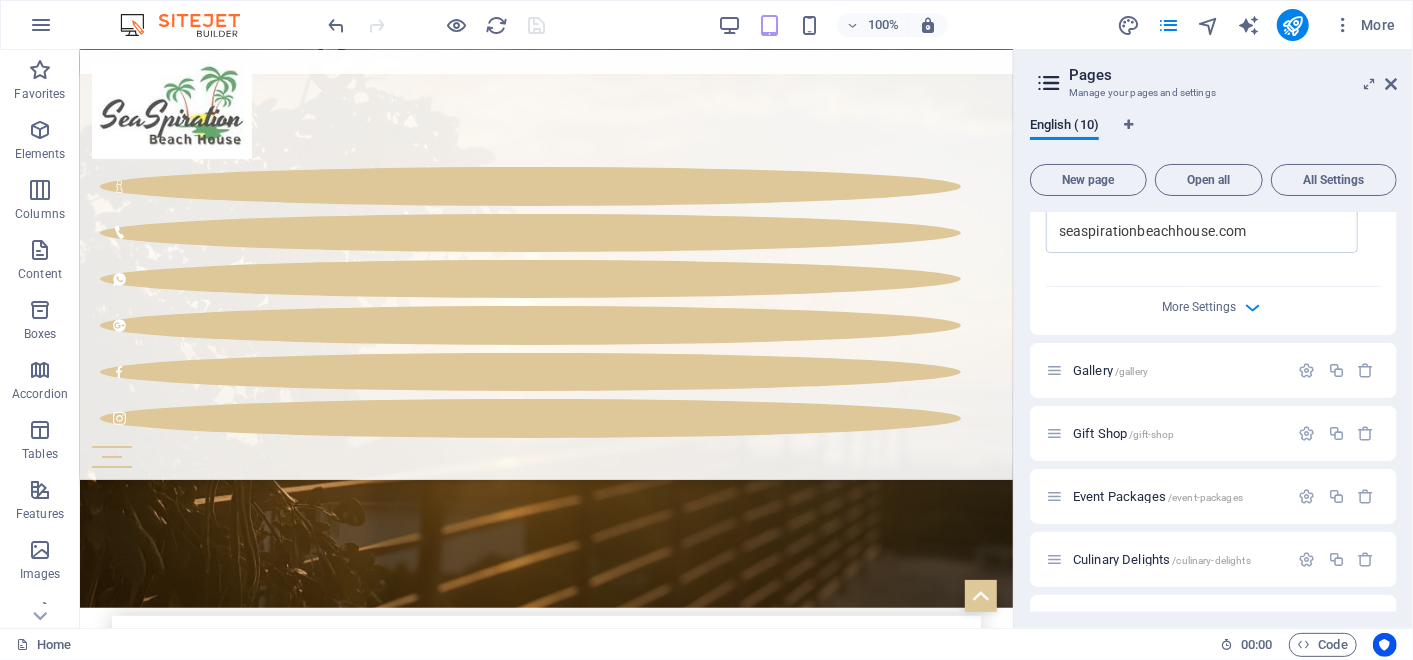 scroll, scrollTop: 763, scrollLeft: 0, axis: vertical 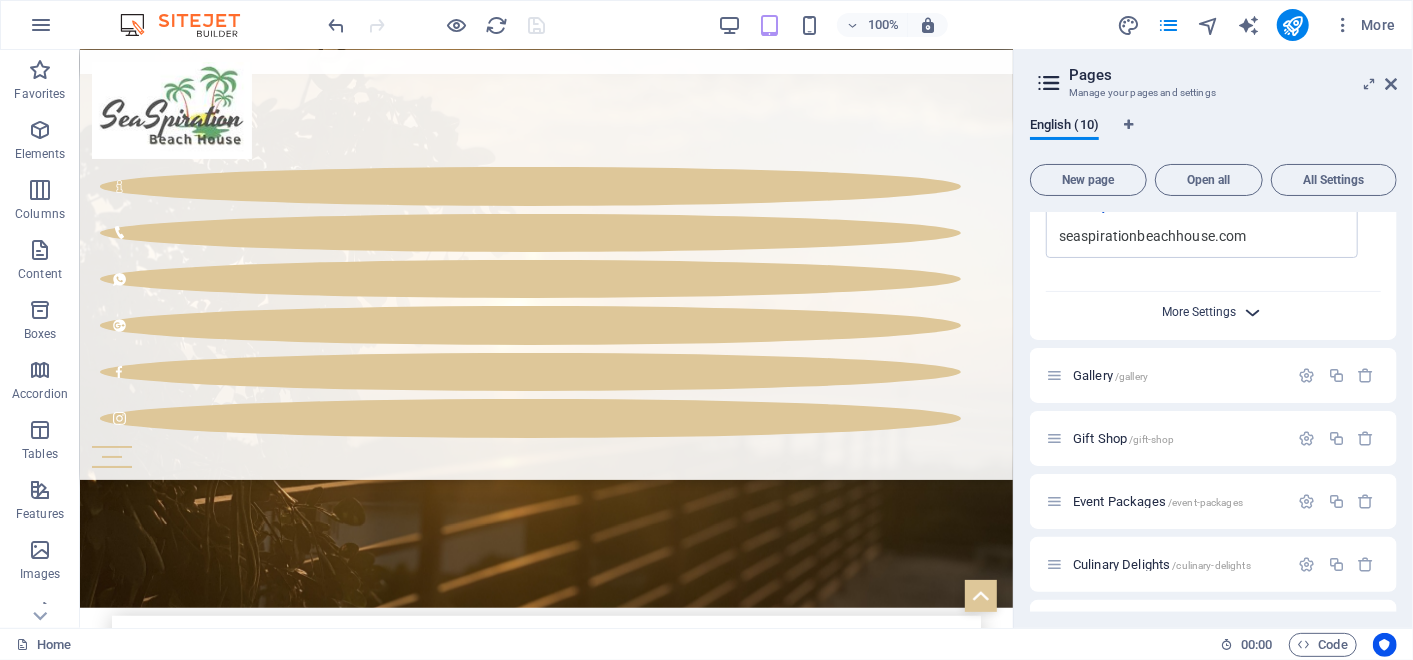 click on "More Settings" at bounding box center [1200, 312] 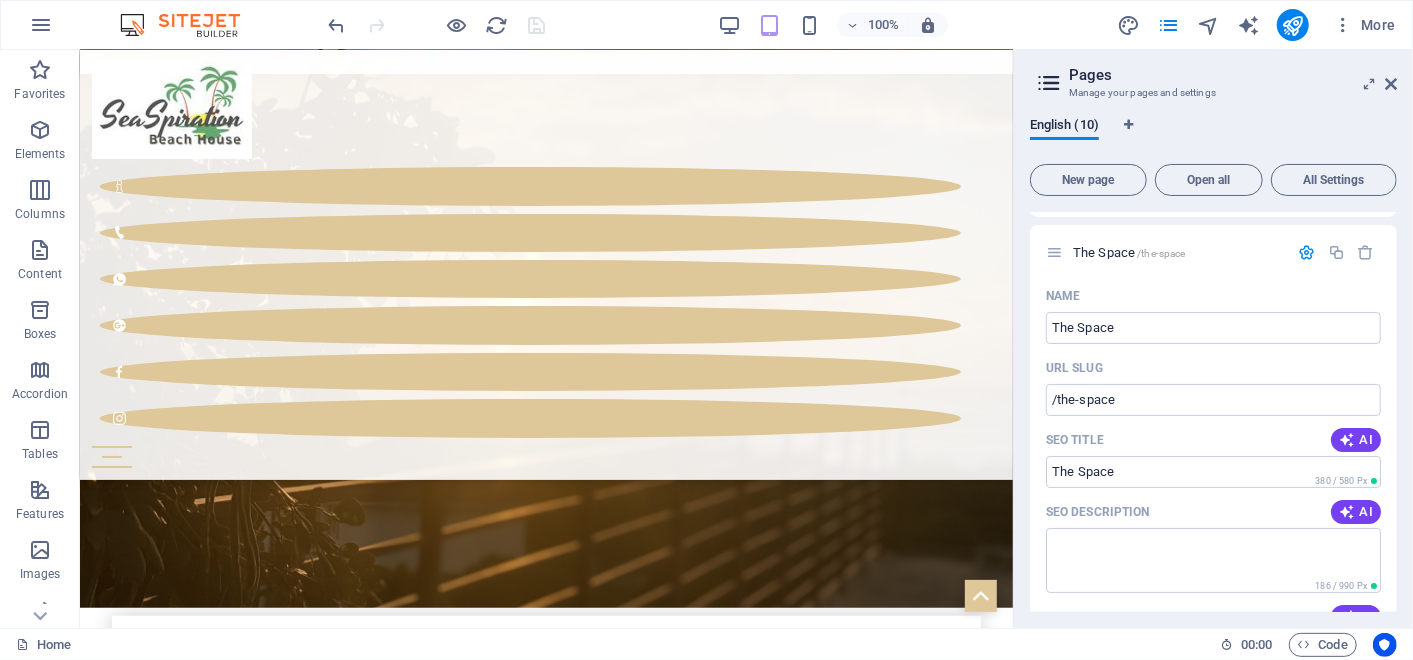scroll, scrollTop: 0, scrollLeft: 0, axis: both 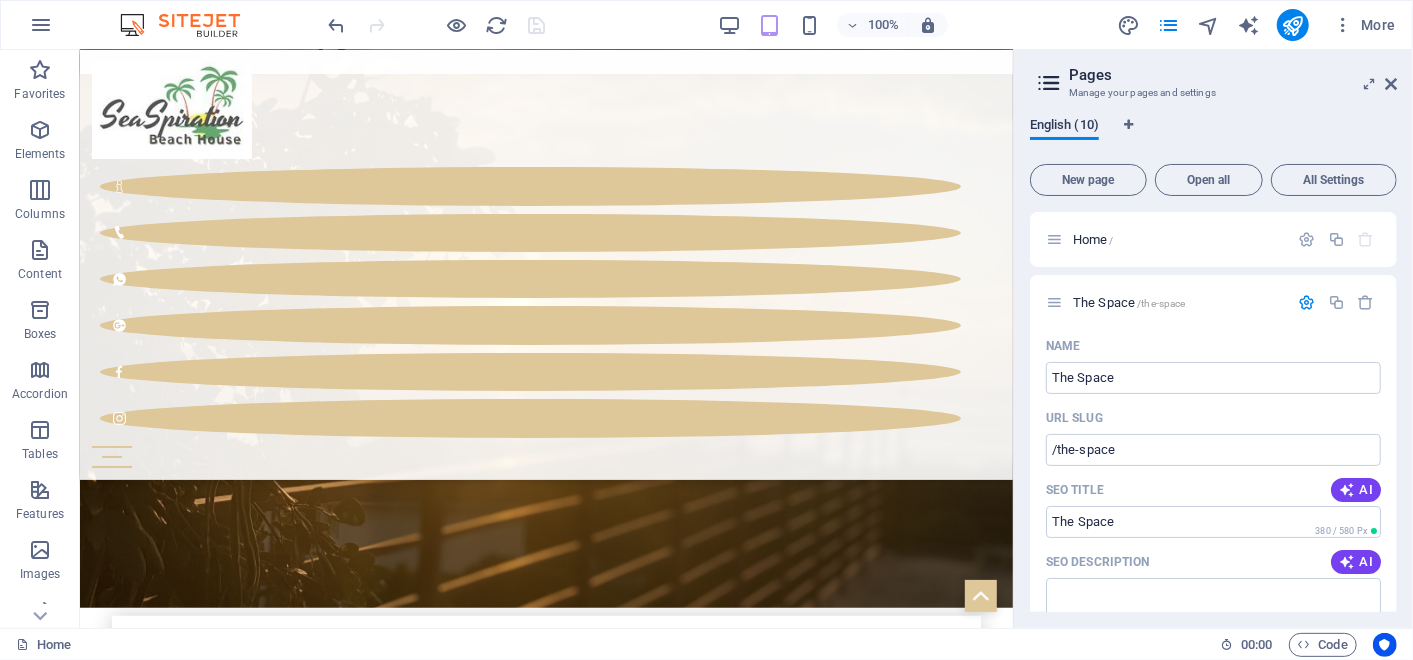 click on "English (10)" at bounding box center (1064, 127) 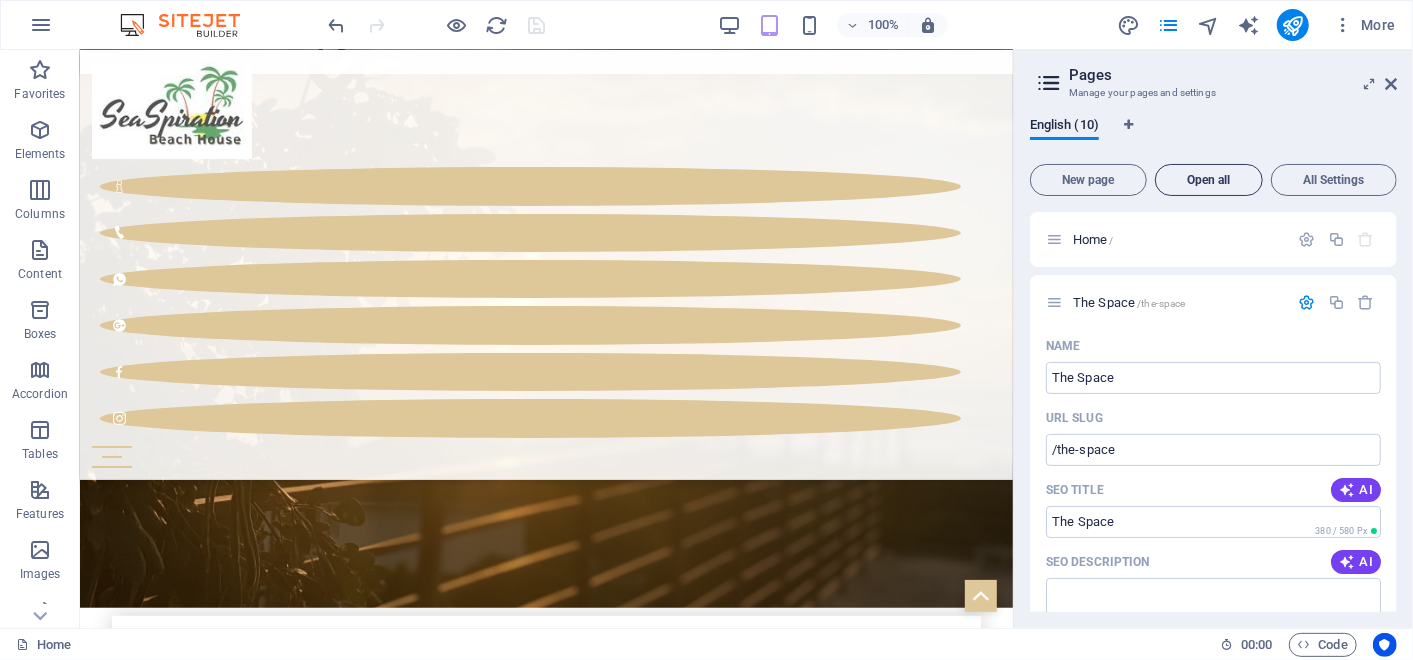 click on "Open all" at bounding box center (1209, 180) 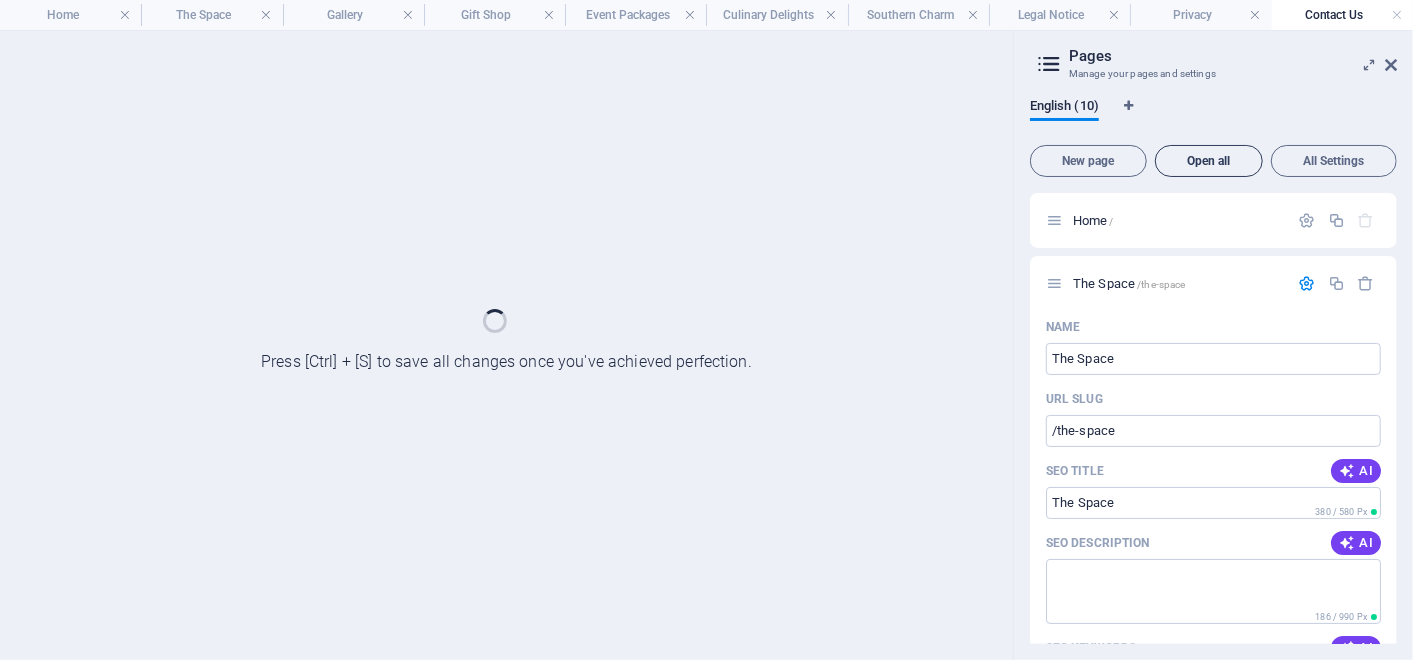 scroll, scrollTop: 0, scrollLeft: 0, axis: both 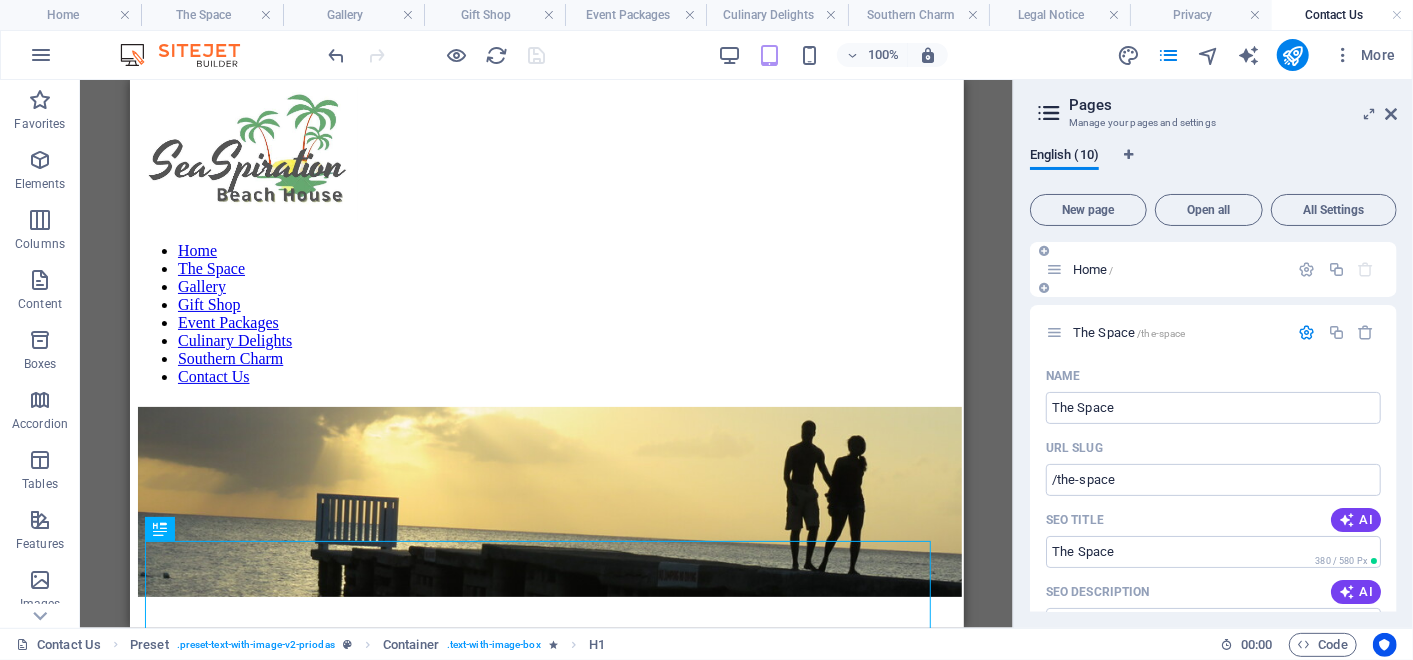 drag, startPoint x: 1392, startPoint y: 250, endPoint x: 1391, endPoint y: 261, distance: 11.045361 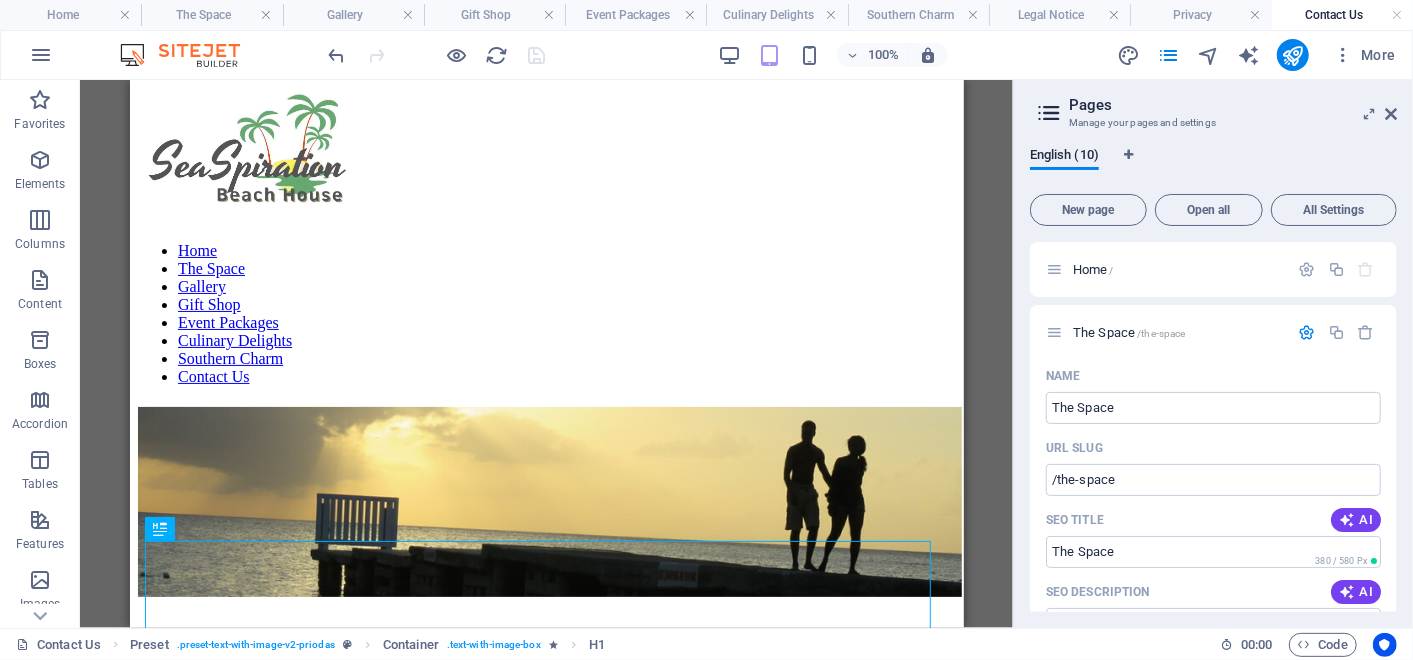 scroll, scrollTop: 0, scrollLeft: 0, axis: both 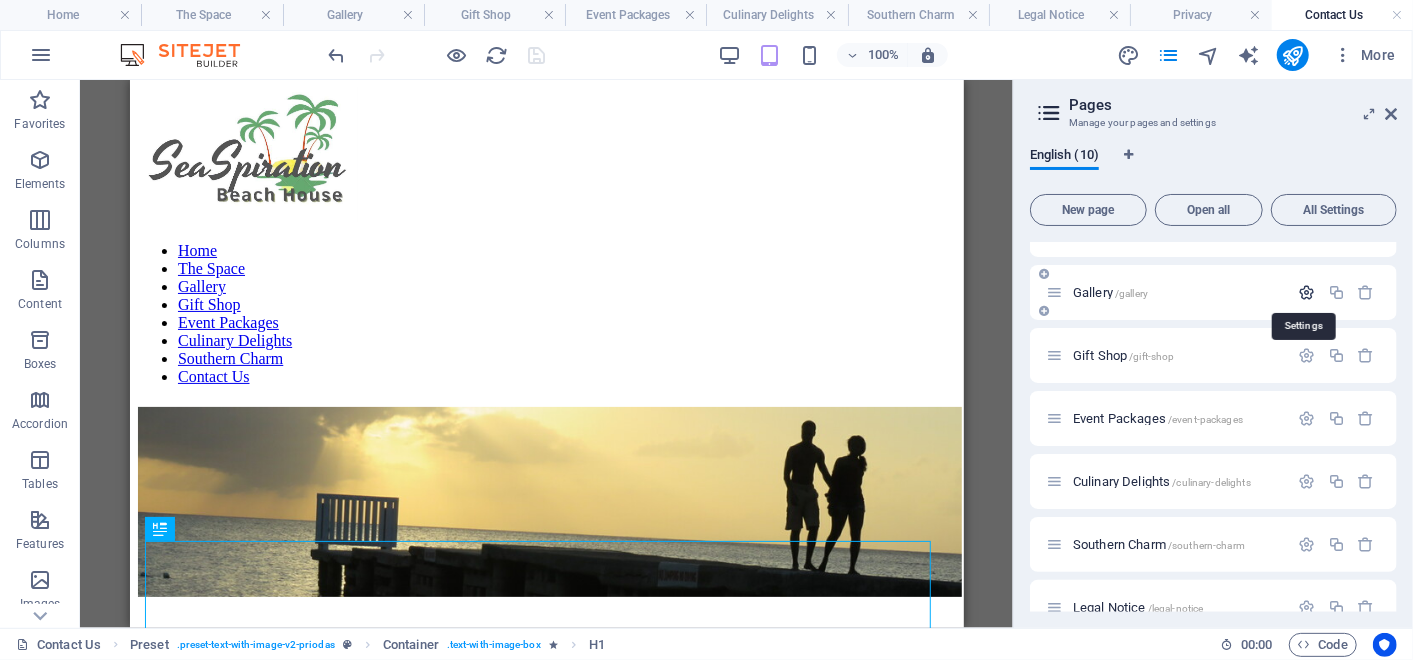 click at bounding box center (1307, 292) 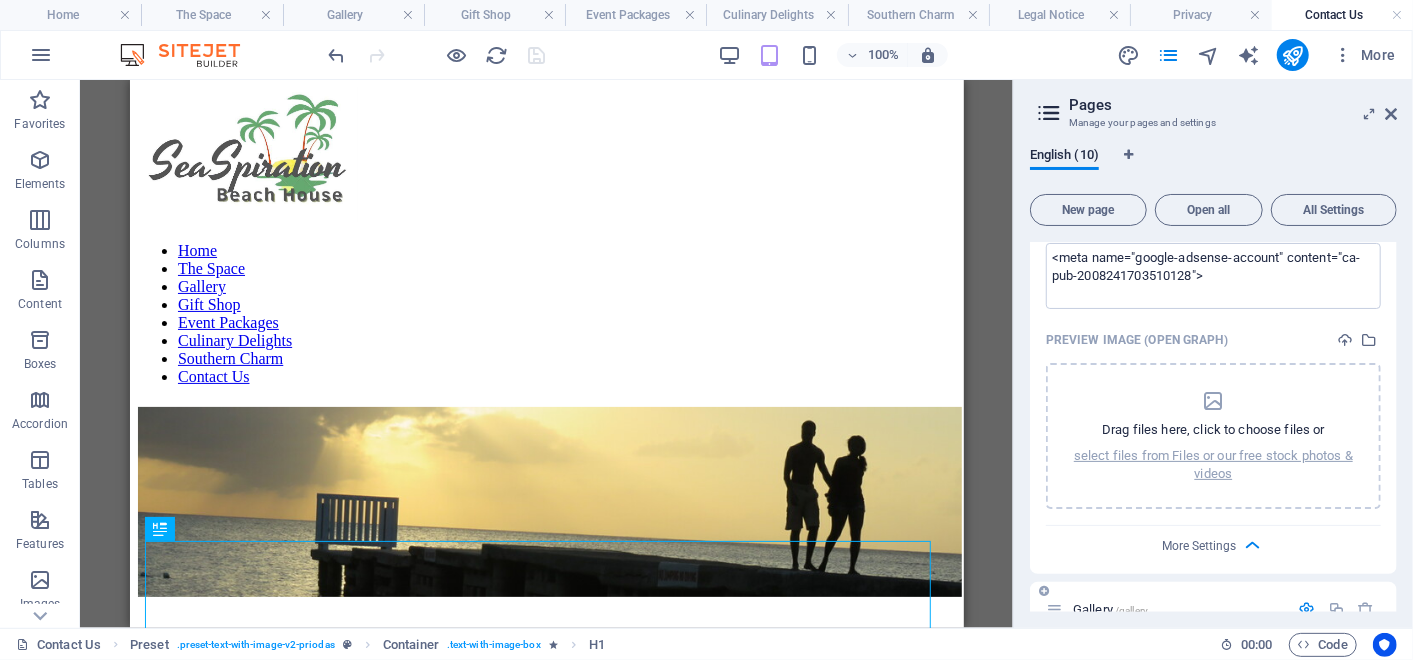 scroll, scrollTop: 859, scrollLeft: 0, axis: vertical 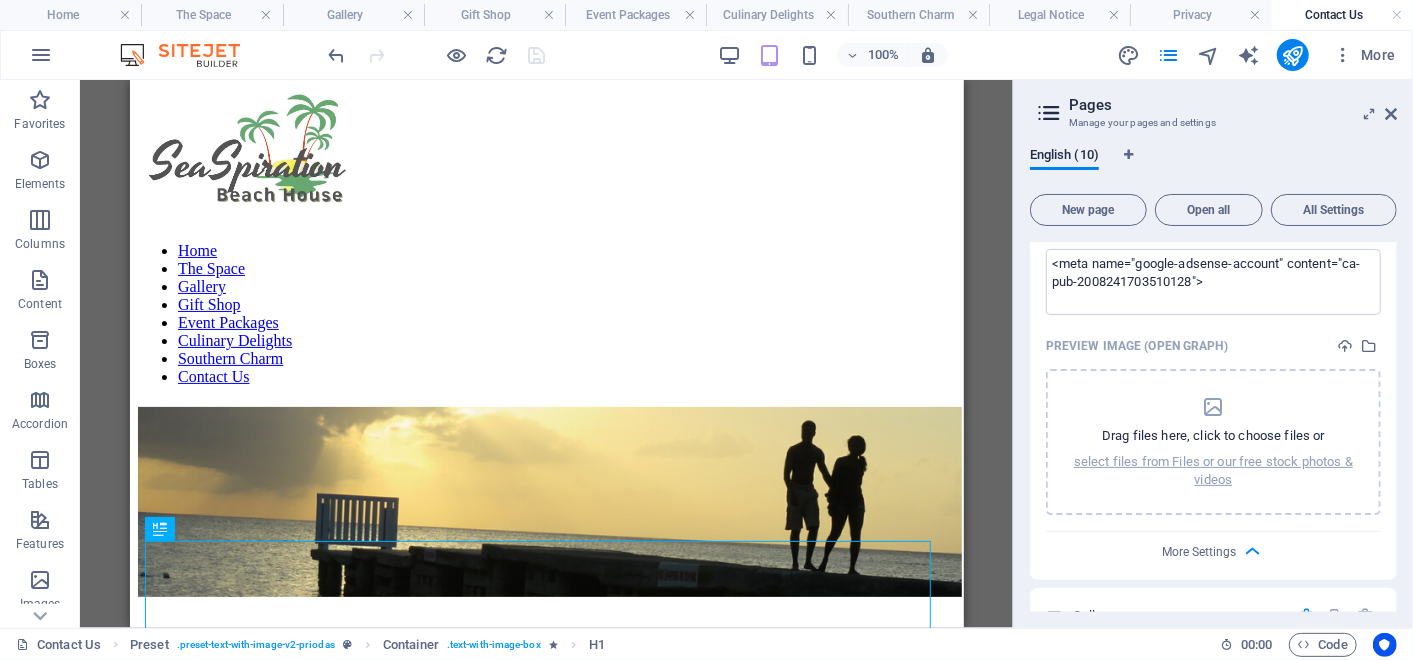 drag, startPoint x: 1391, startPoint y: 397, endPoint x: 1394, endPoint y: 408, distance: 11.401754 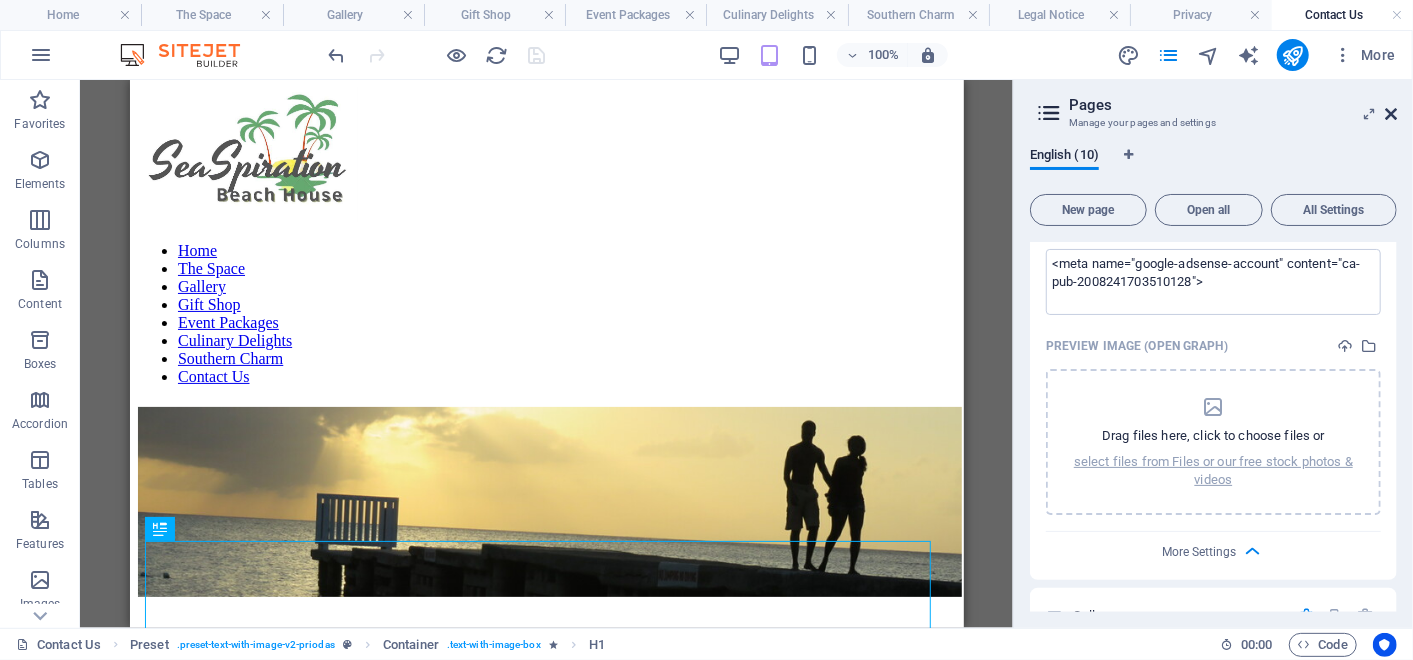 click at bounding box center (1391, 114) 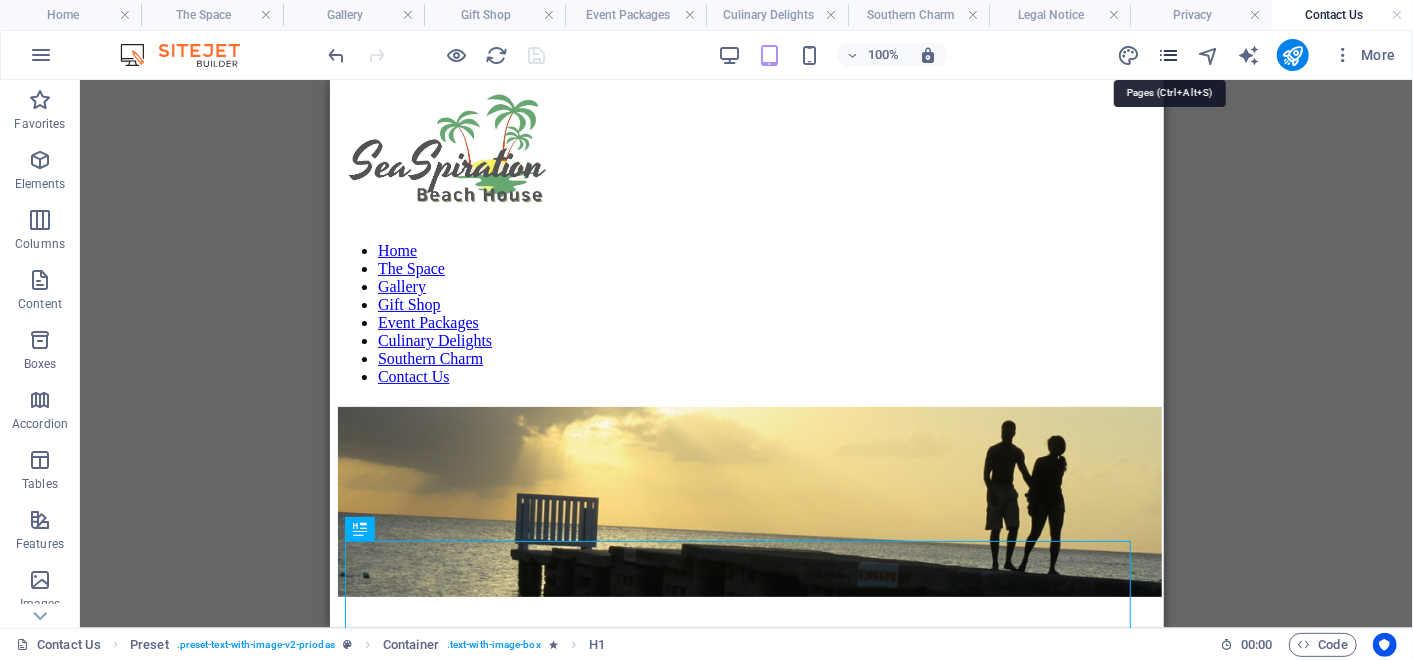 click at bounding box center [1168, 55] 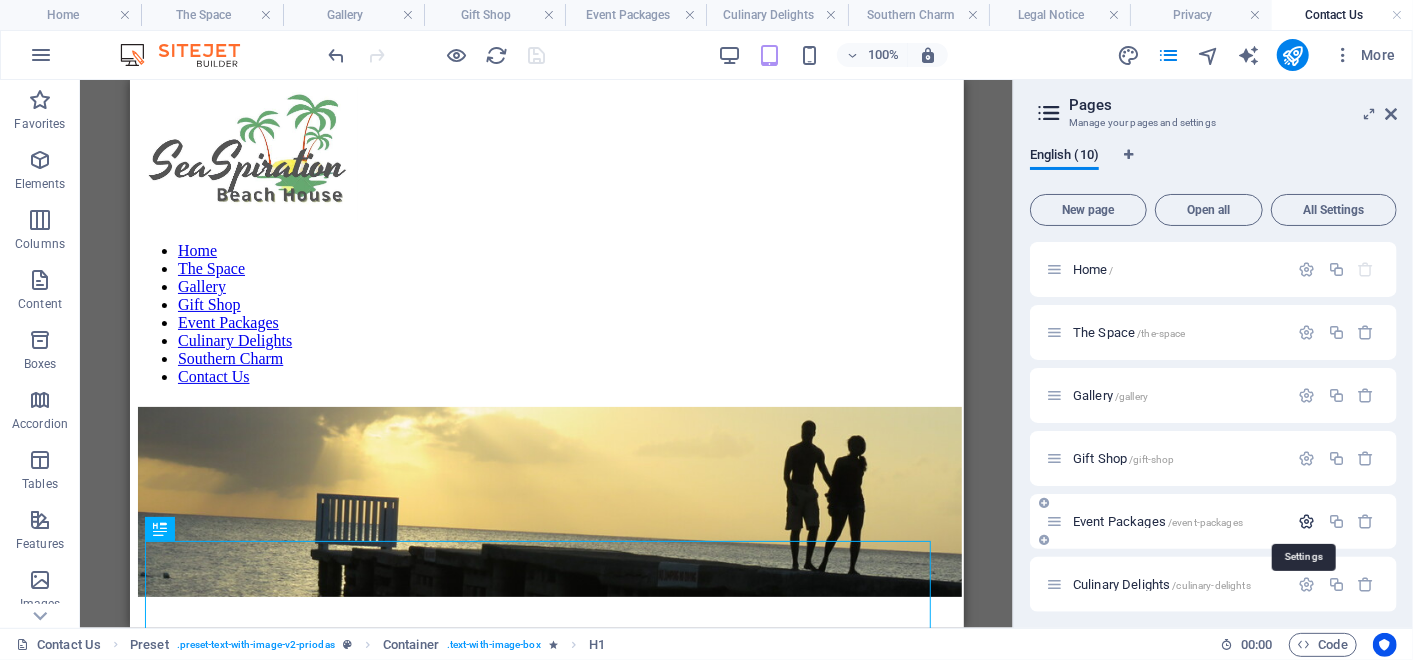 click at bounding box center [1307, 521] 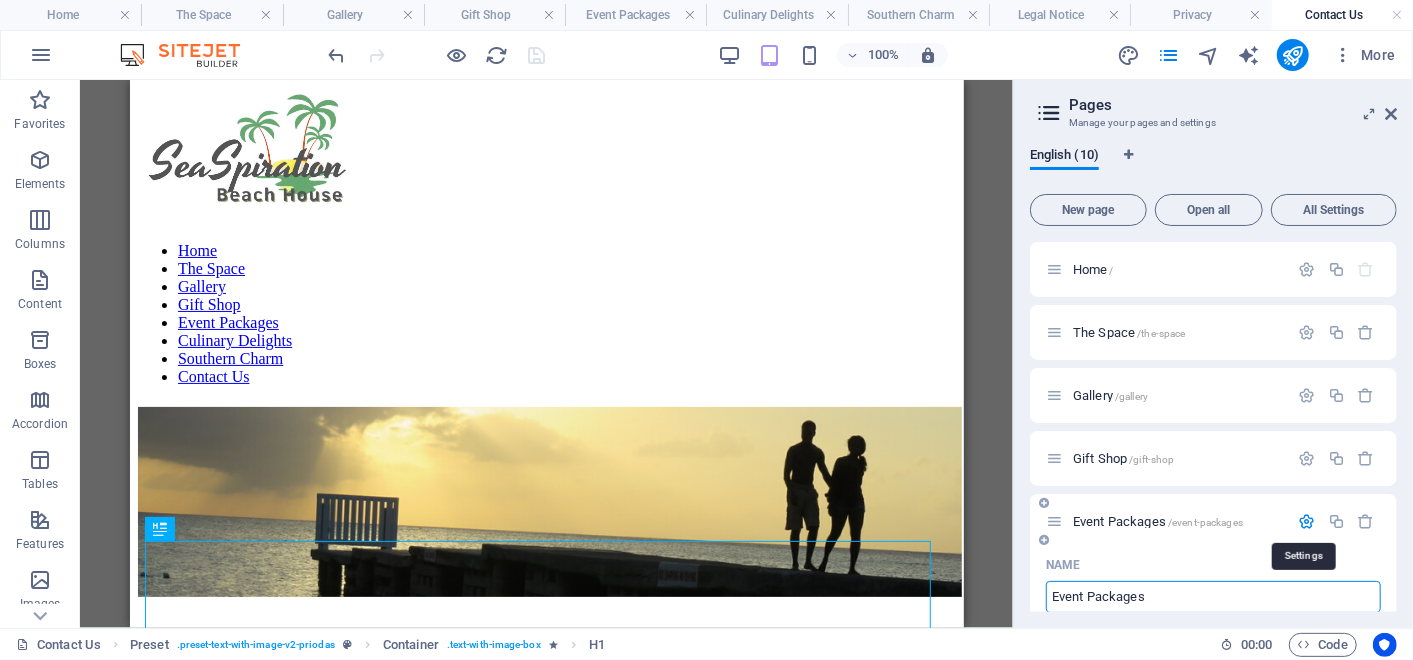 scroll, scrollTop: 0, scrollLeft: 0, axis: both 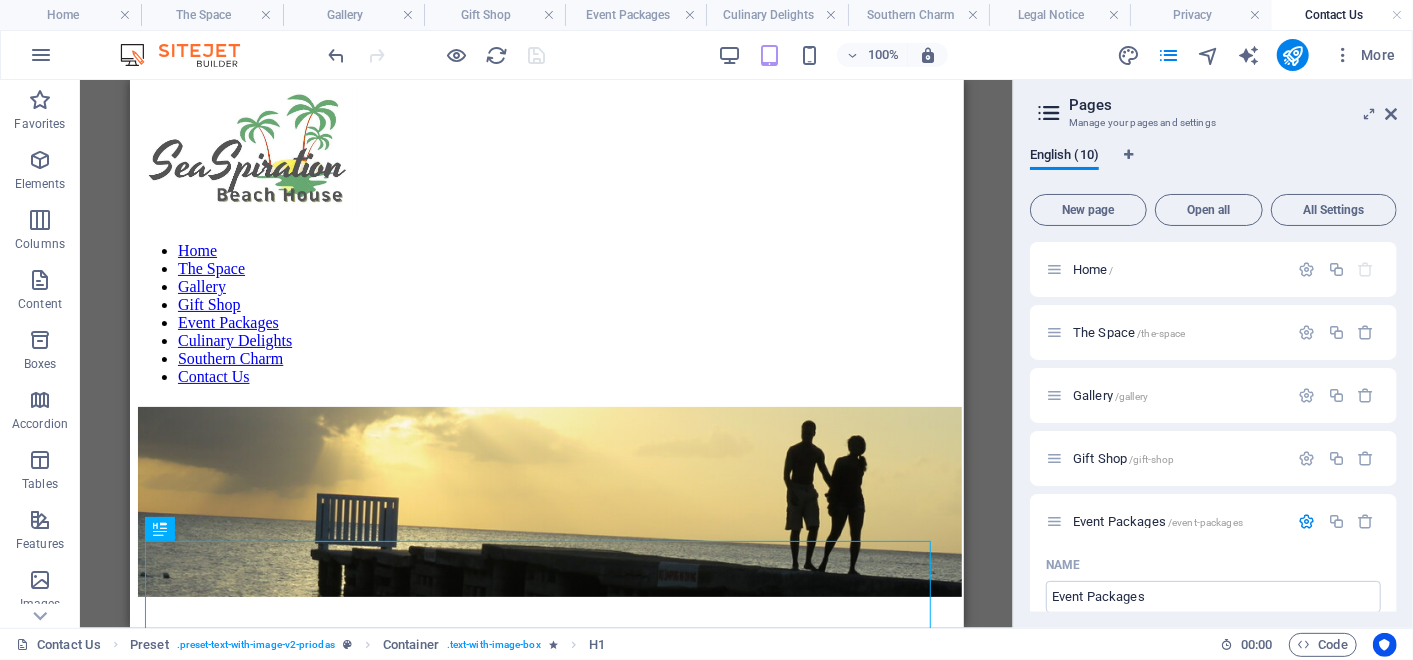 drag, startPoint x: 1393, startPoint y: 329, endPoint x: 1393, endPoint y: 362, distance: 33 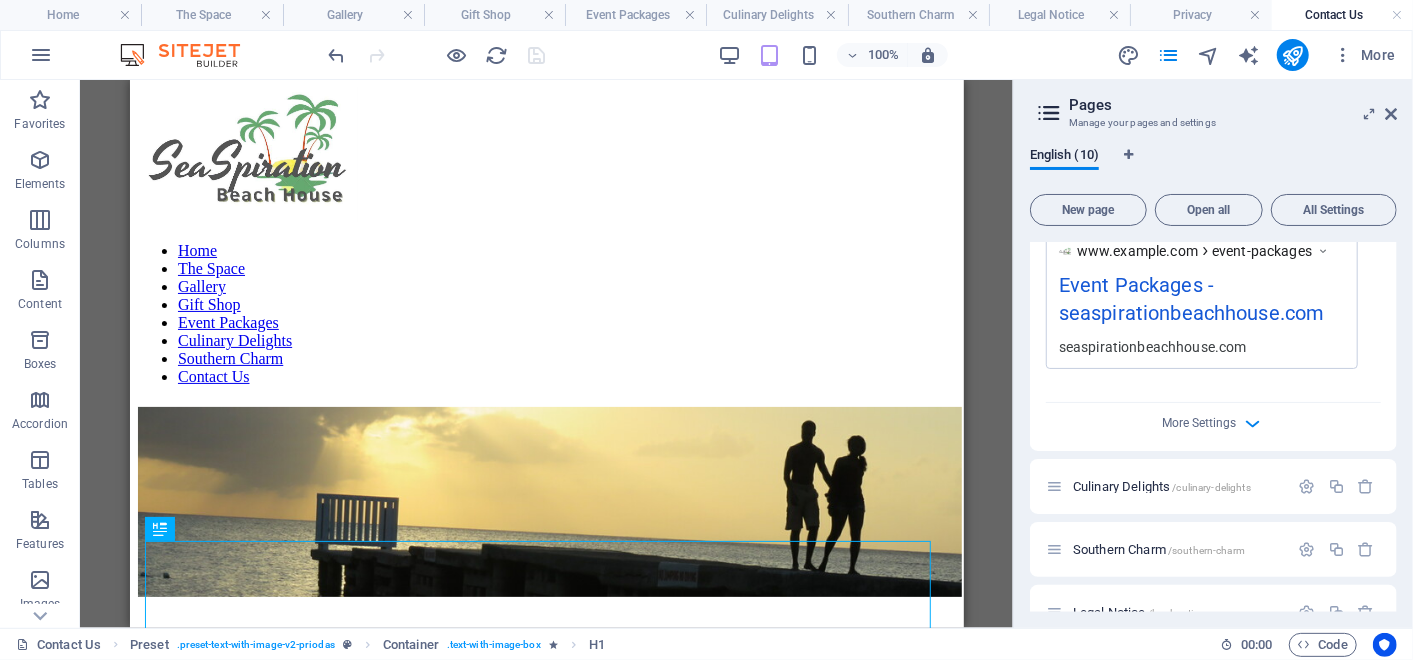scroll, scrollTop: 888, scrollLeft: 0, axis: vertical 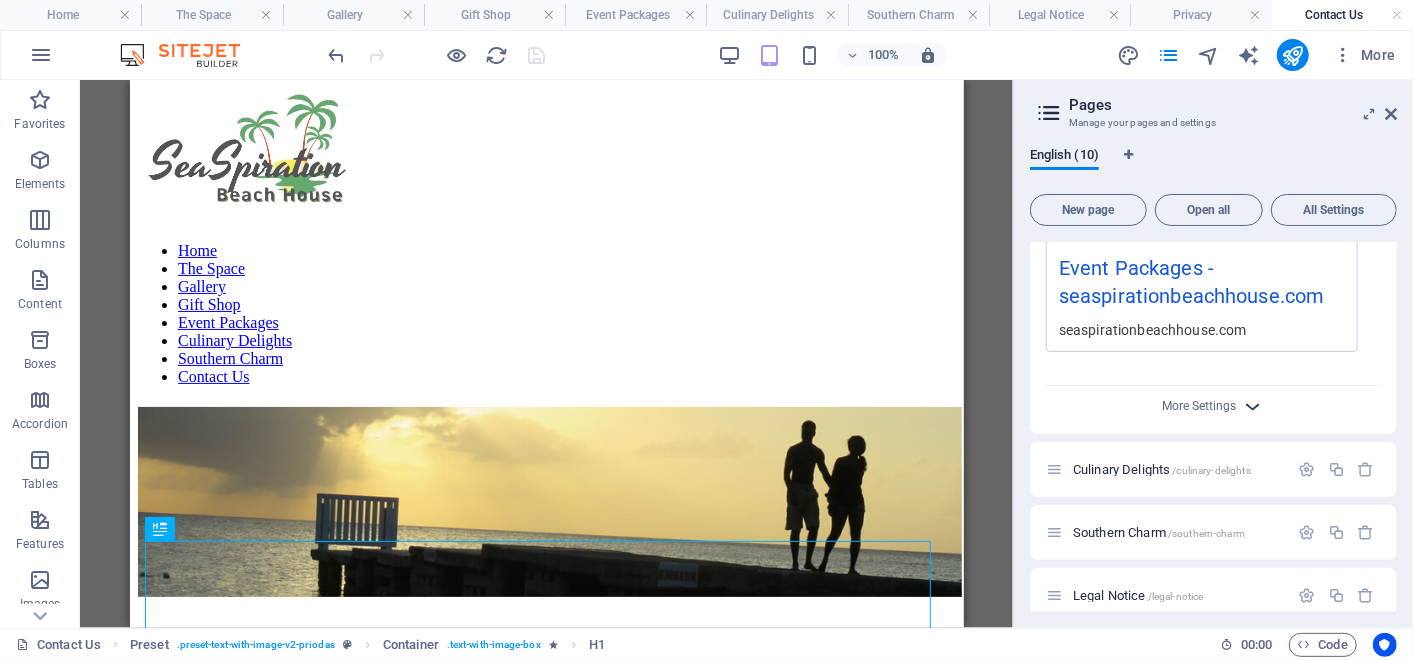 click at bounding box center [1253, 406] 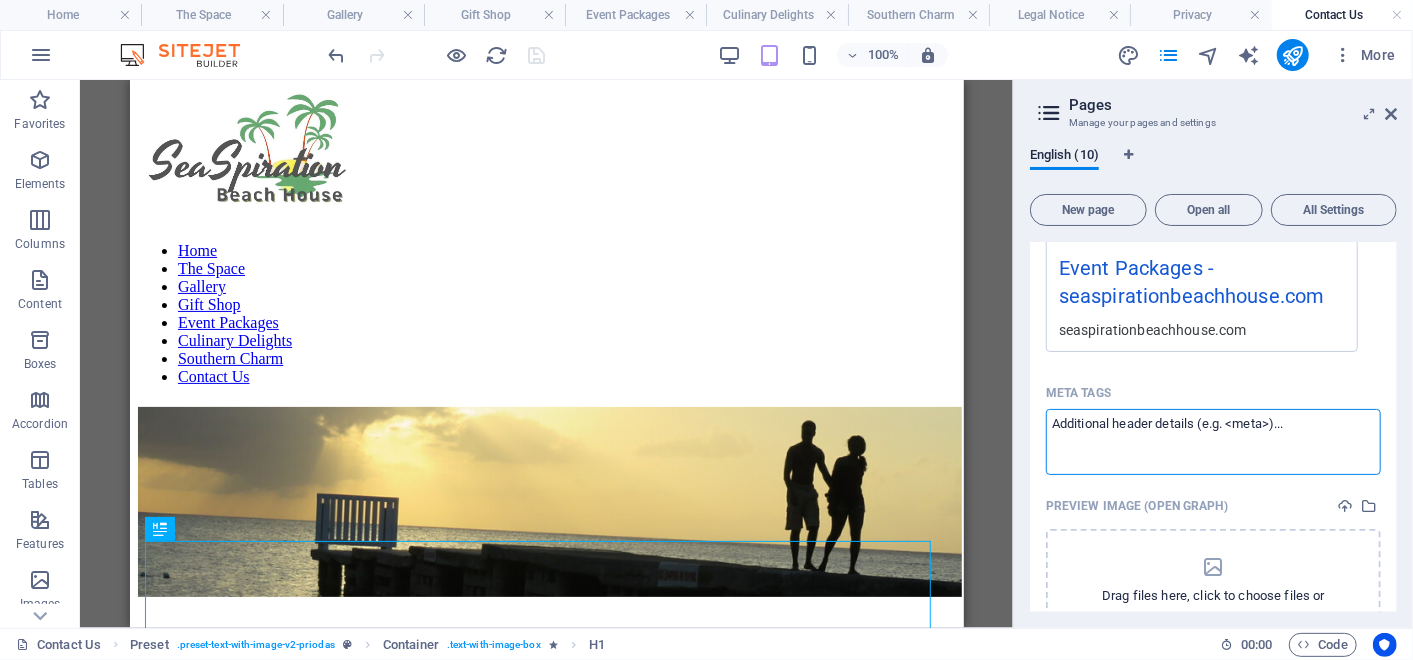 drag, startPoint x: 1293, startPoint y: 424, endPoint x: 1160, endPoint y: 422, distance: 133.01503 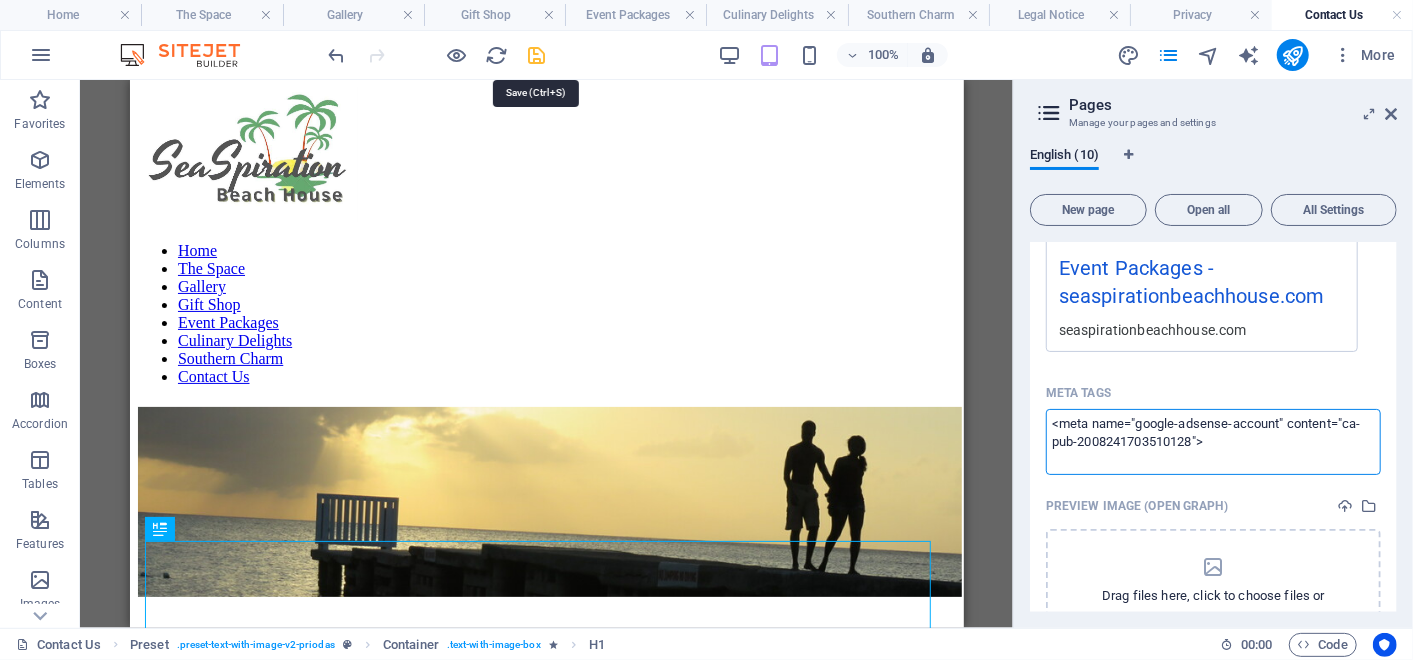 type on "<meta name="google-adsense-account" content="ca-pub-2008241703510128">" 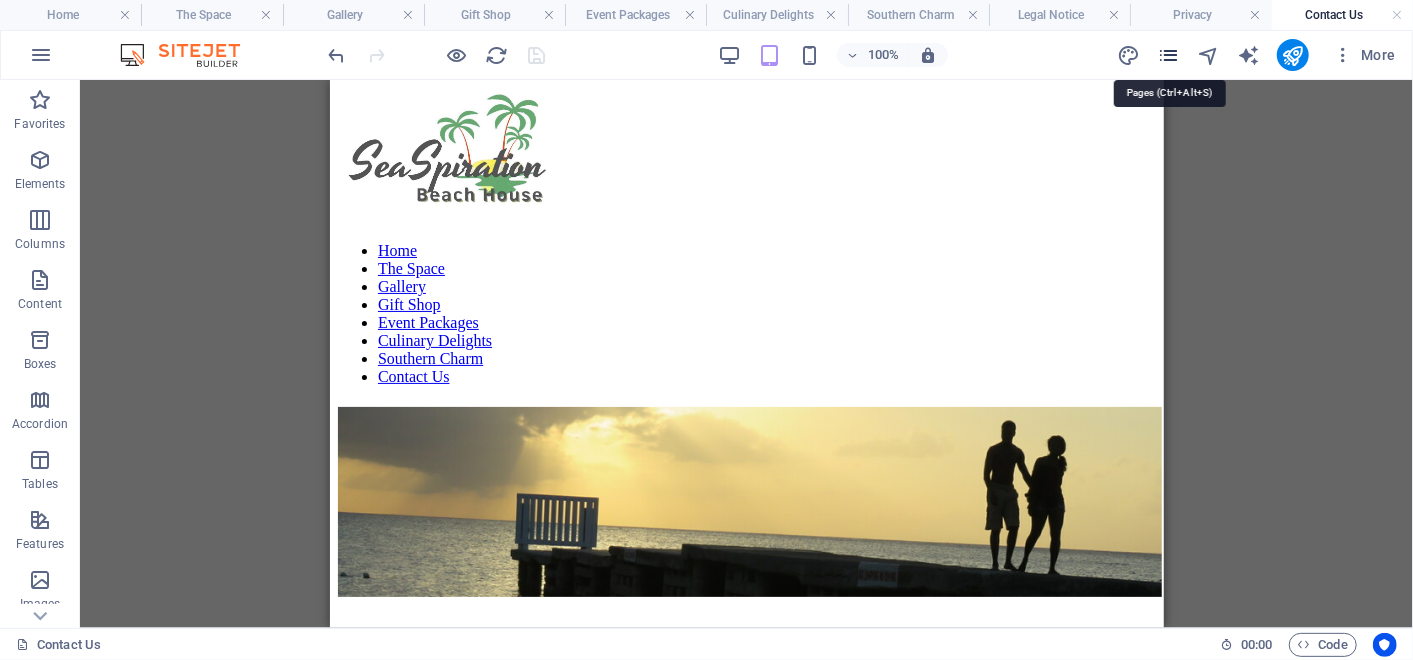 click at bounding box center [1168, 55] 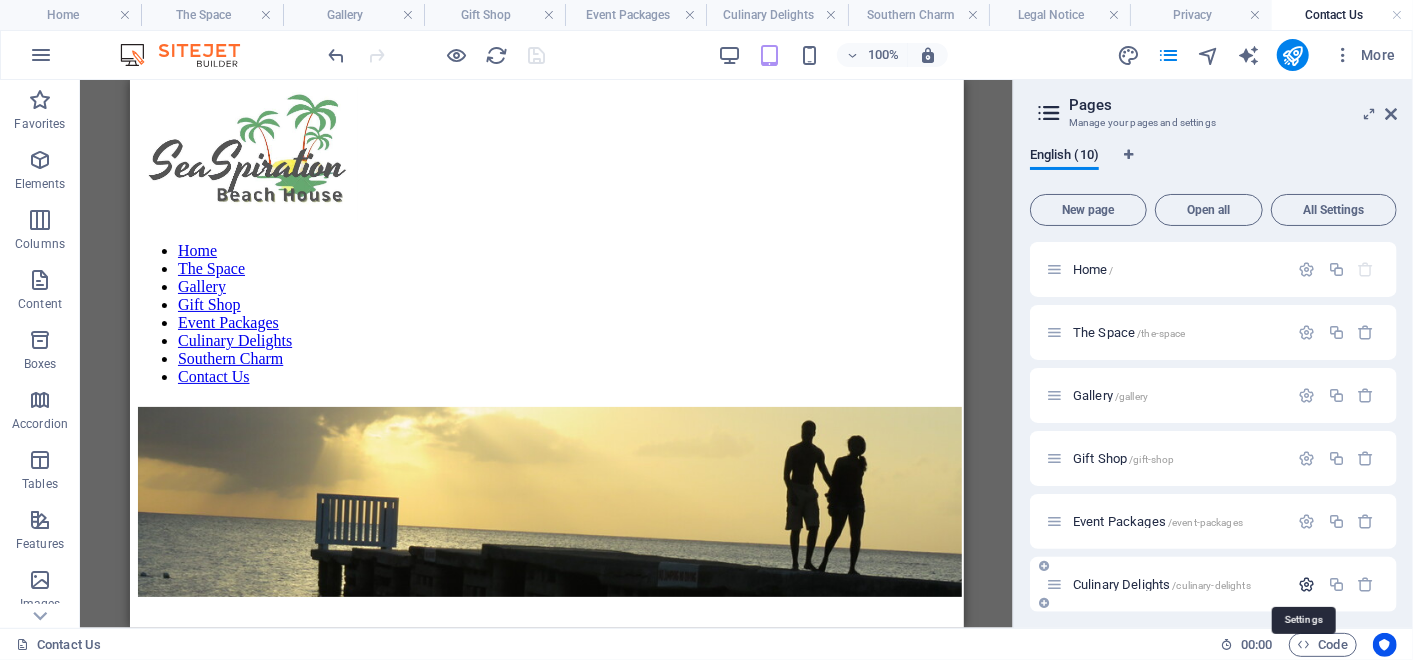 click at bounding box center (1307, 584) 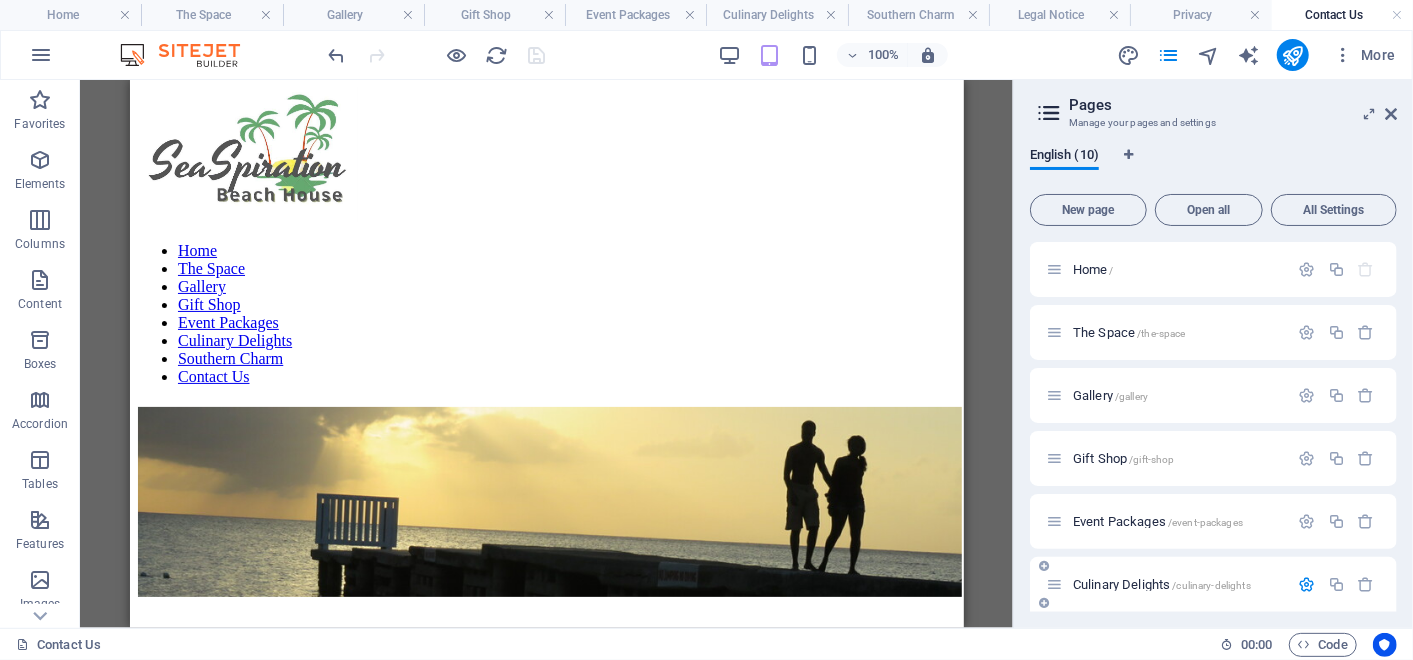 scroll, scrollTop: 232, scrollLeft: 0, axis: vertical 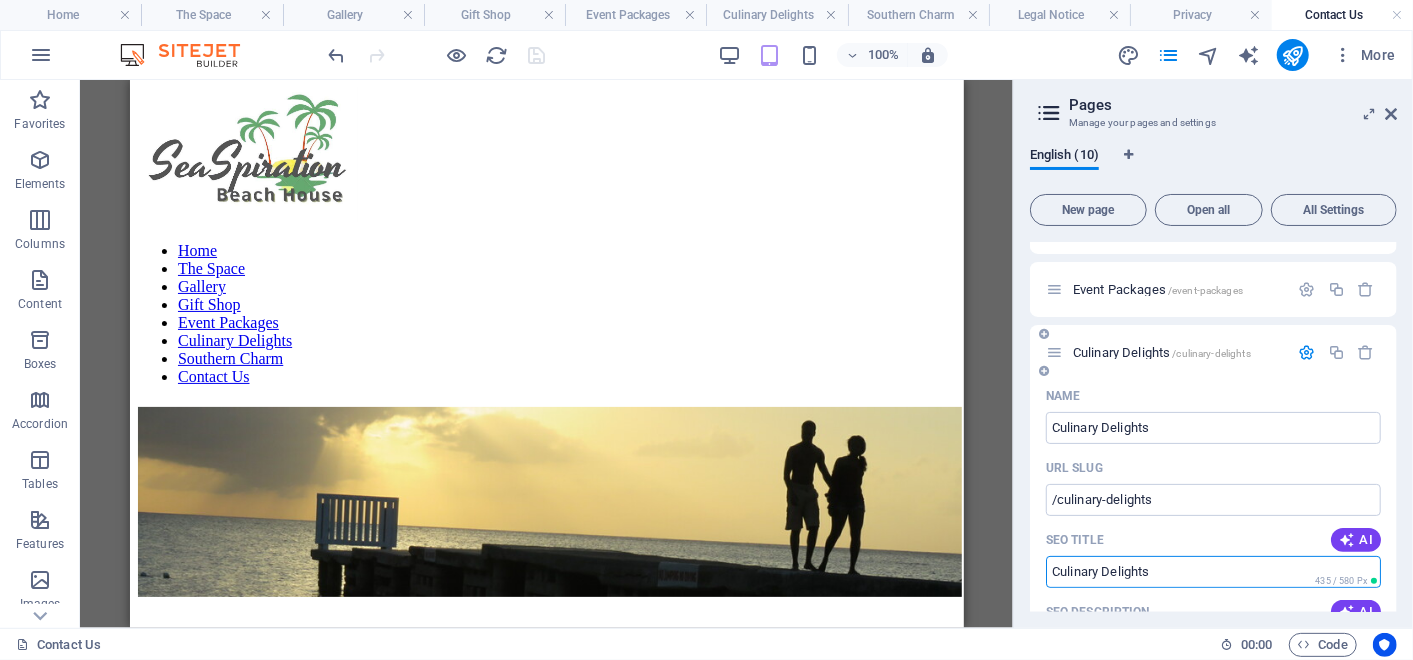 click on "SEO Title" at bounding box center [1213, 572] 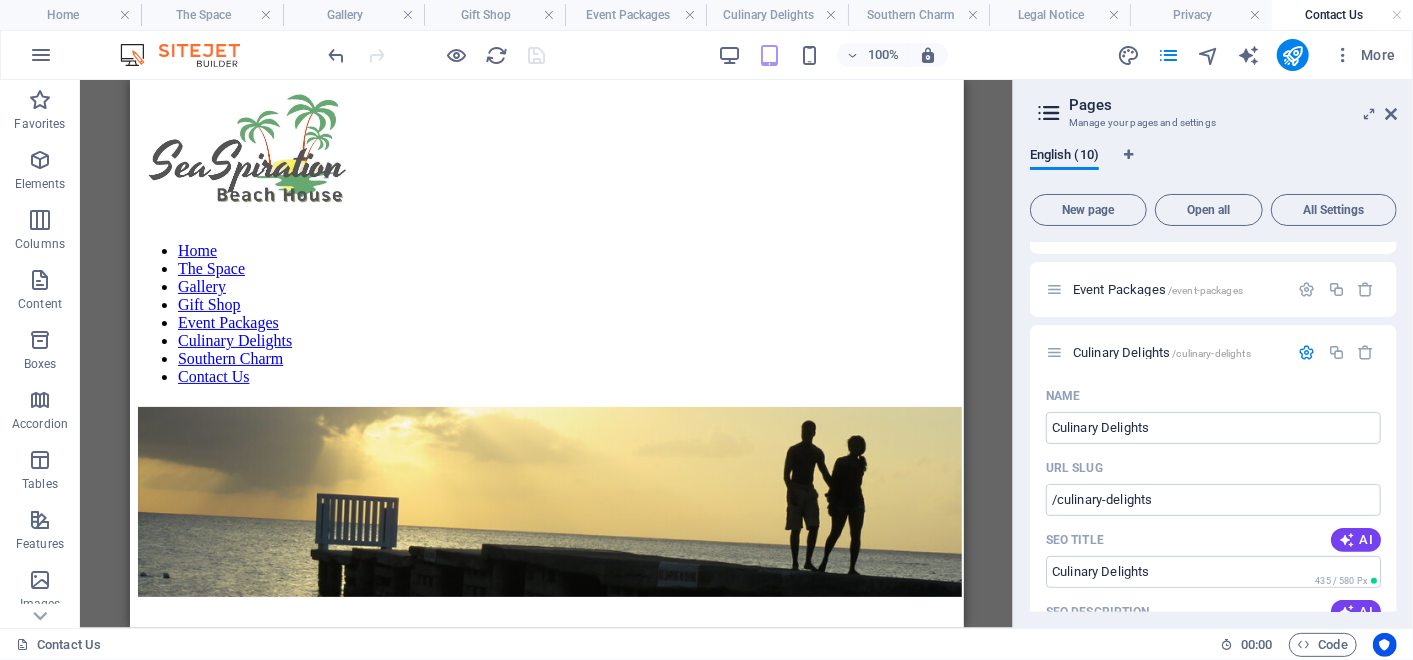 click on "English (10) New page Open all All Settings Home / The Space /the-space Gallery /gallery Gift Shop /gift-shop Event Packages /event-packages Culinary Delights /culinary-delights Name Culinary Delights ​ URL SLUG /culinary-delights ​ SEO Title AI ​ 435 / 580 Px SEO Description AI ​ 186 / 990 Px SEO Keywords AI ​ Settings Menu Noindex Preview Mobile Desktop www.example.com culinary-delights Culinary Delights - seaspirationbeachhouse.com seaspirationbeachhouse.com Meta tags ​ Preview Image (Open Graph) Drag files here, click to choose files or select files from Files or our free stock photos & videos More Settings Southern Charm /southern-charm Legal Notice /legal-notice Privacy /privacy Contact Us /contact-us" at bounding box center [1213, 380] 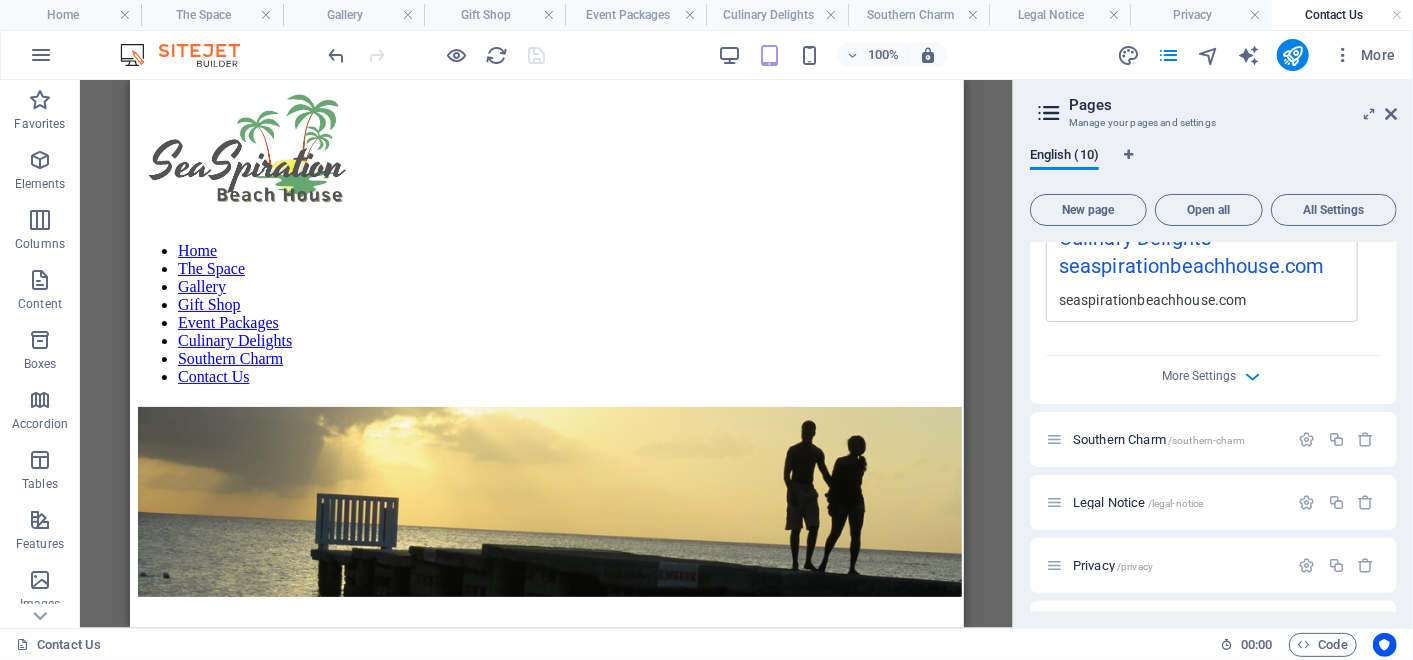 scroll, scrollTop: 984, scrollLeft: 0, axis: vertical 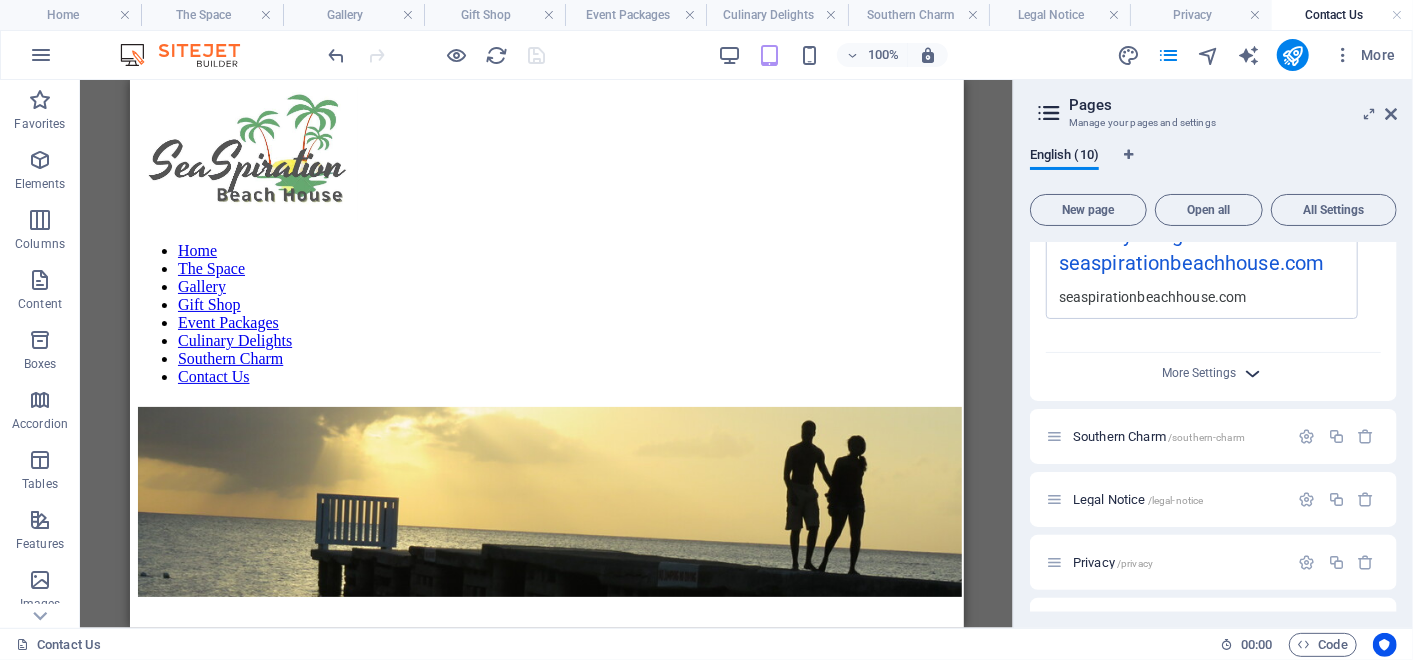 click at bounding box center (1253, 373) 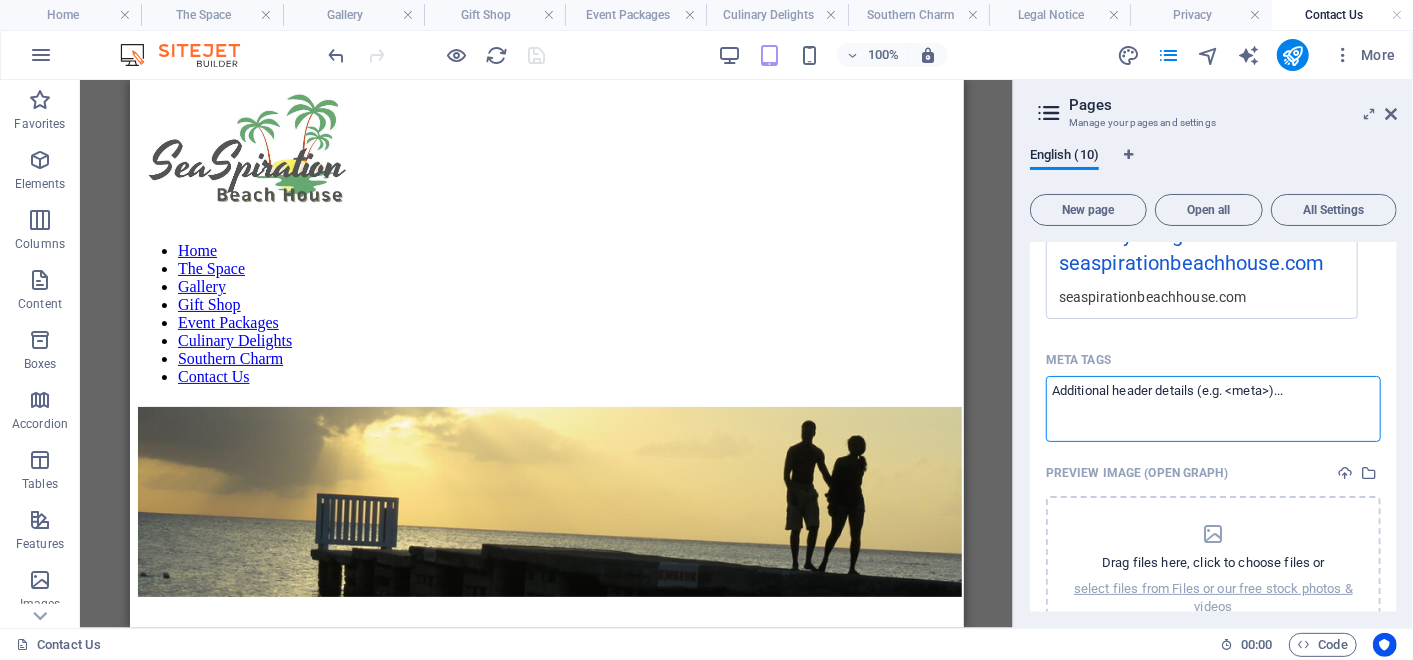 drag, startPoint x: 1305, startPoint y: 391, endPoint x: 1150, endPoint y: 371, distance: 156.285 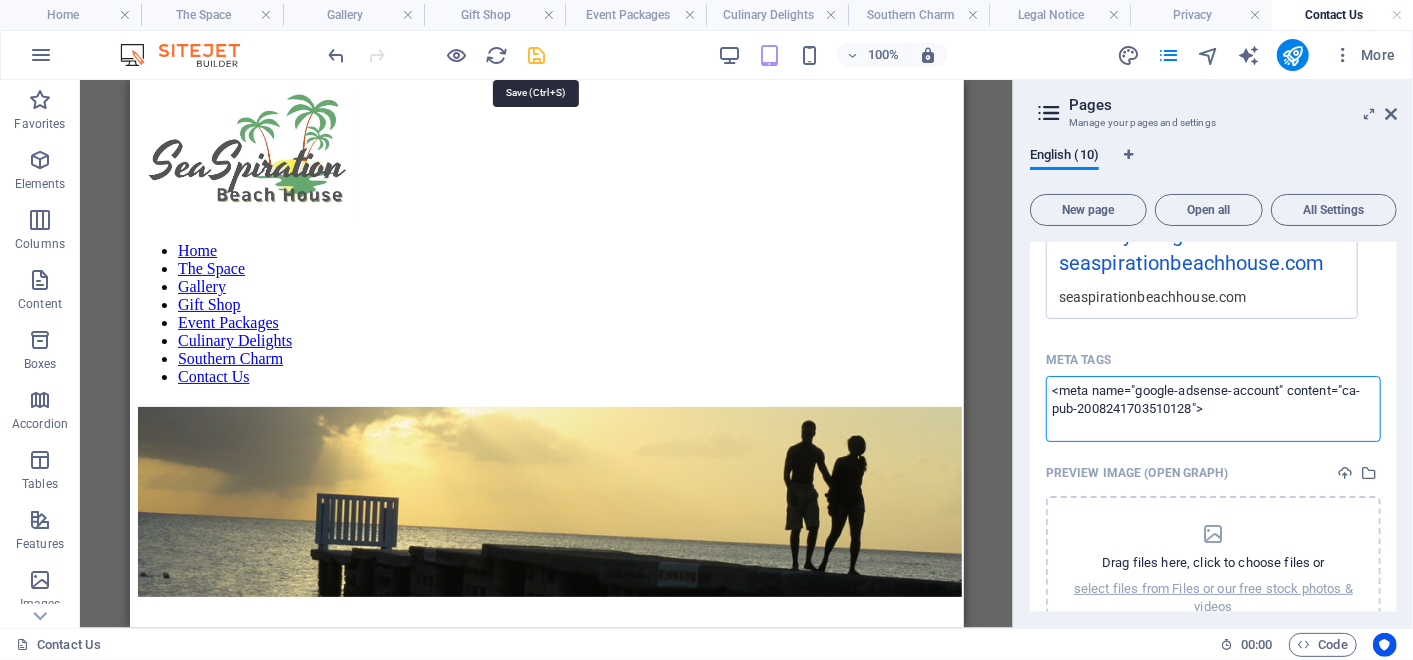 type on "<meta name="google-adsense-account" content="ca-pub-2008241703510128">" 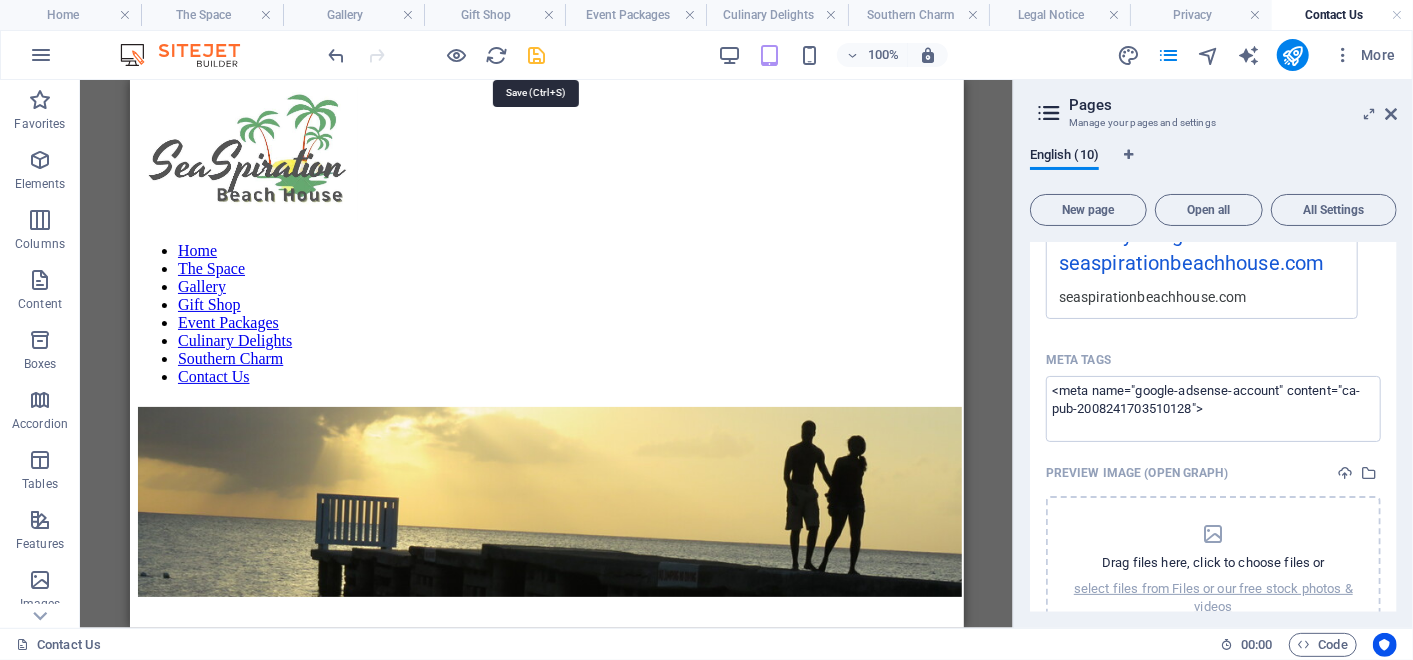 click at bounding box center (537, 55) 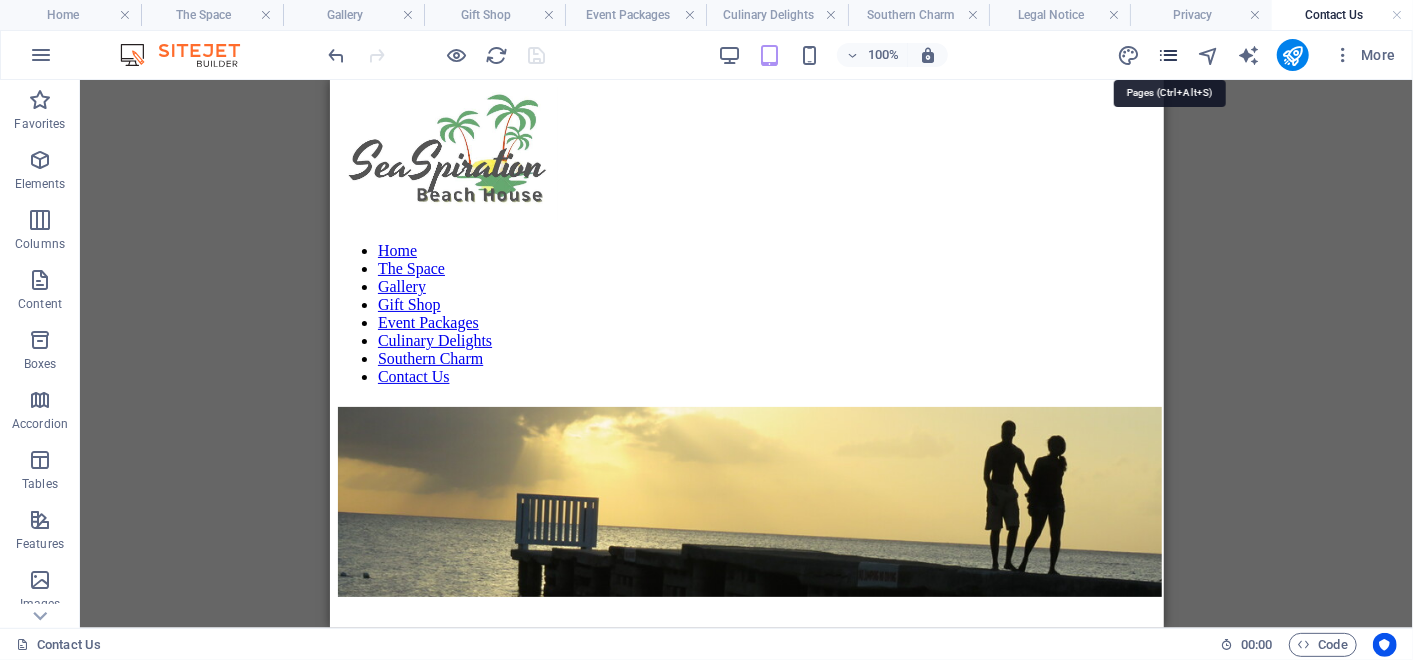 click at bounding box center (1168, 55) 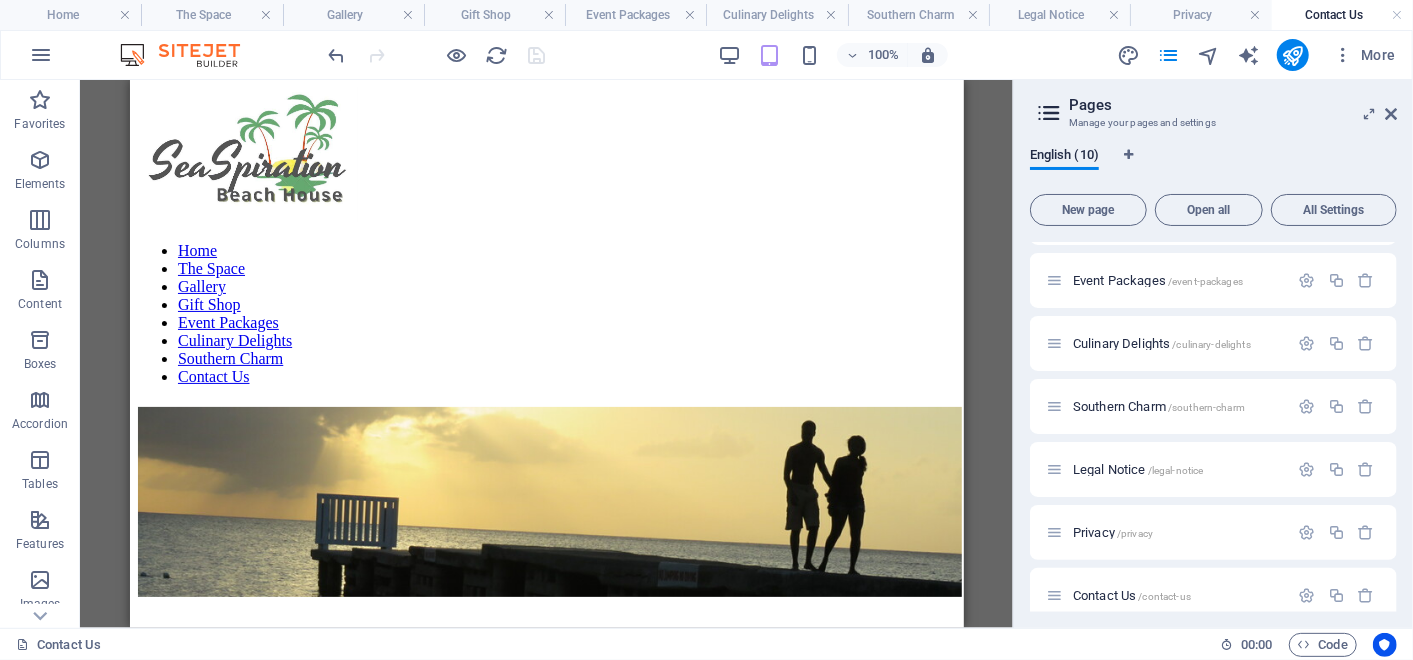 scroll, scrollTop: 259, scrollLeft: 0, axis: vertical 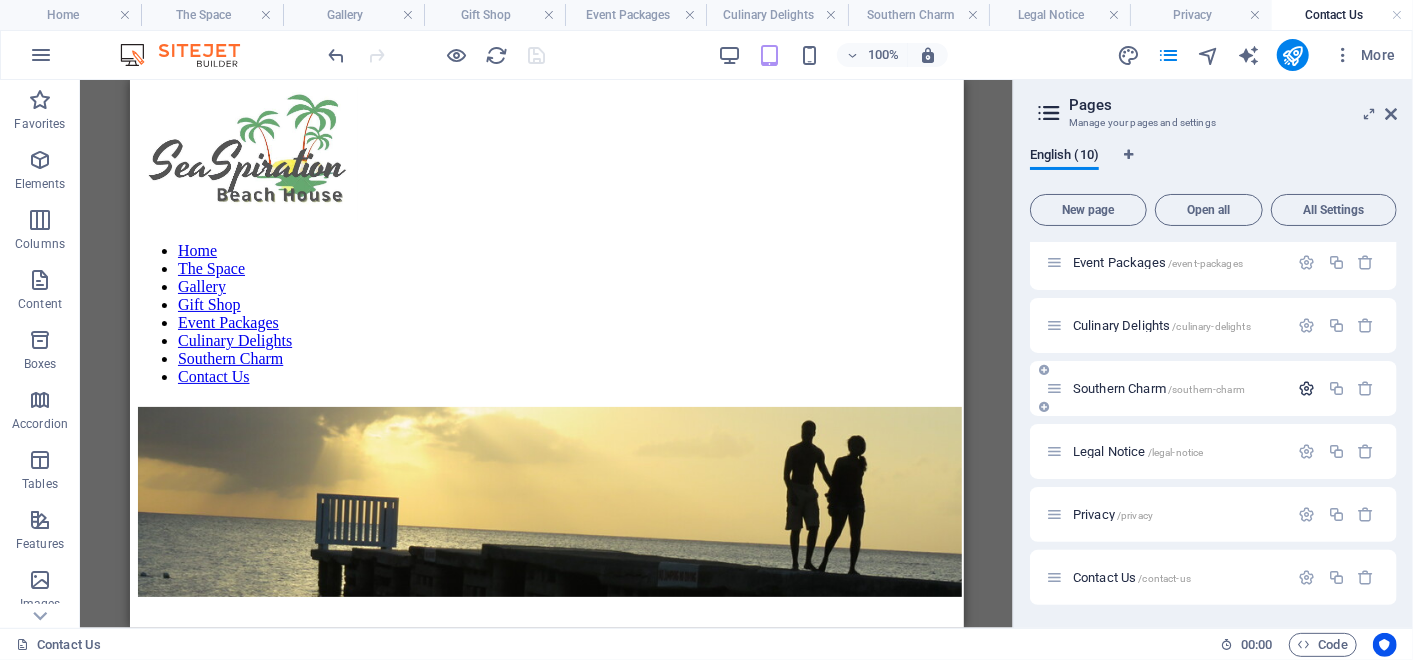drag, startPoint x: 1412, startPoint y: 524, endPoint x: 1308, endPoint y: 388, distance: 171.20747 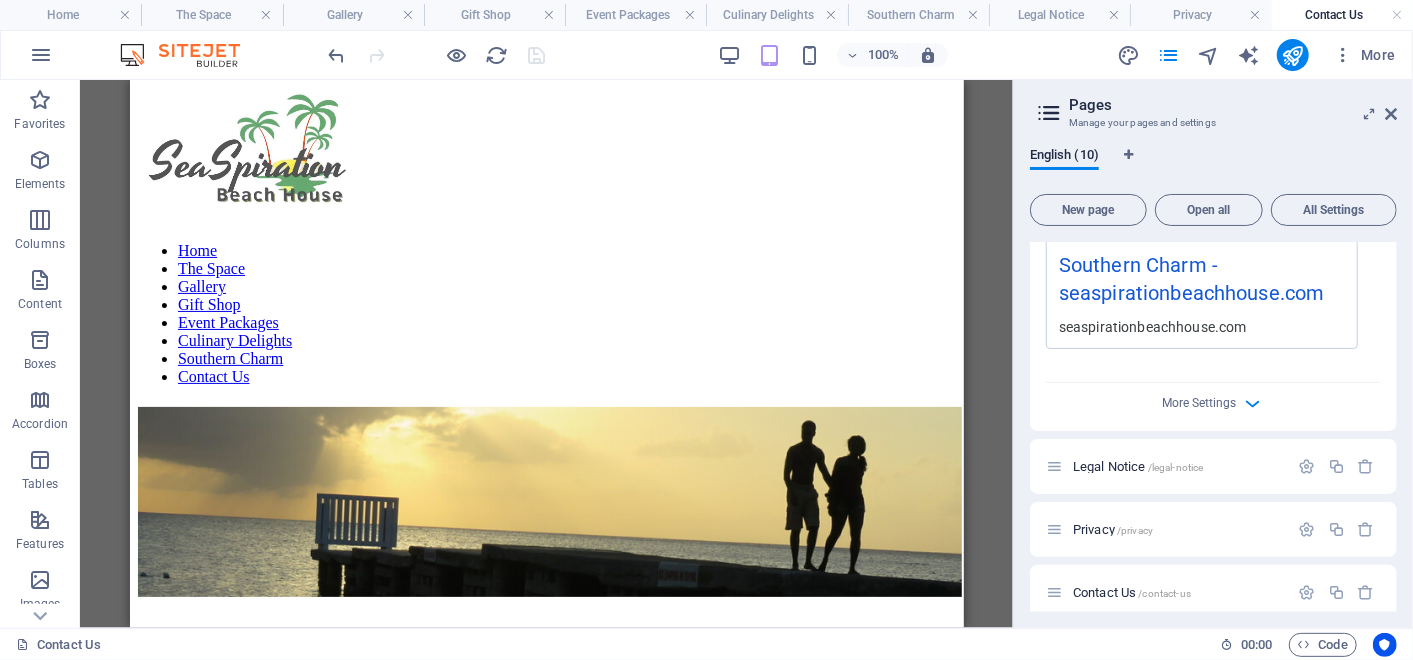 scroll, scrollTop: 1031, scrollLeft: 0, axis: vertical 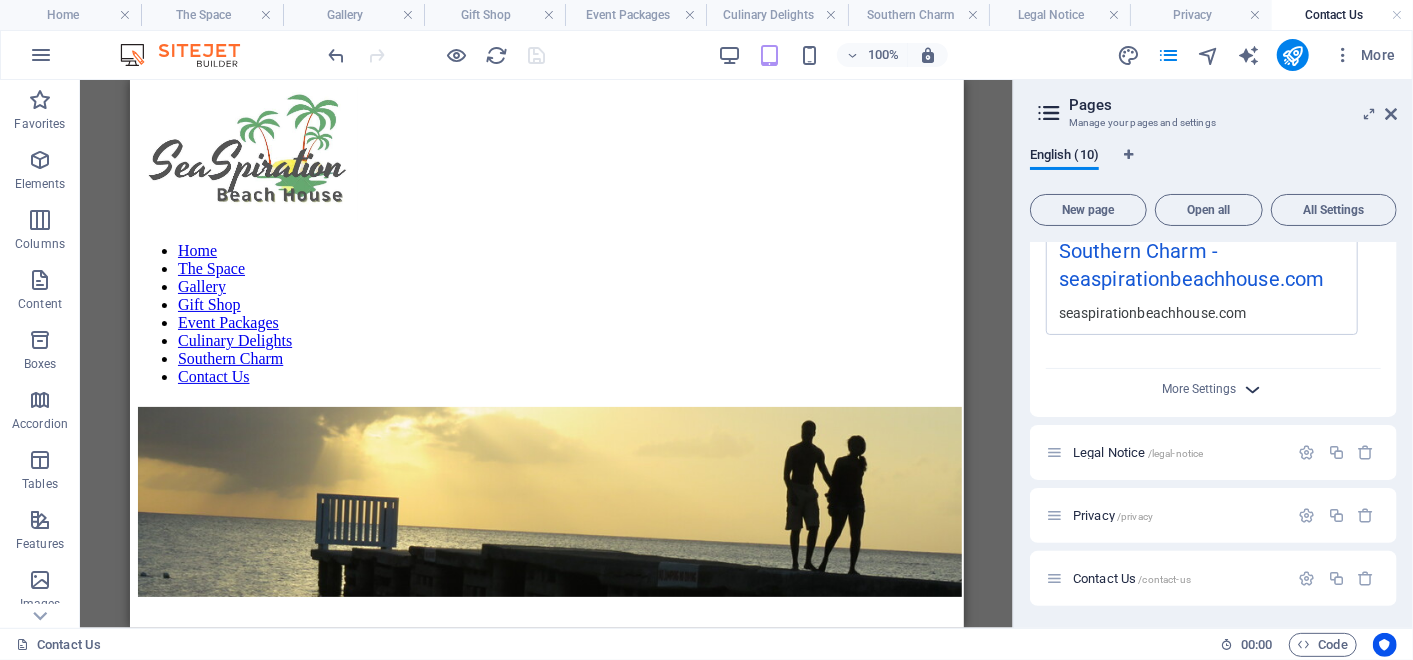 click at bounding box center (1253, 389) 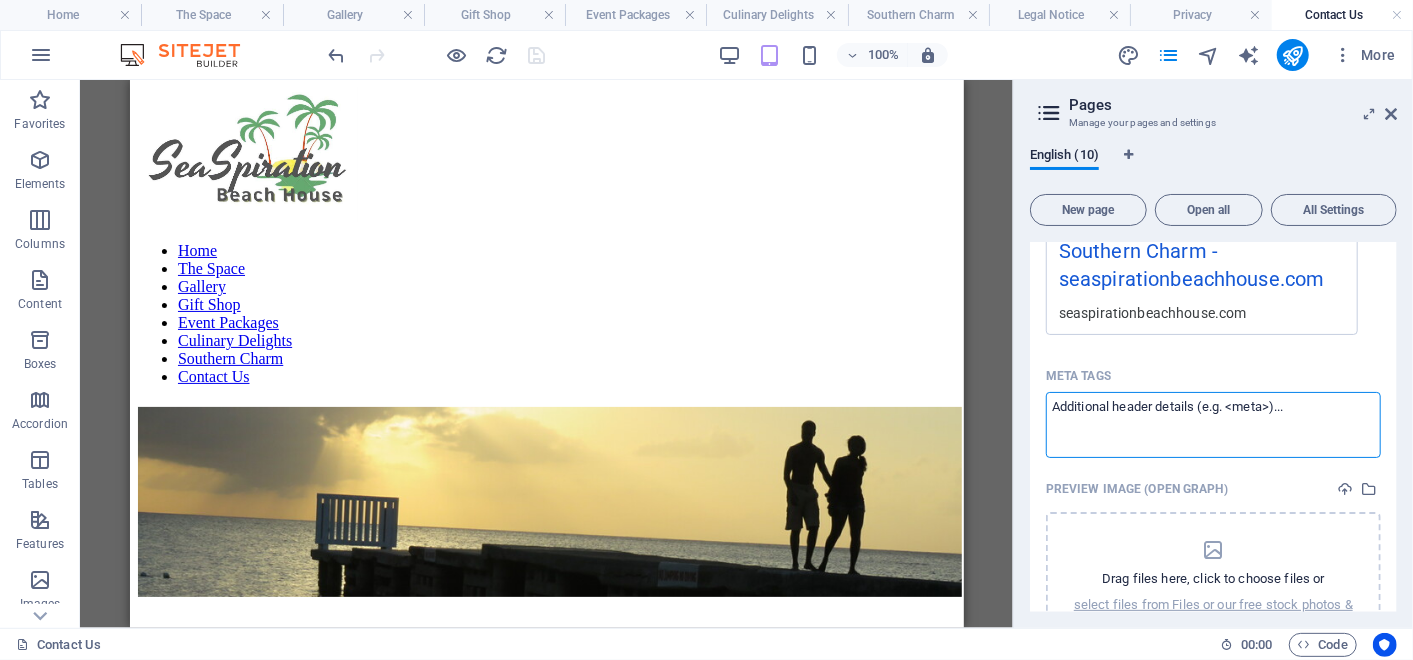 drag, startPoint x: 1301, startPoint y: 408, endPoint x: 1116, endPoint y: 388, distance: 186.07794 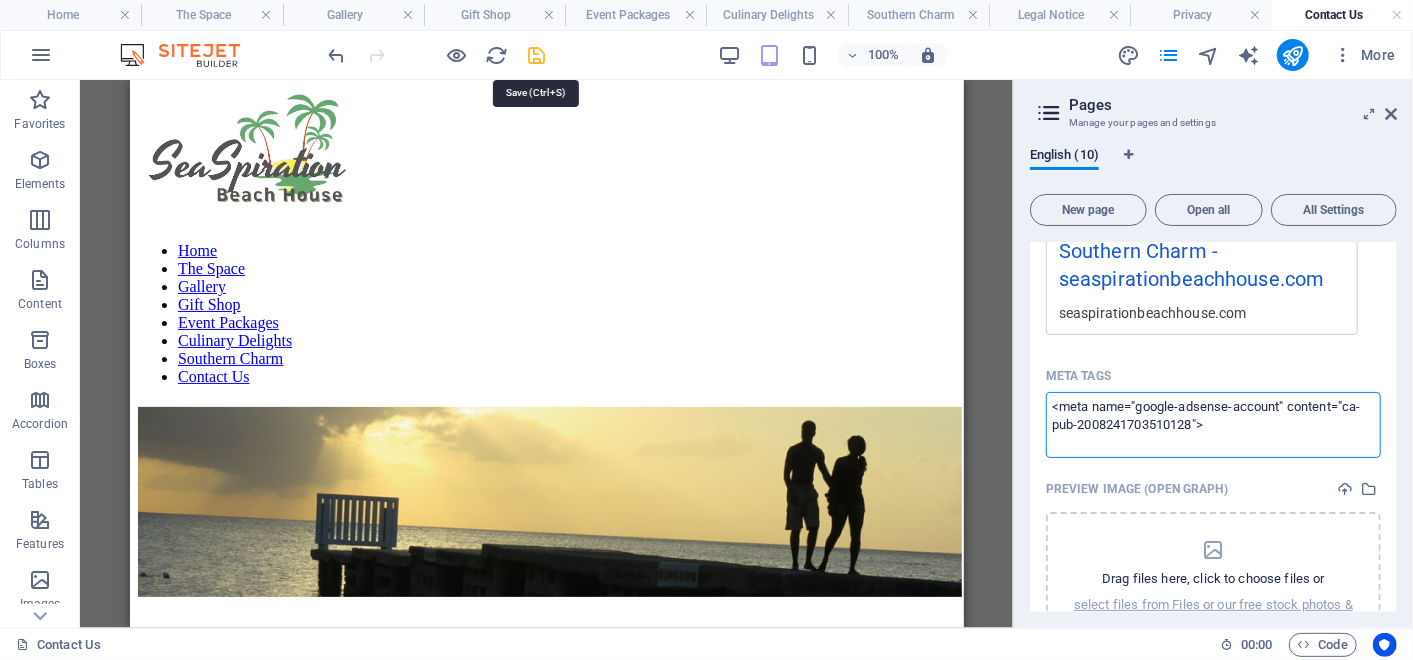 type on "<meta name="google-adsense-account" content="ca-pub-2008241703510128">" 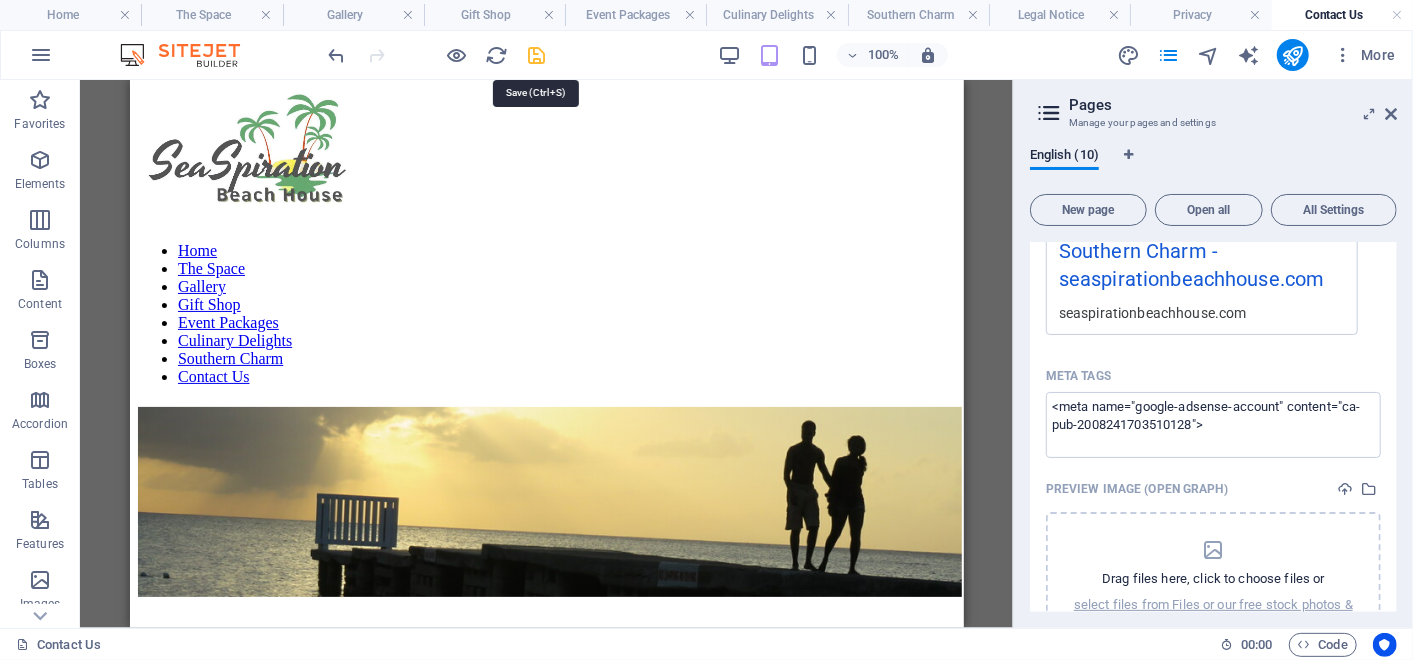 click at bounding box center (537, 55) 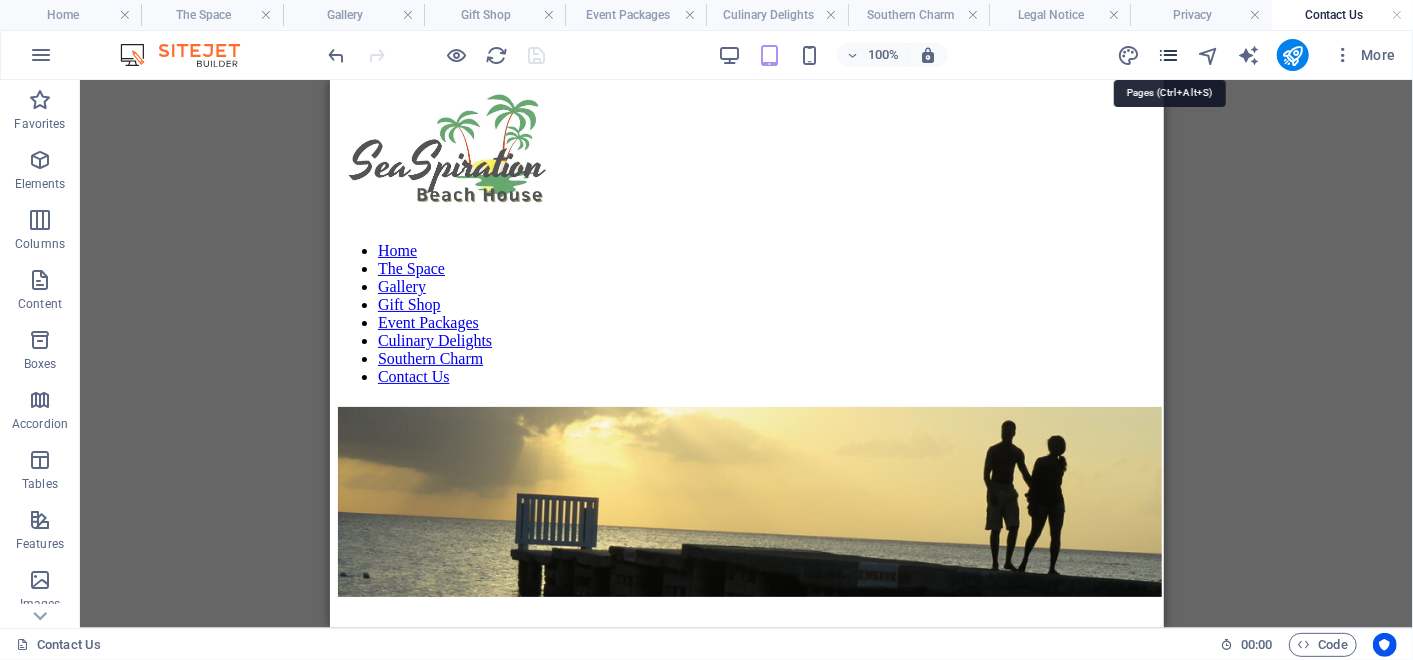 click at bounding box center [1168, 55] 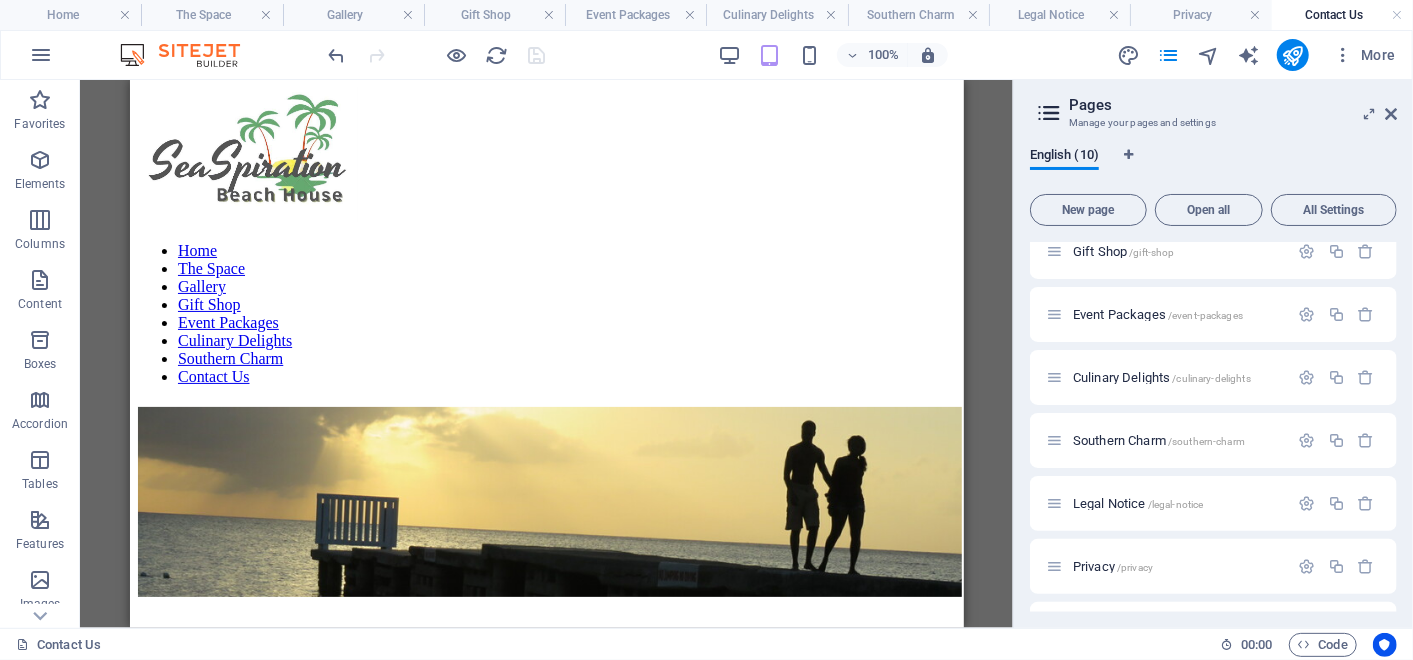 scroll, scrollTop: 259, scrollLeft: 0, axis: vertical 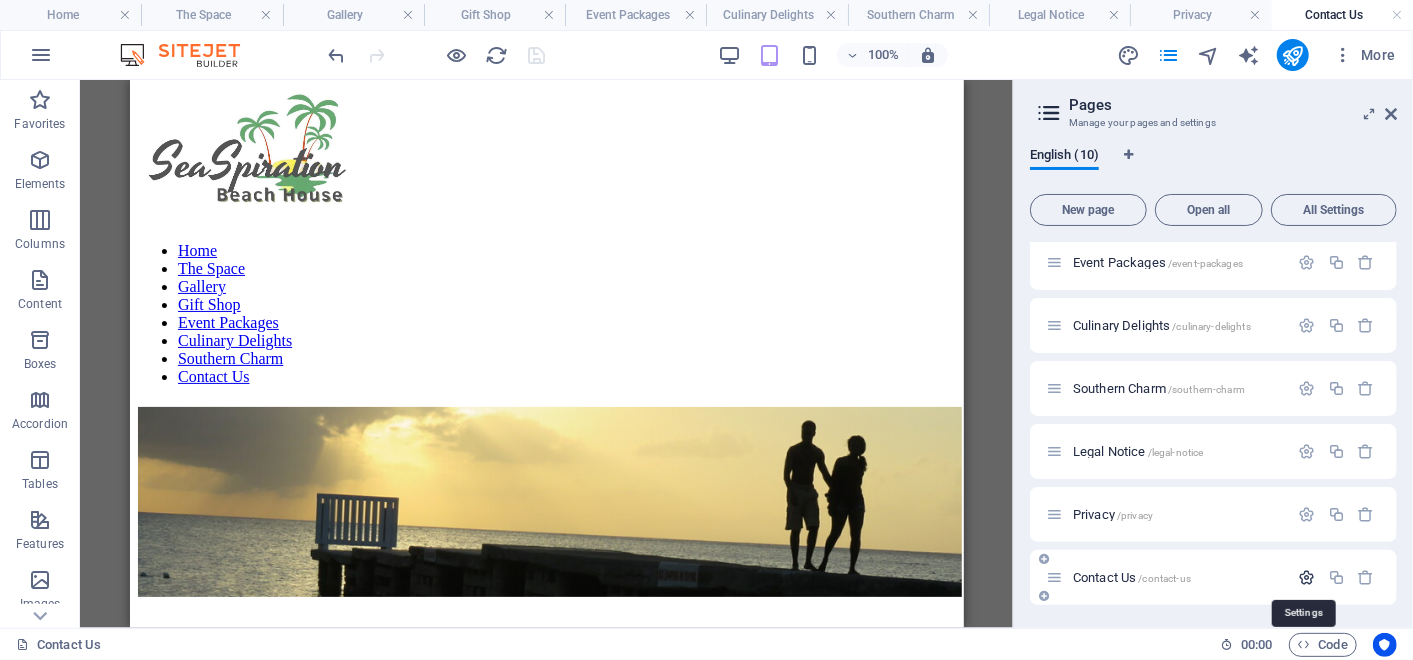 click at bounding box center [1307, 577] 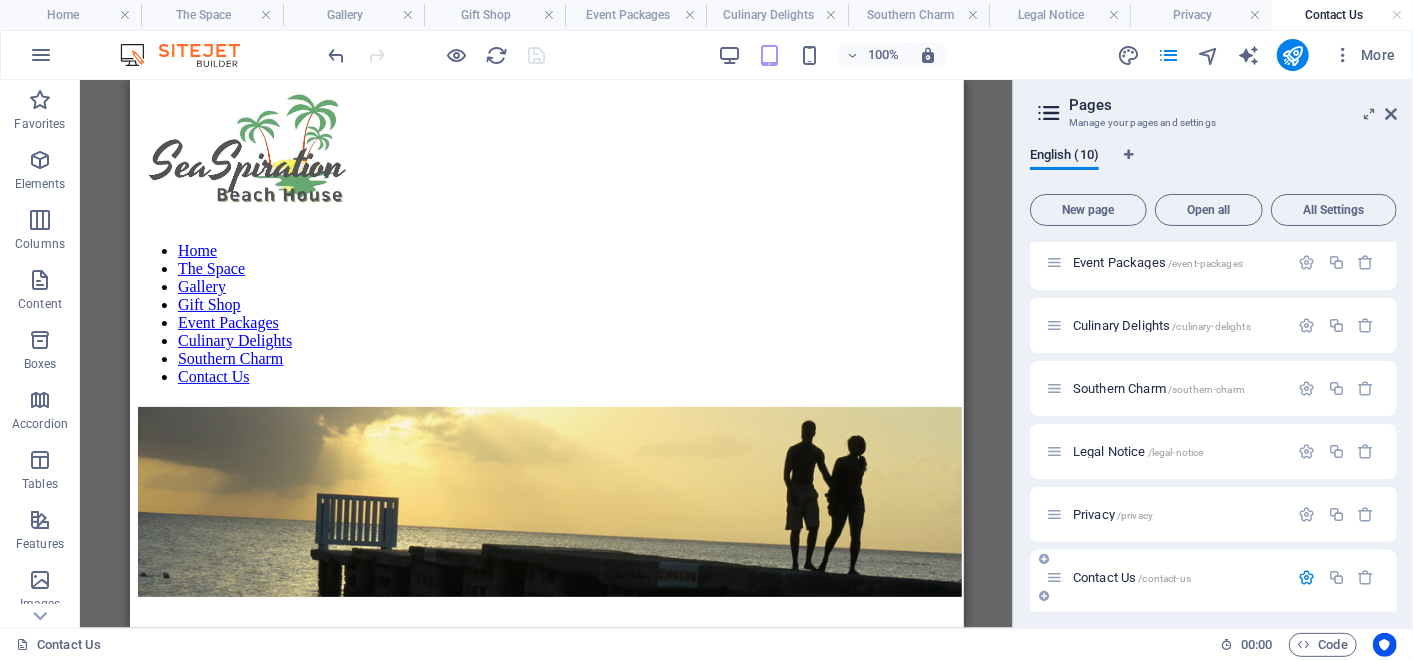 scroll, scrollTop: 484, scrollLeft: 0, axis: vertical 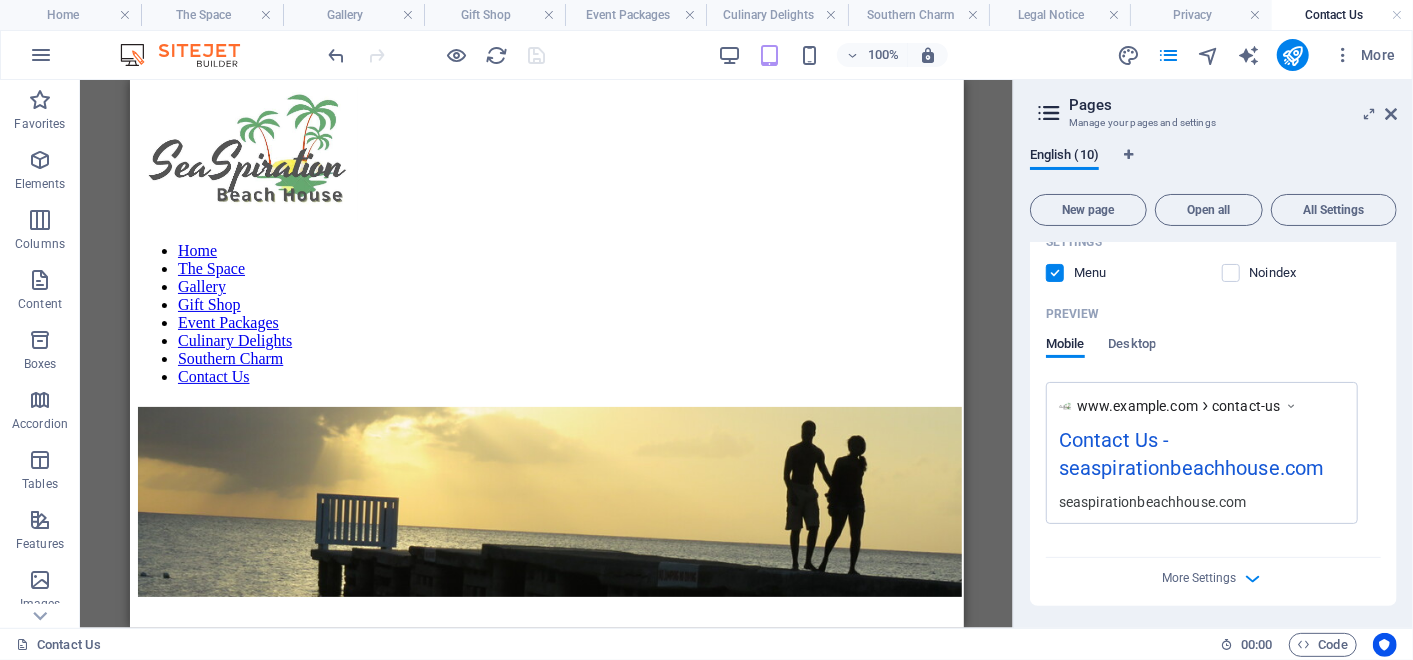 click on "More Settings" at bounding box center (1213, 574) 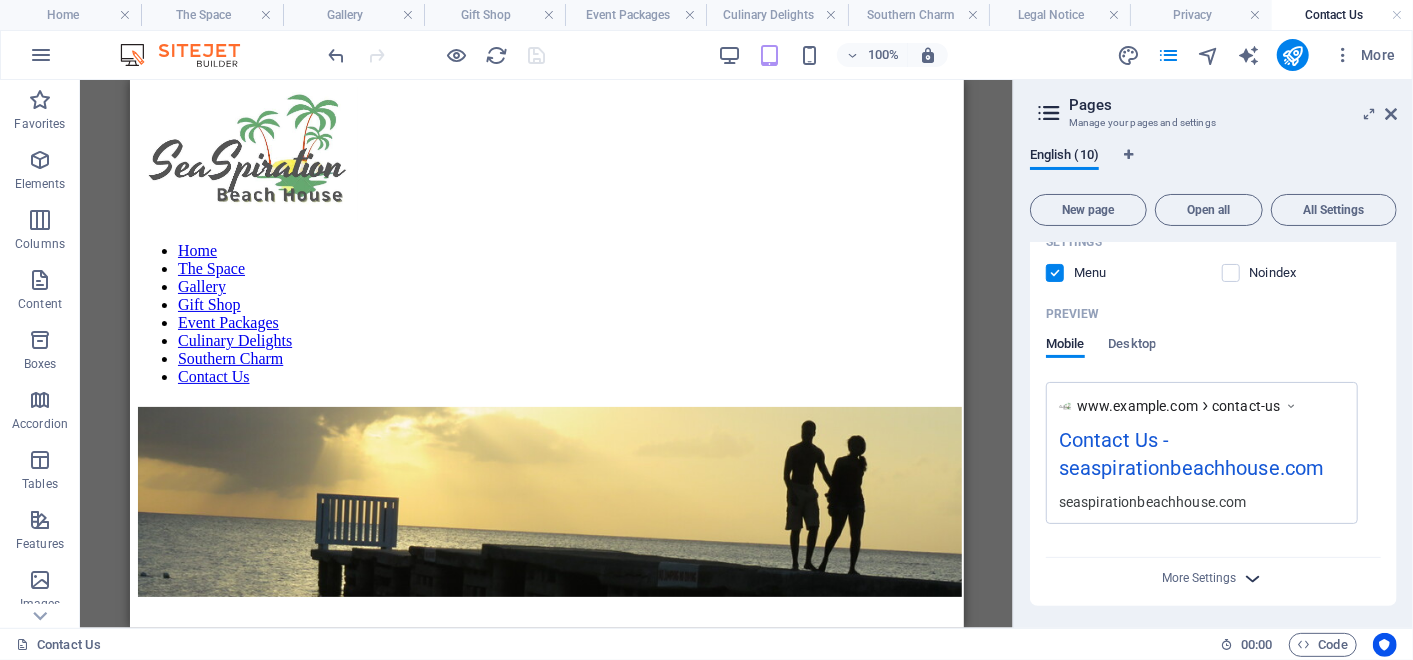 click at bounding box center (1253, 578) 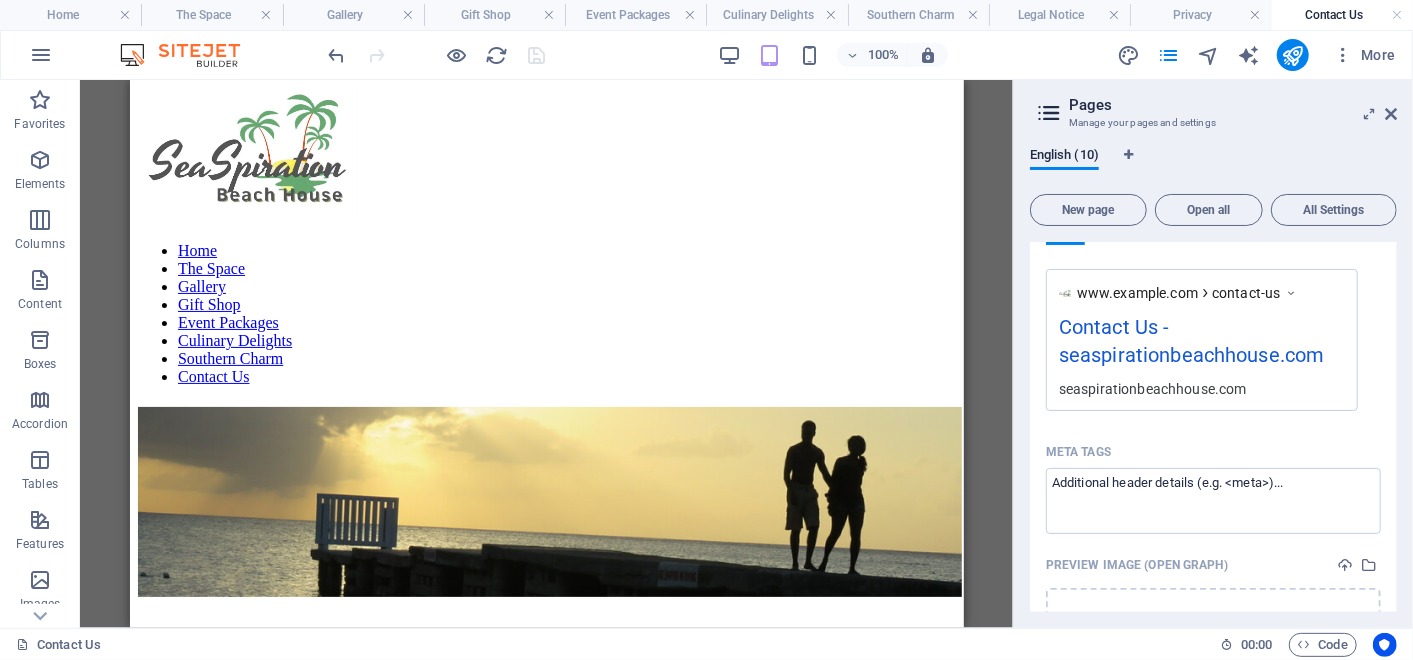 scroll, scrollTop: 1158, scrollLeft: 0, axis: vertical 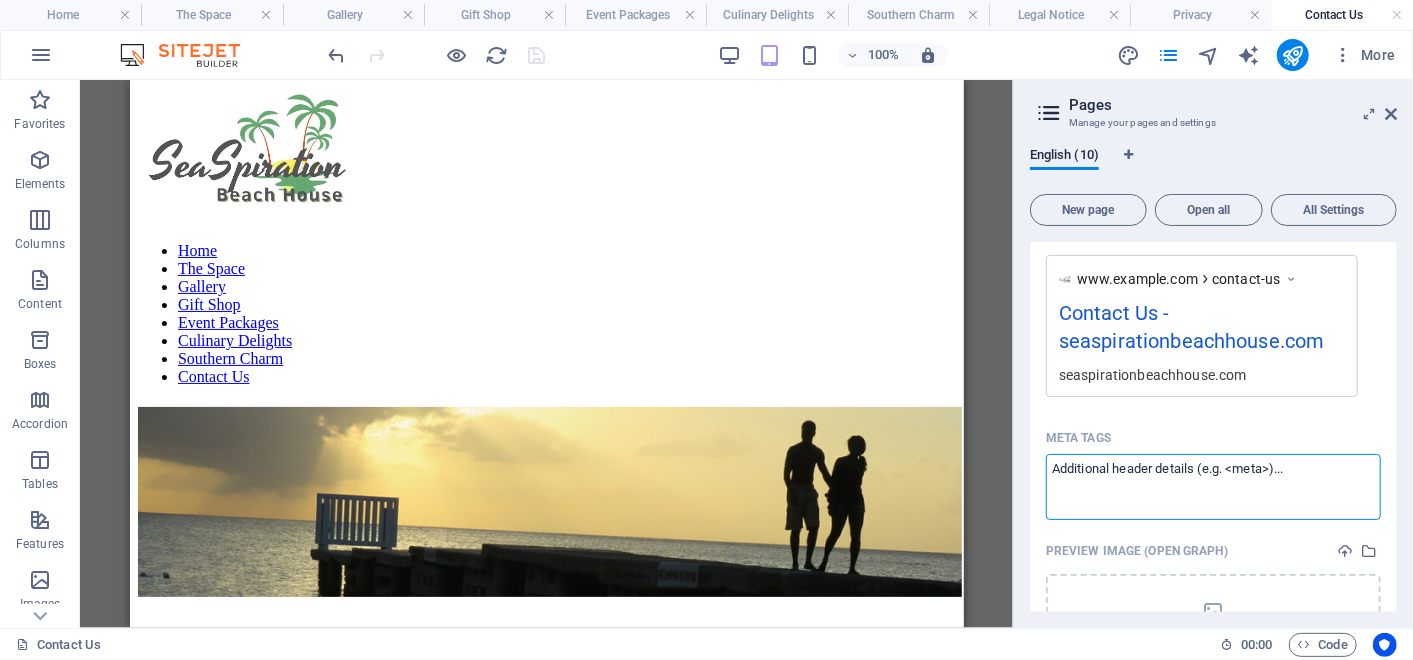 drag, startPoint x: 1308, startPoint y: 474, endPoint x: 1140, endPoint y: 451, distance: 169.5671 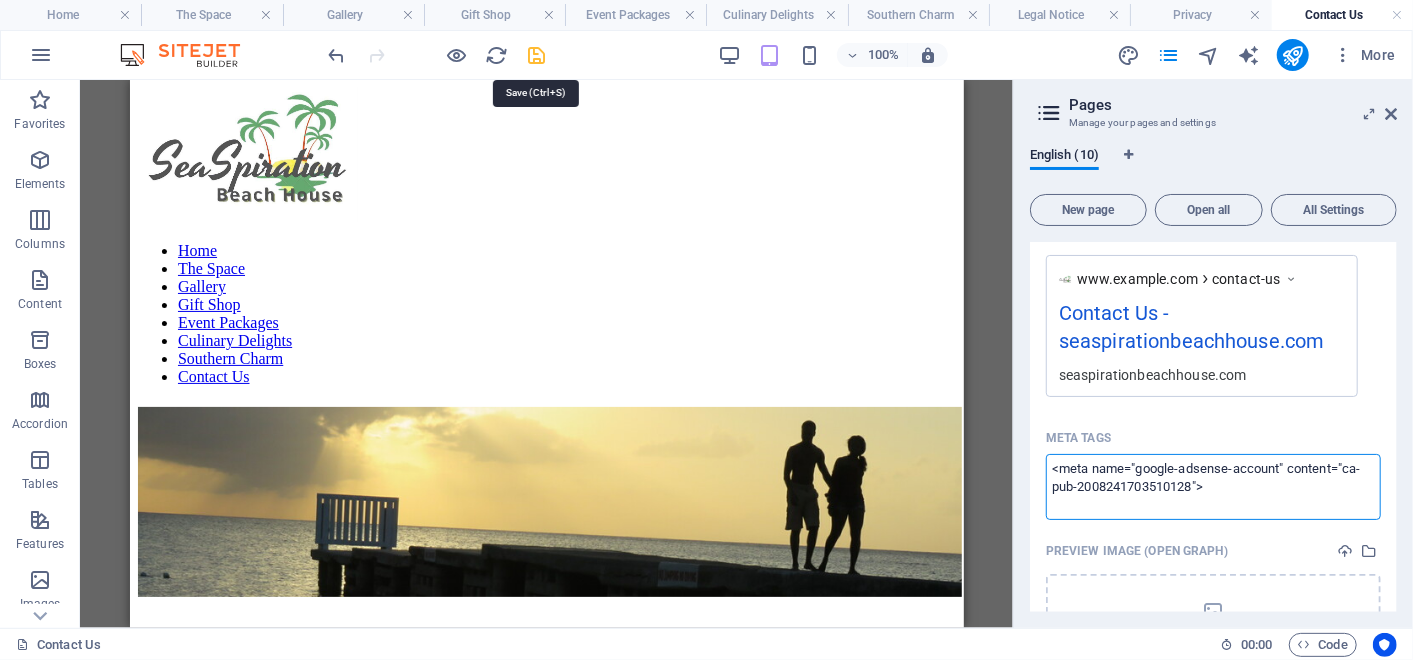 type on "<meta name="google-adsense-account" content="ca-pub-2008241703510128">" 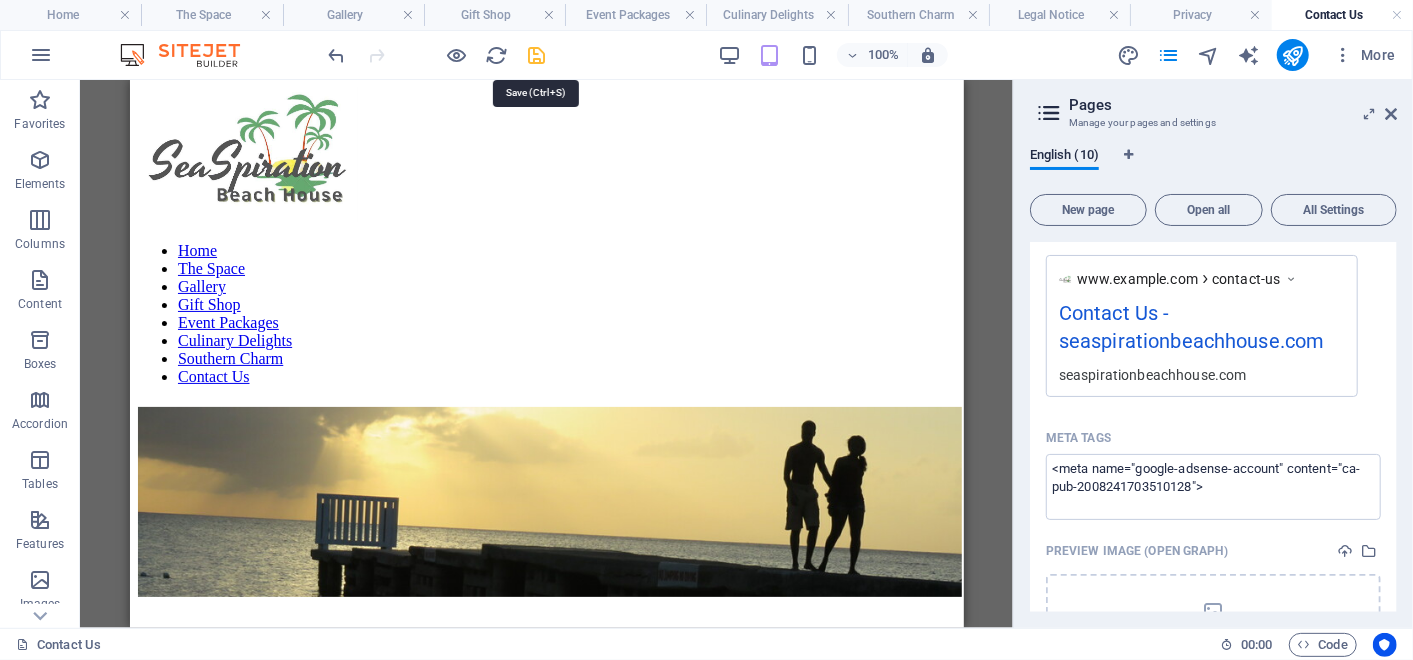 click at bounding box center [537, 55] 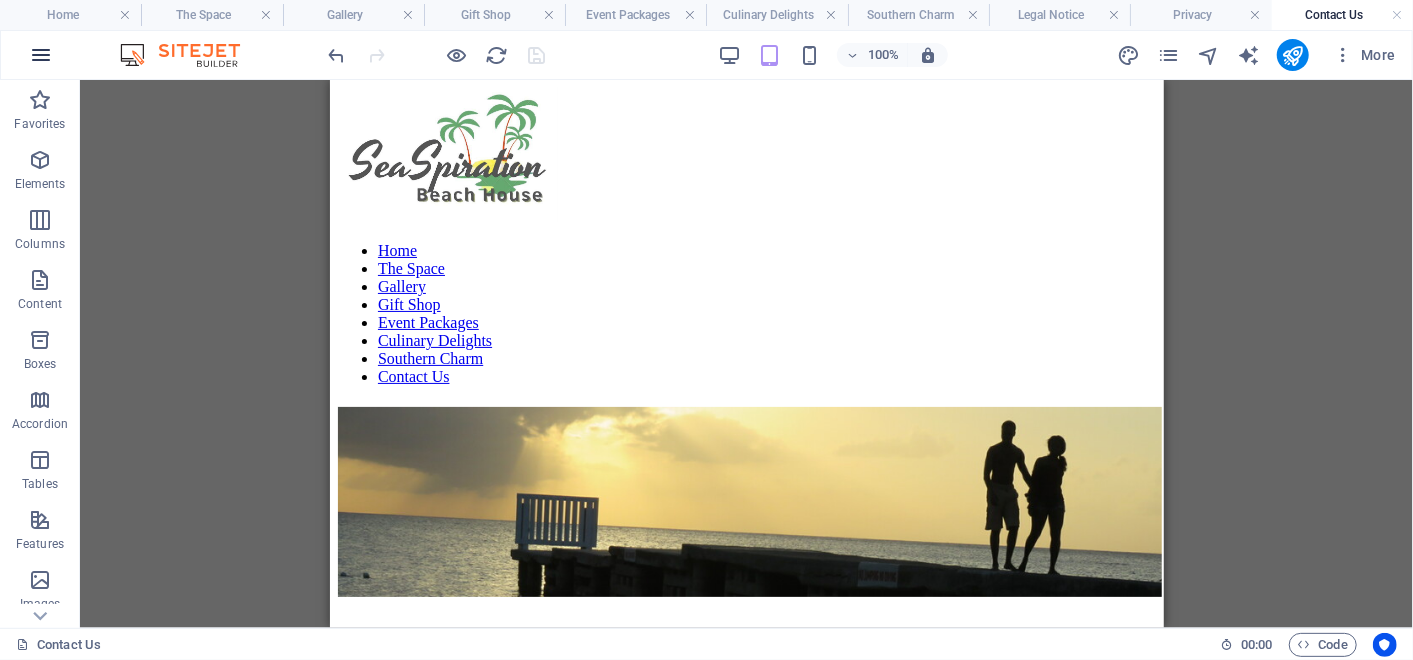 click at bounding box center [41, 55] 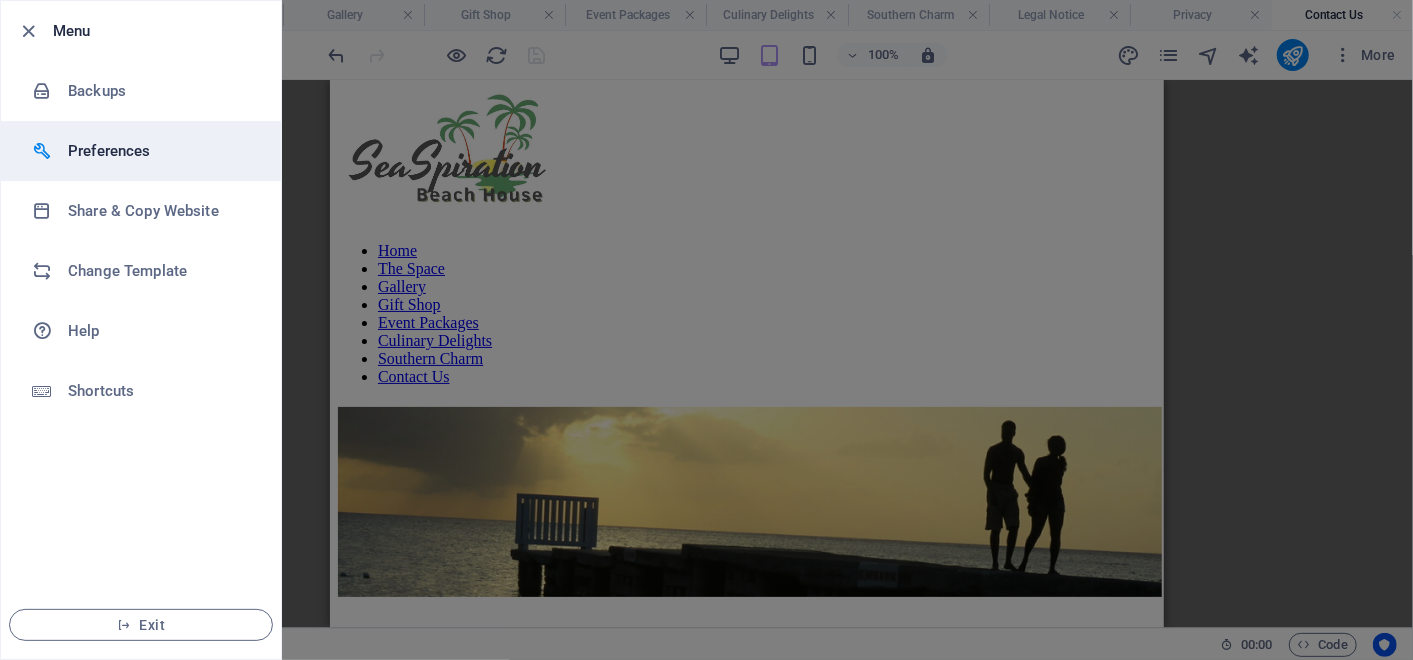 click on "Preferences" at bounding box center (160, 151) 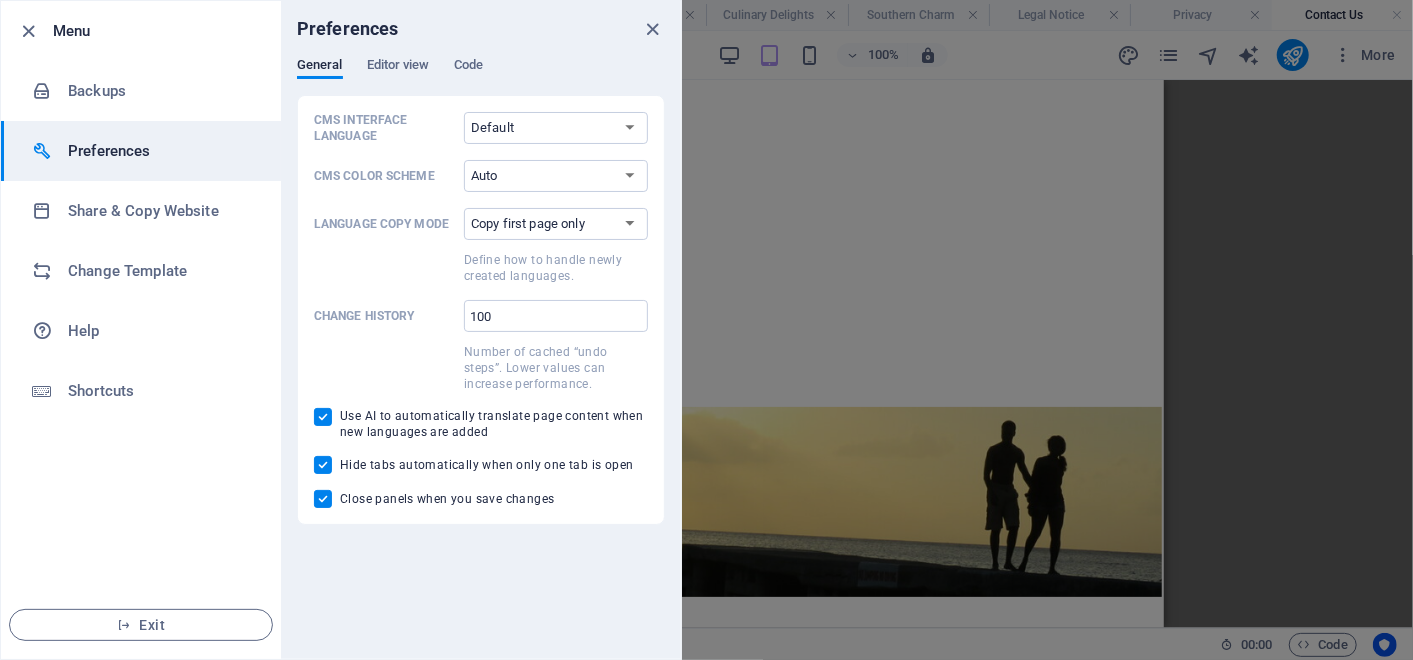 click on "Preferences" at bounding box center (481, 29) 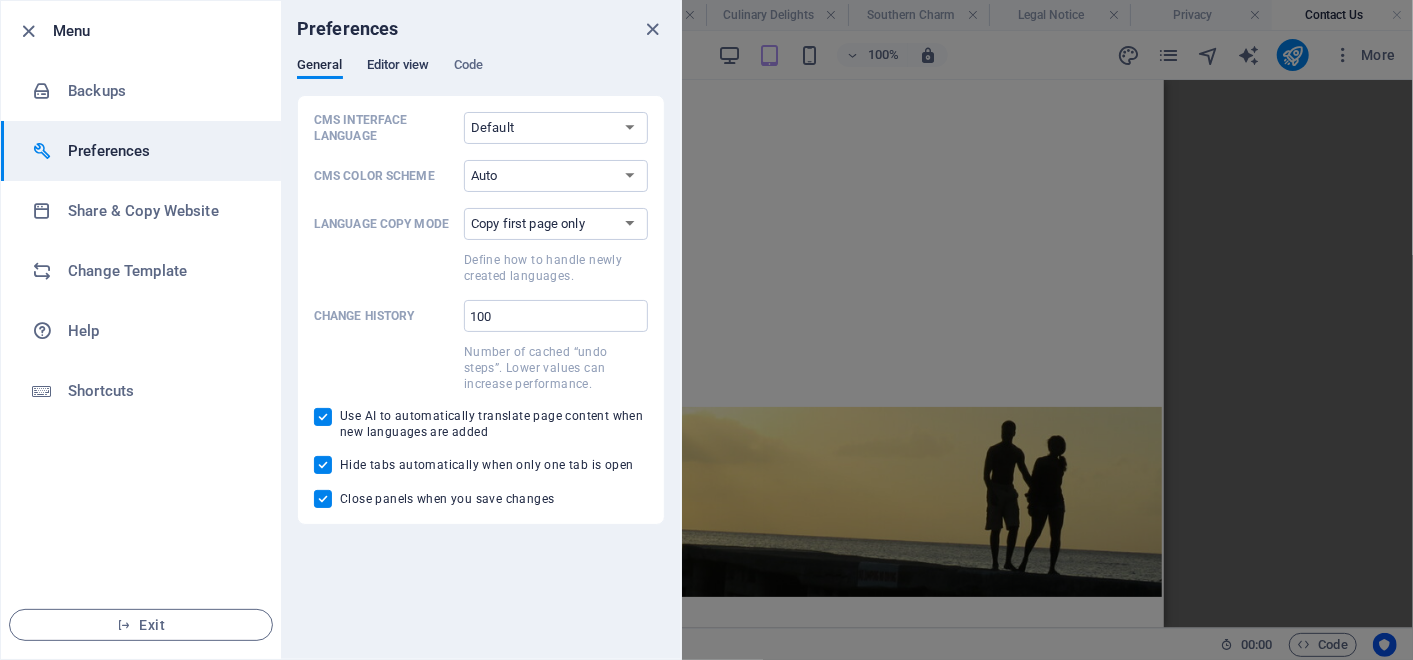 click on "Editor view" at bounding box center (398, 67) 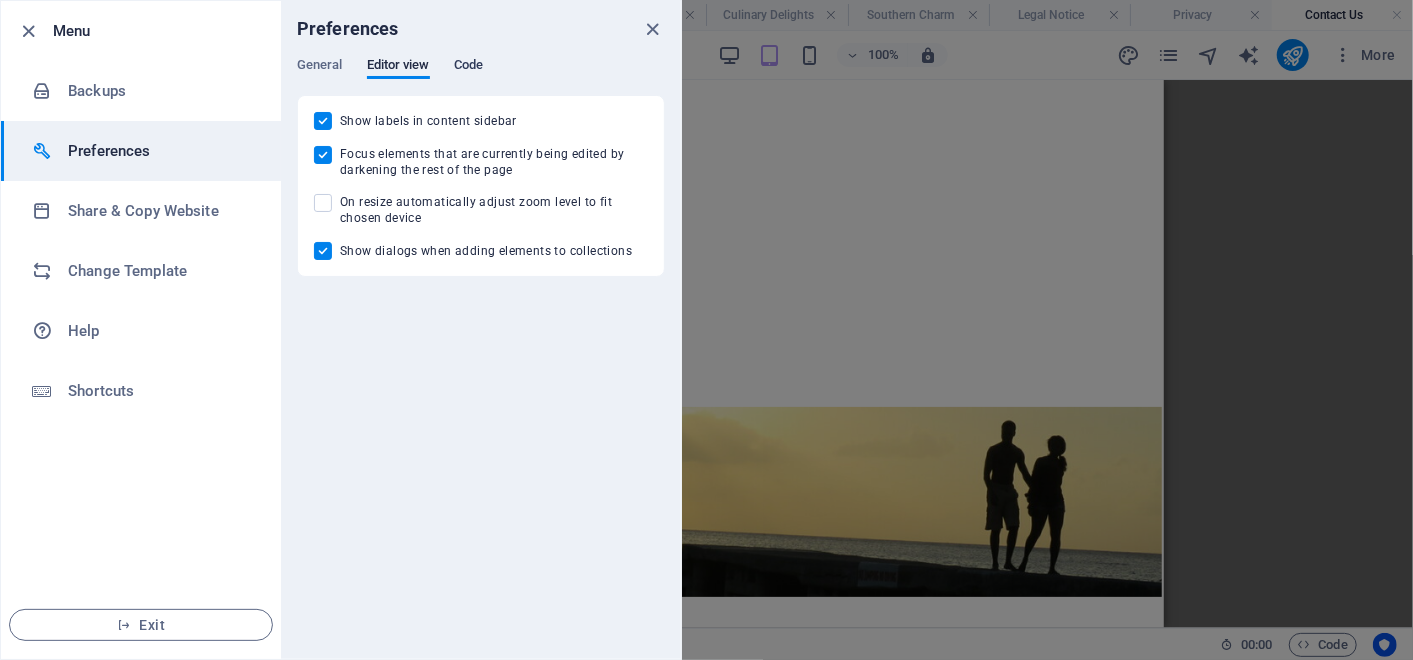 click on "Code" at bounding box center (468, 67) 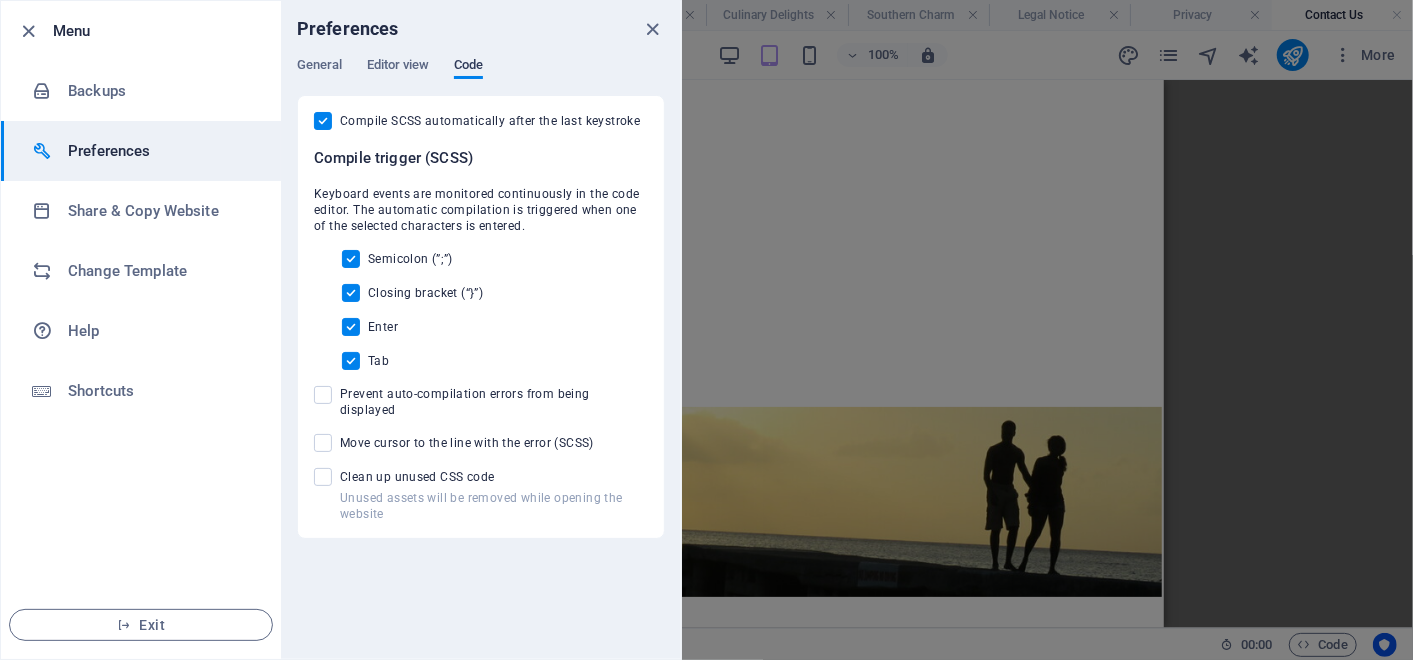 click on "Code" at bounding box center [468, 67] 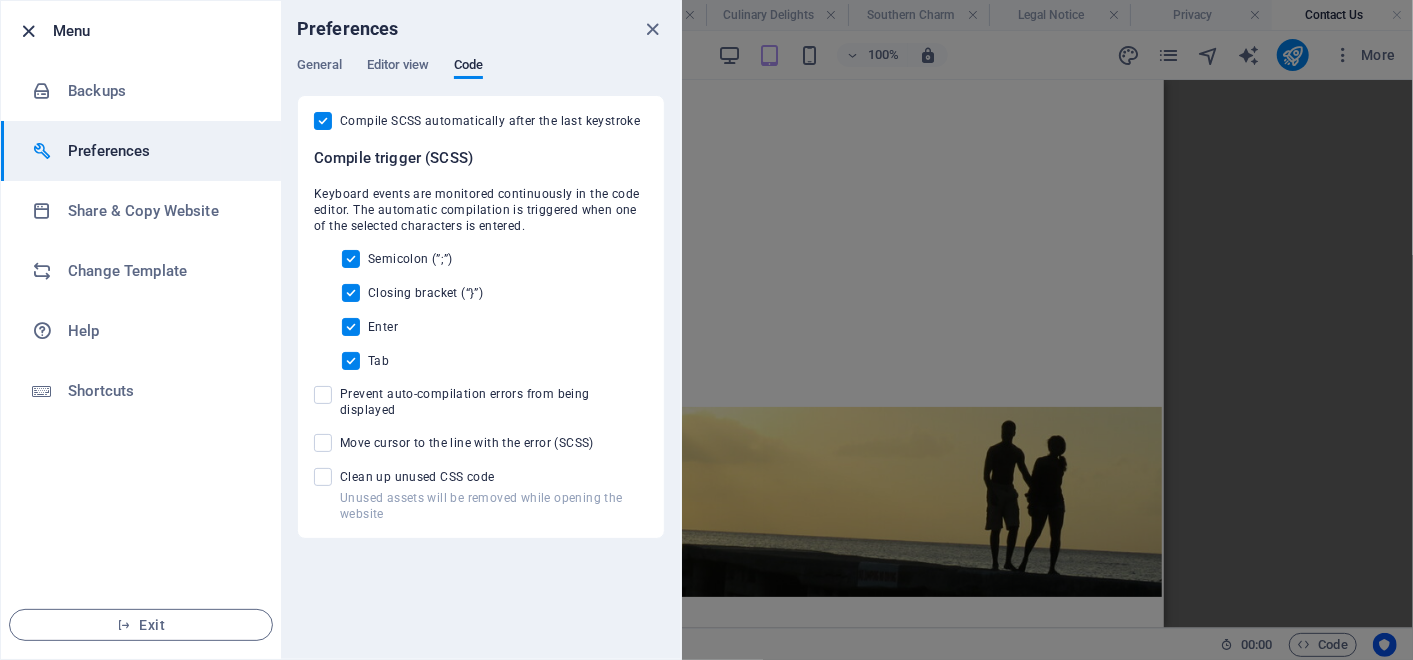 click at bounding box center [29, 31] 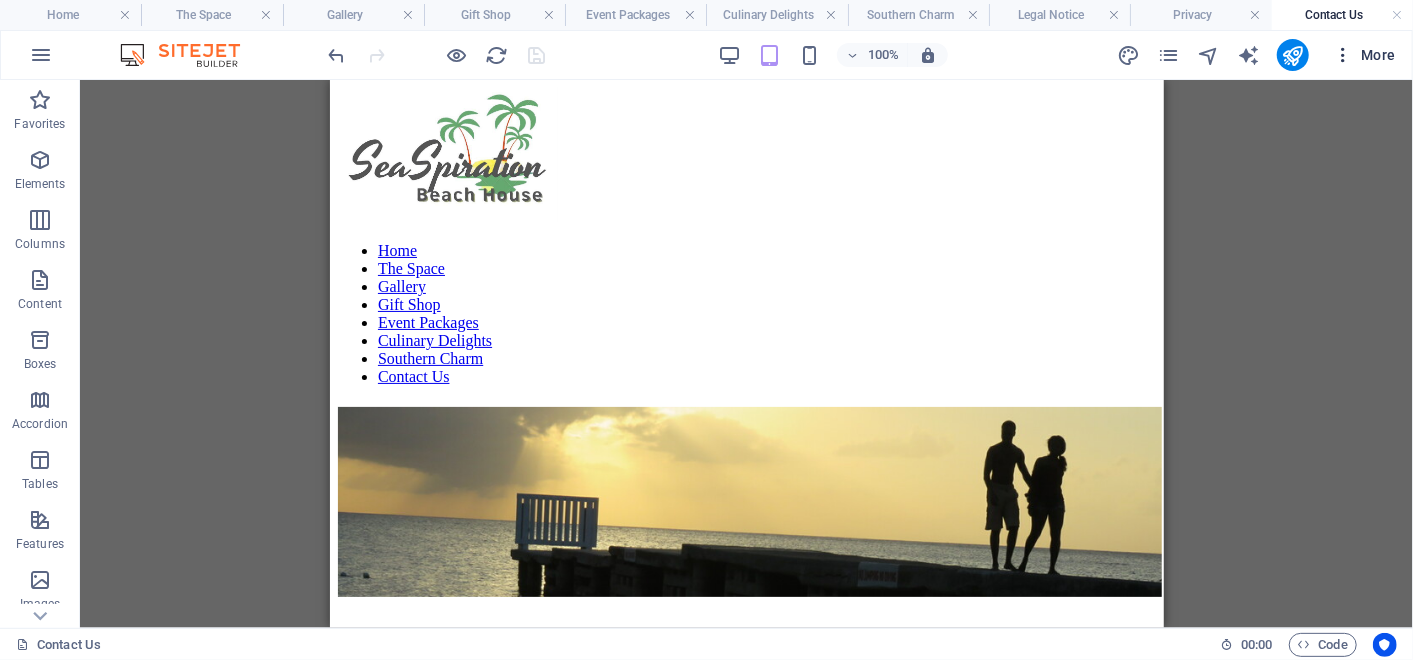 click on "More" at bounding box center [1364, 55] 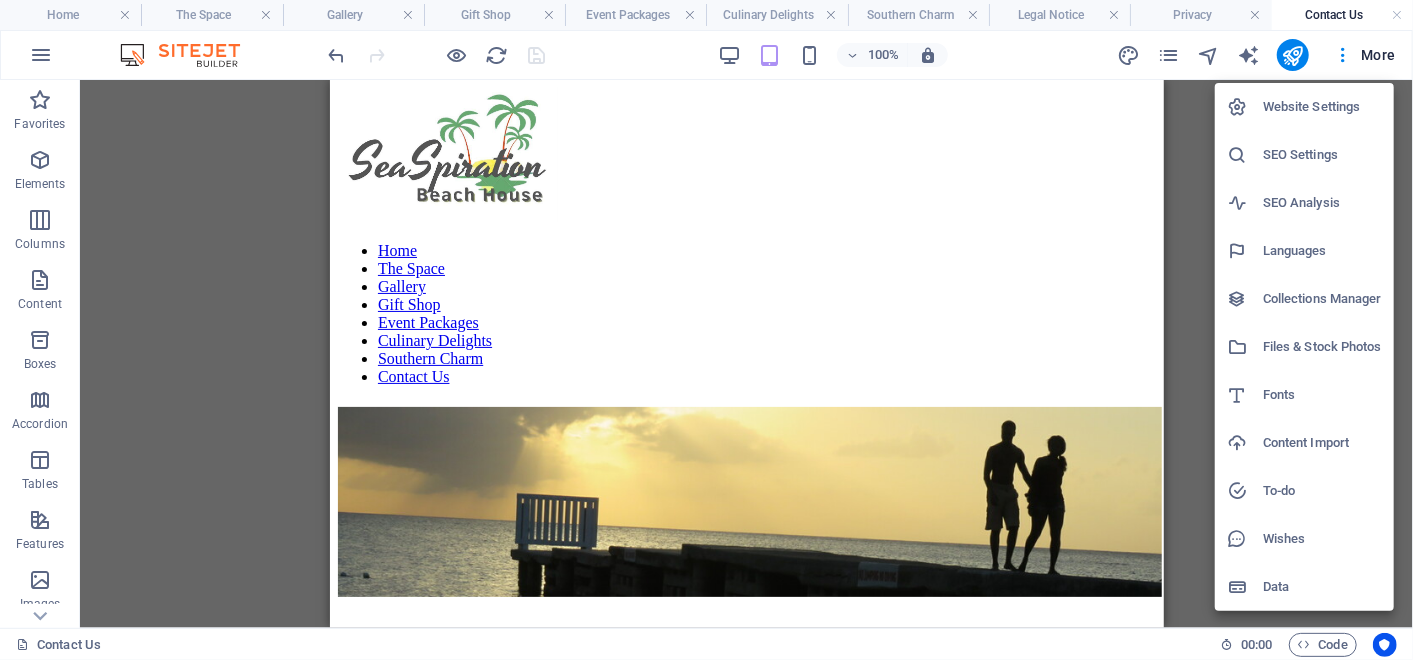 click on "Data" at bounding box center (1322, 587) 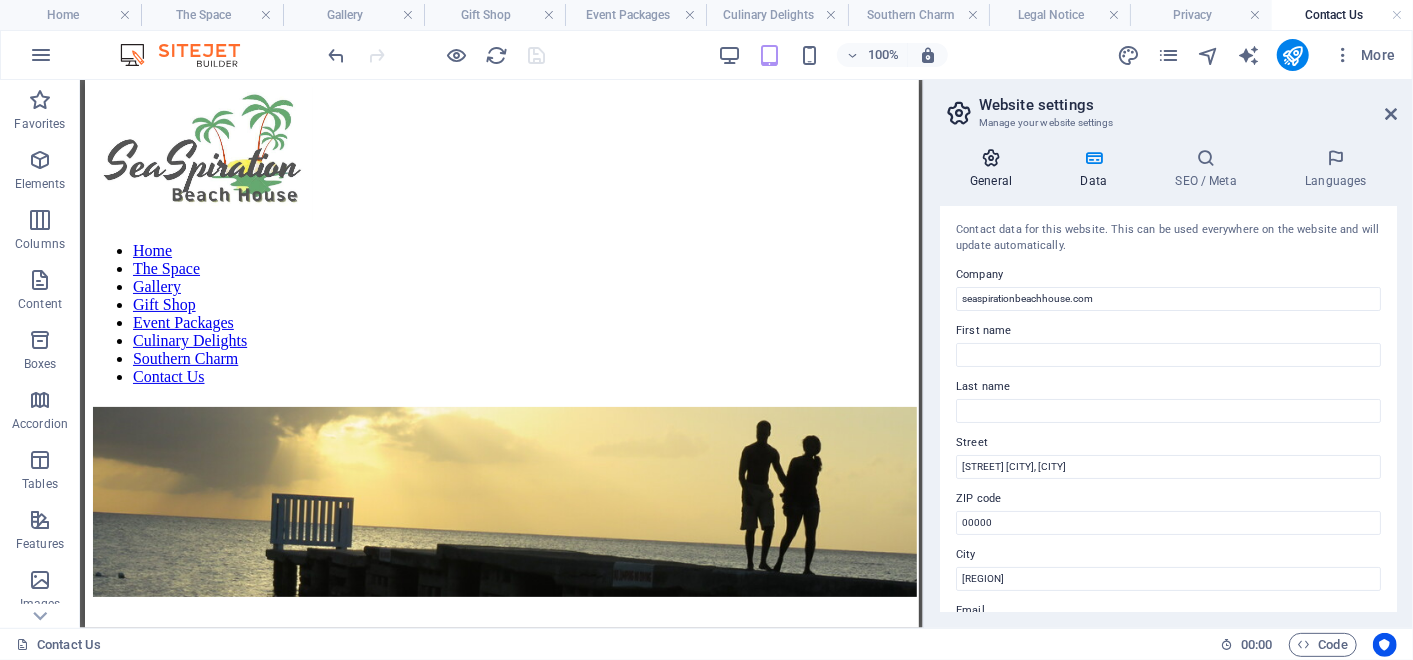 click at bounding box center [991, 158] 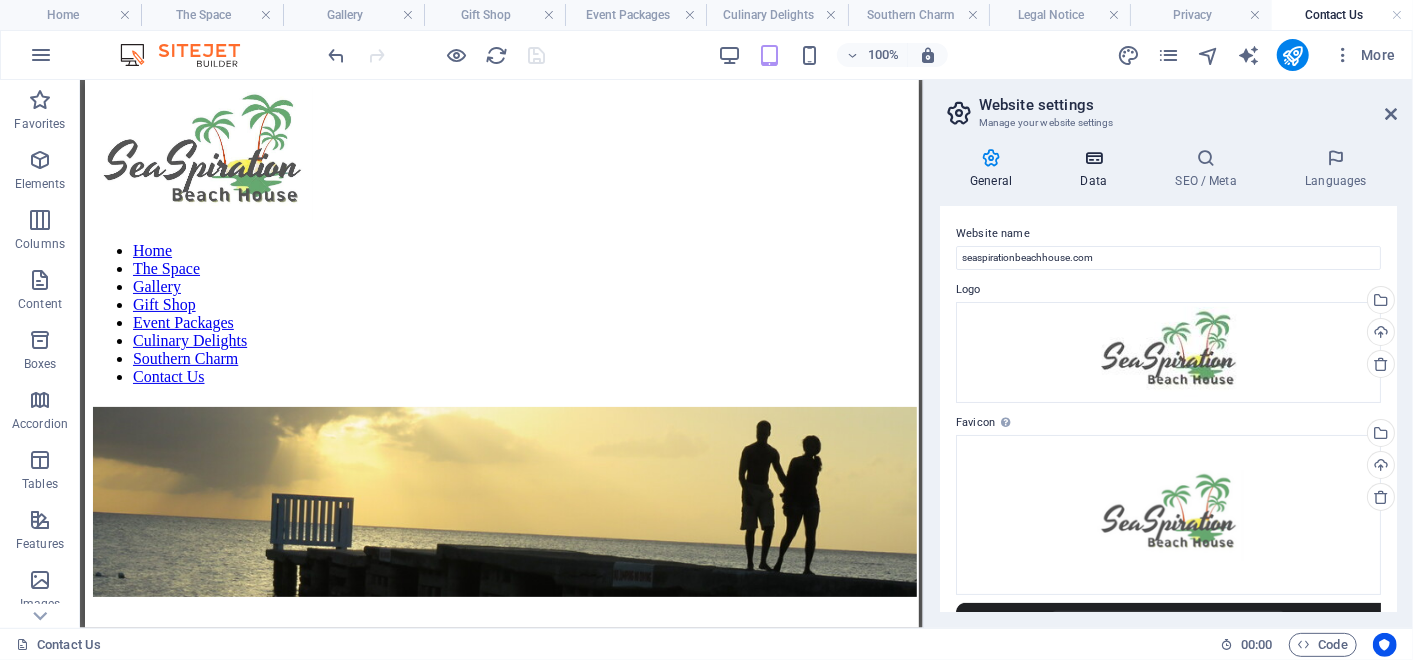 click at bounding box center [1093, 158] 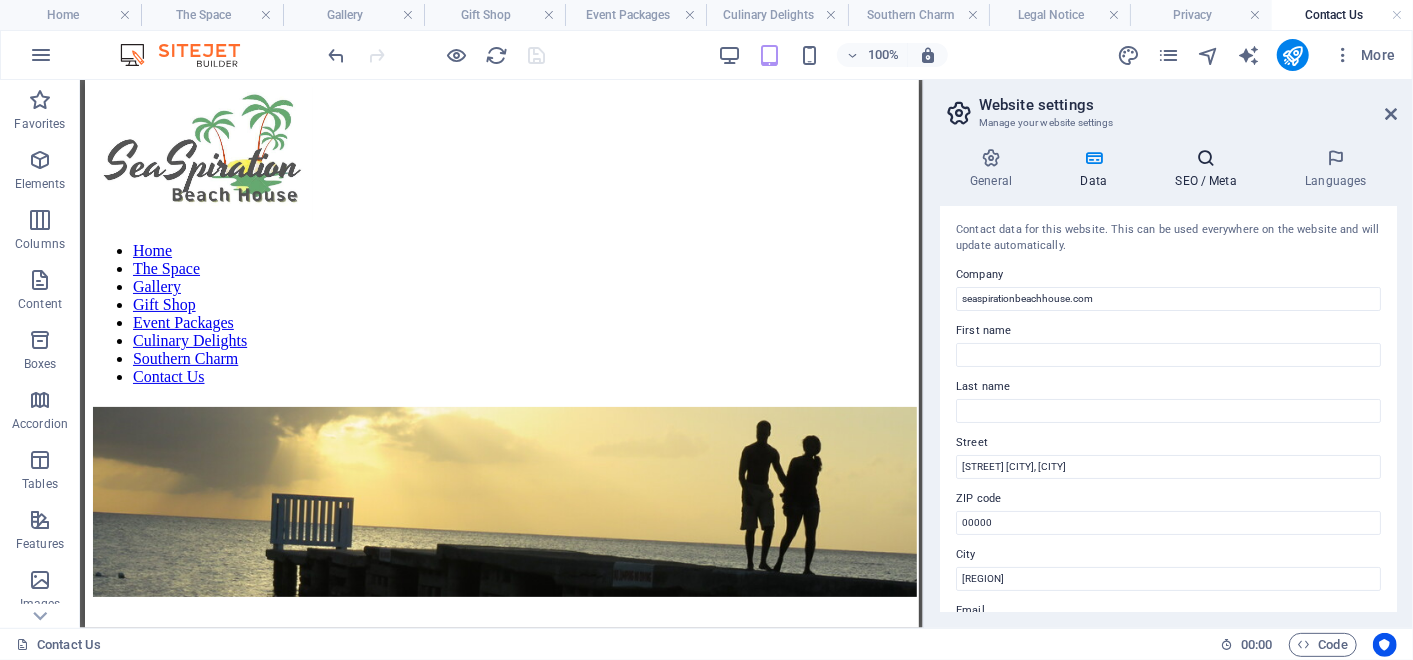 click at bounding box center (1206, 158) 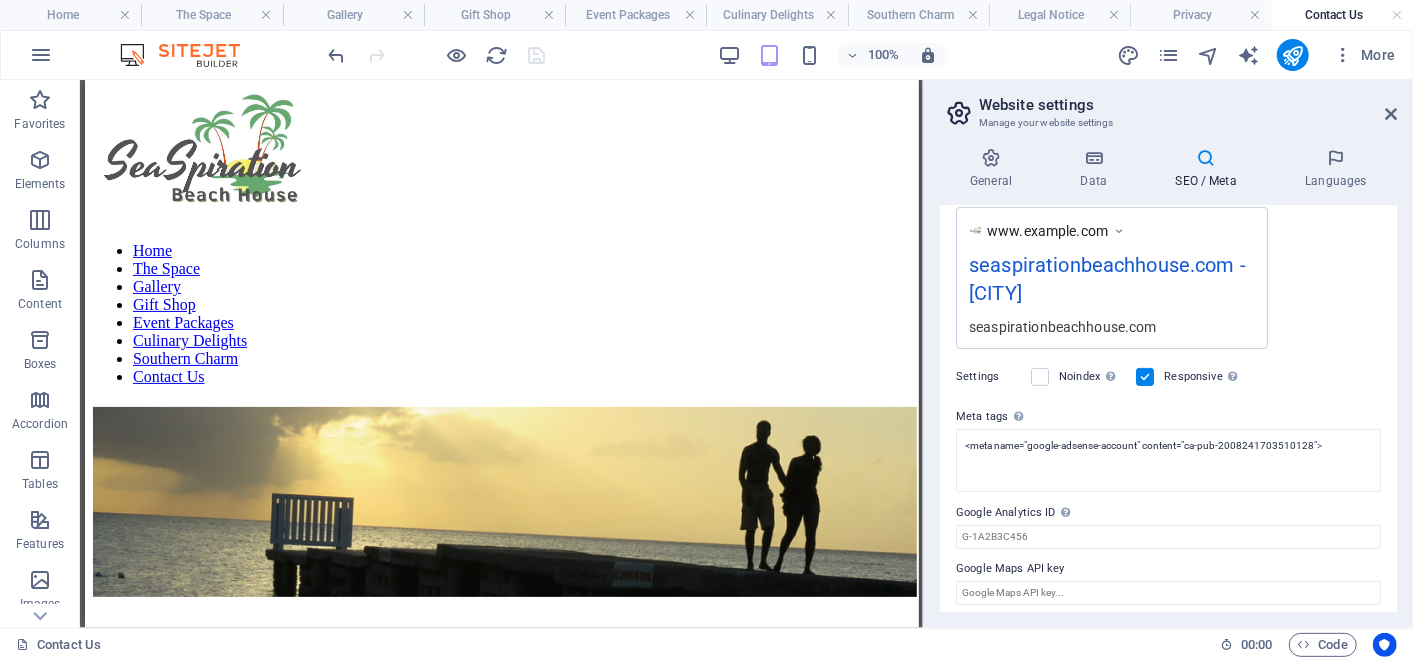 scroll, scrollTop: 355, scrollLeft: 0, axis: vertical 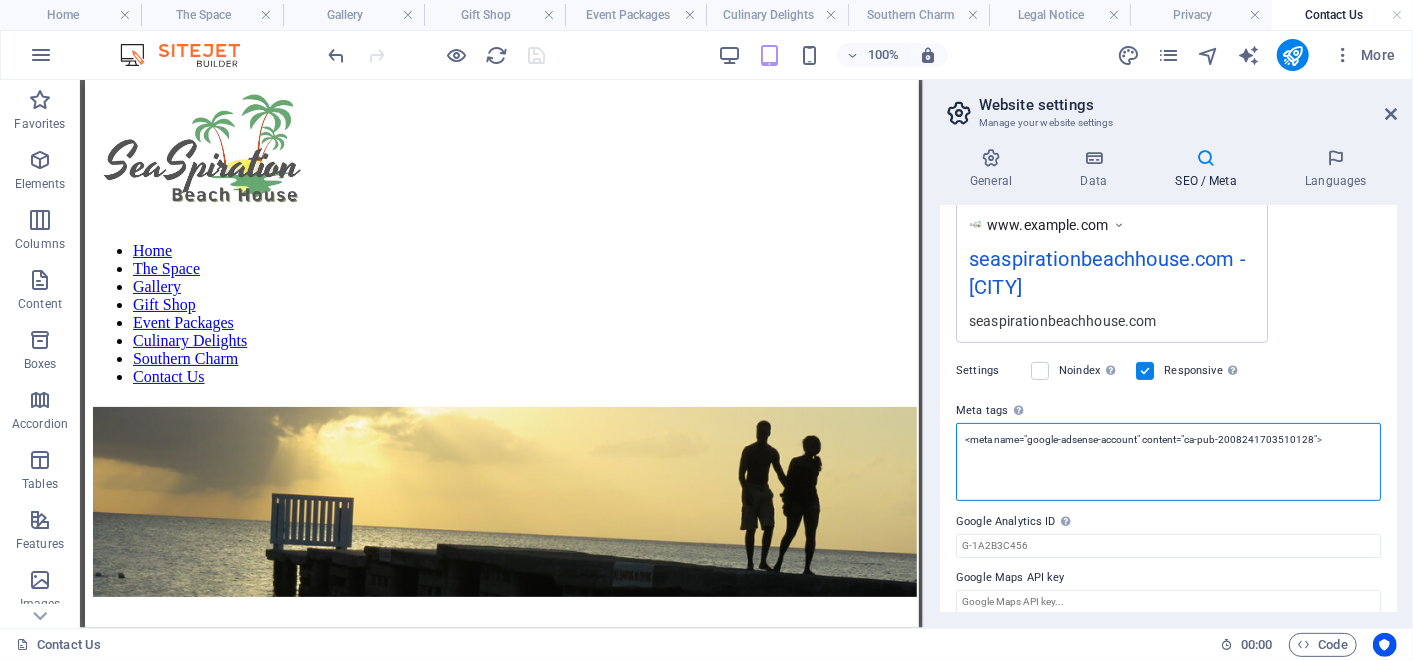 drag, startPoint x: 1337, startPoint y: 440, endPoint x: 950, endPoint y: 421, distance: 387.46613 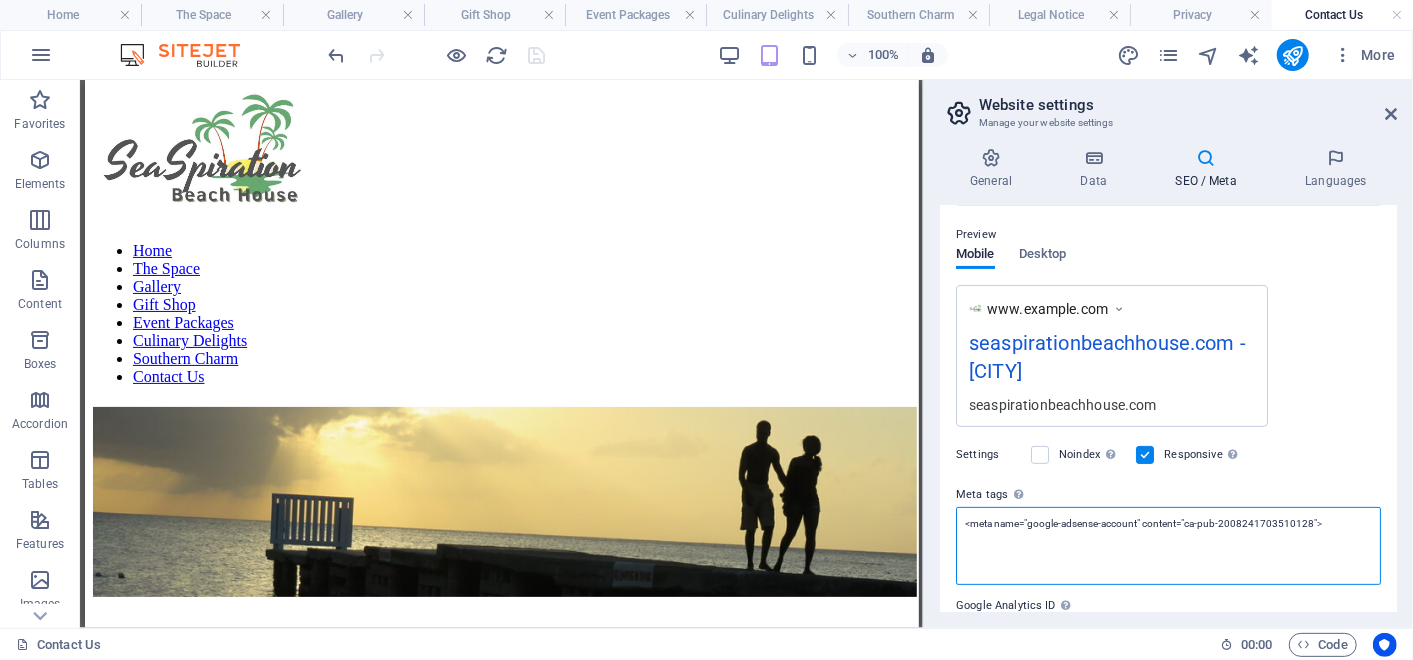 scroll, scrollTop: 240, scrollLeft: 0, axis: vertical 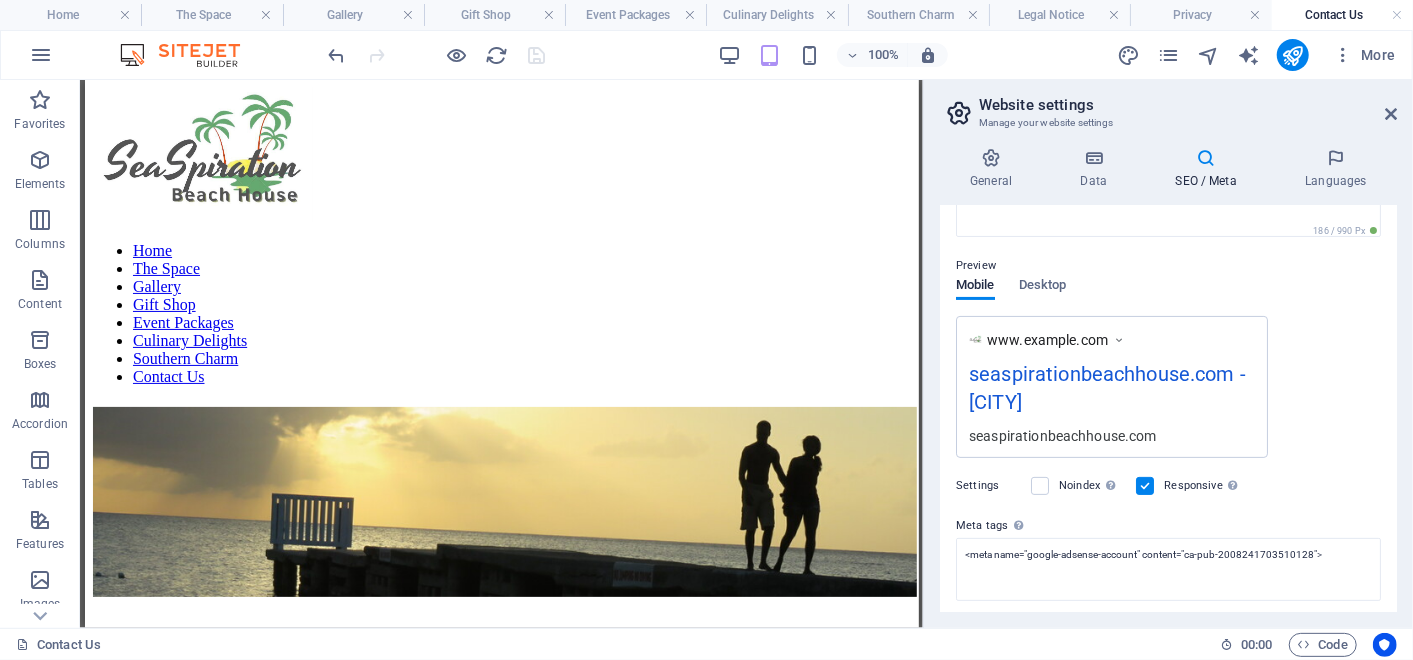 drag, startPoint x: 1392, startPoint y: 373, endPoint x: 1380, endPoint y: 526, distance: 153.46986 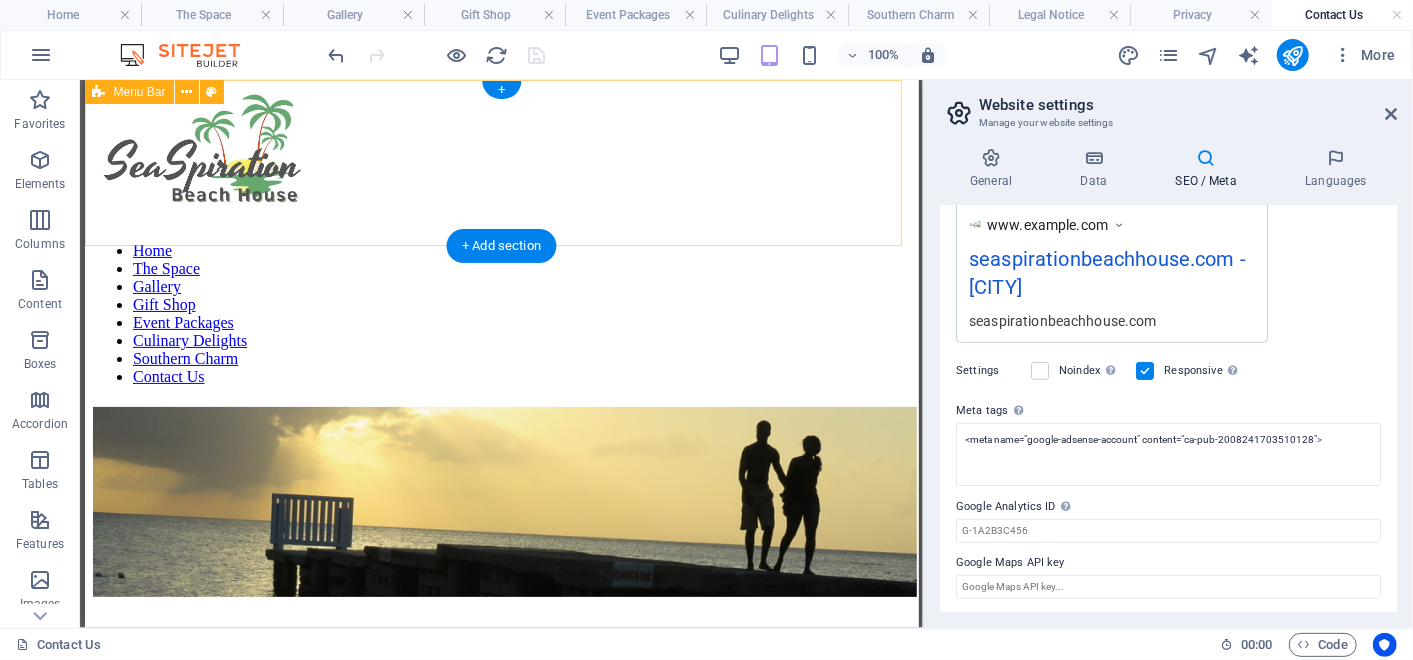 click on "Home The Space Gallery Gift Shop Event Packages Culinary Delights Southern Charm Contact Us" at bounding box center (501, 236) 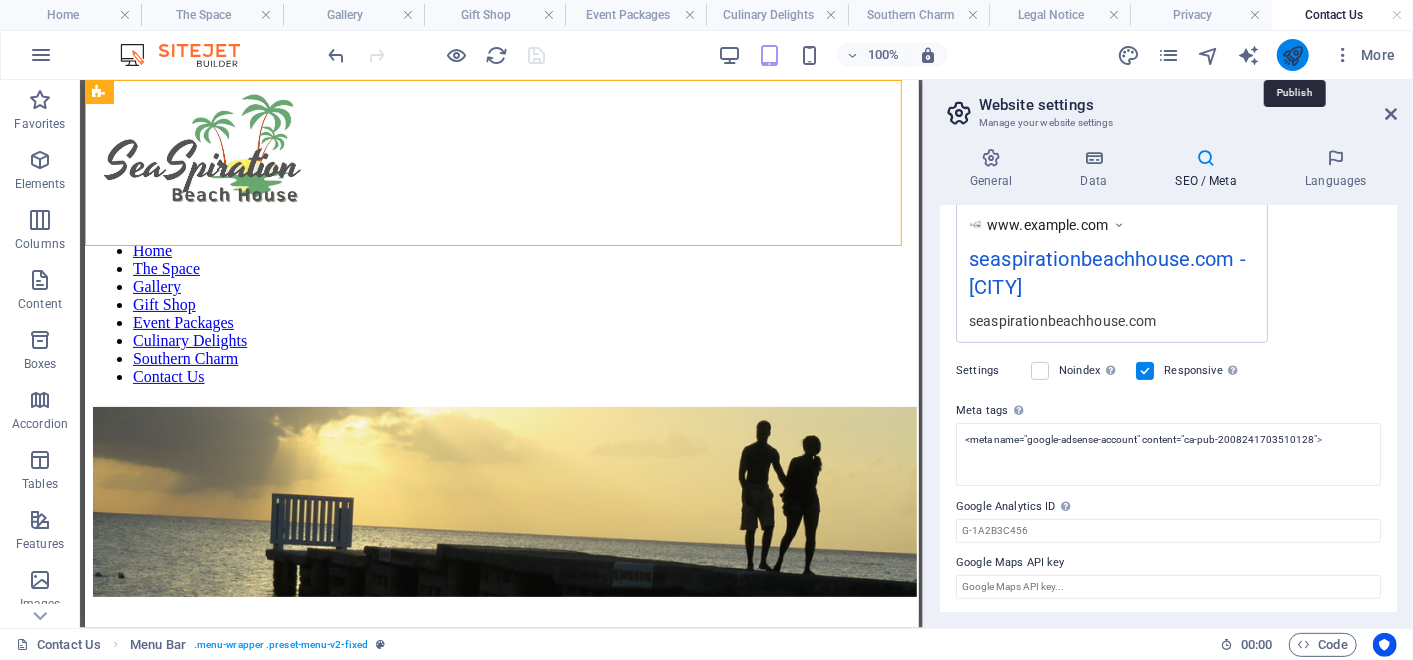 click at bounding box center (1292, 55) 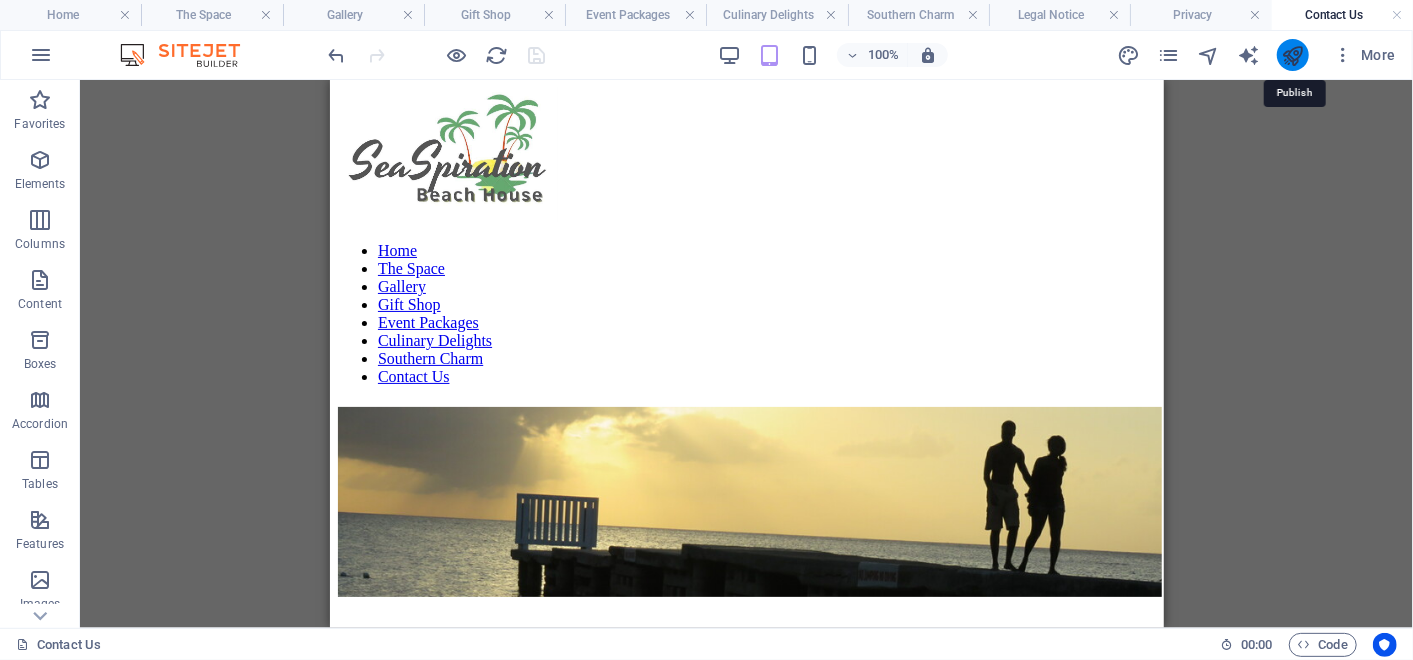 click at bounding box center (1292, 55) 